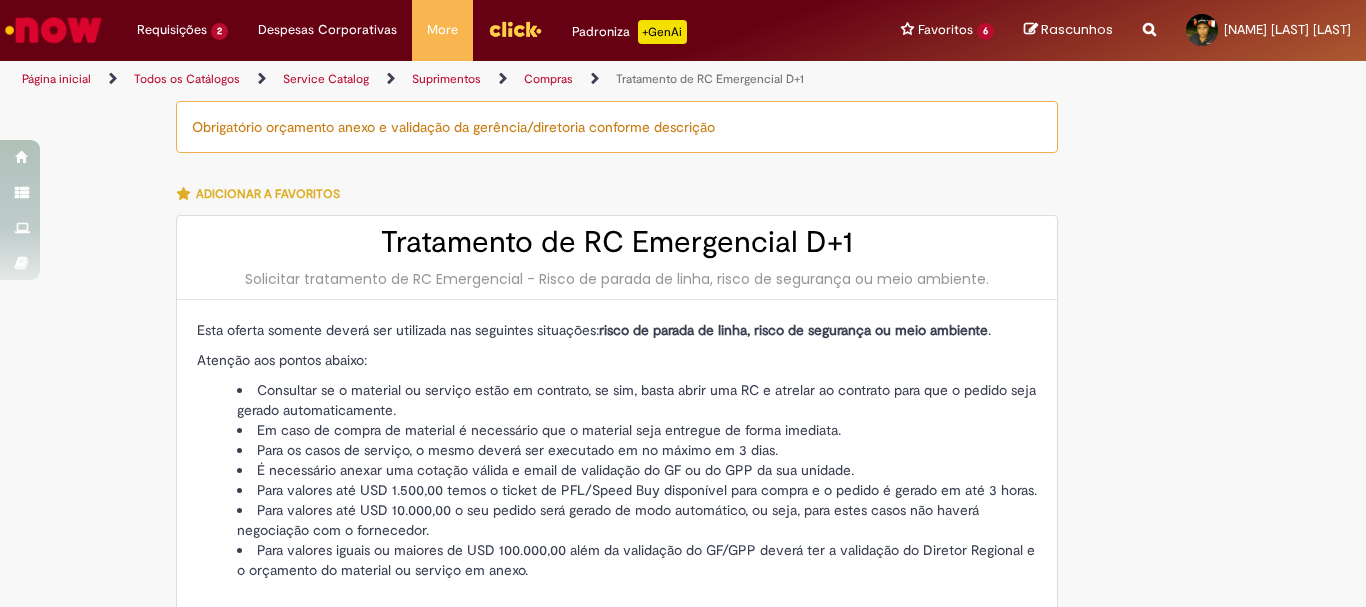 scroll, scrollTop: 0, scrollLeft: 0, axis: both 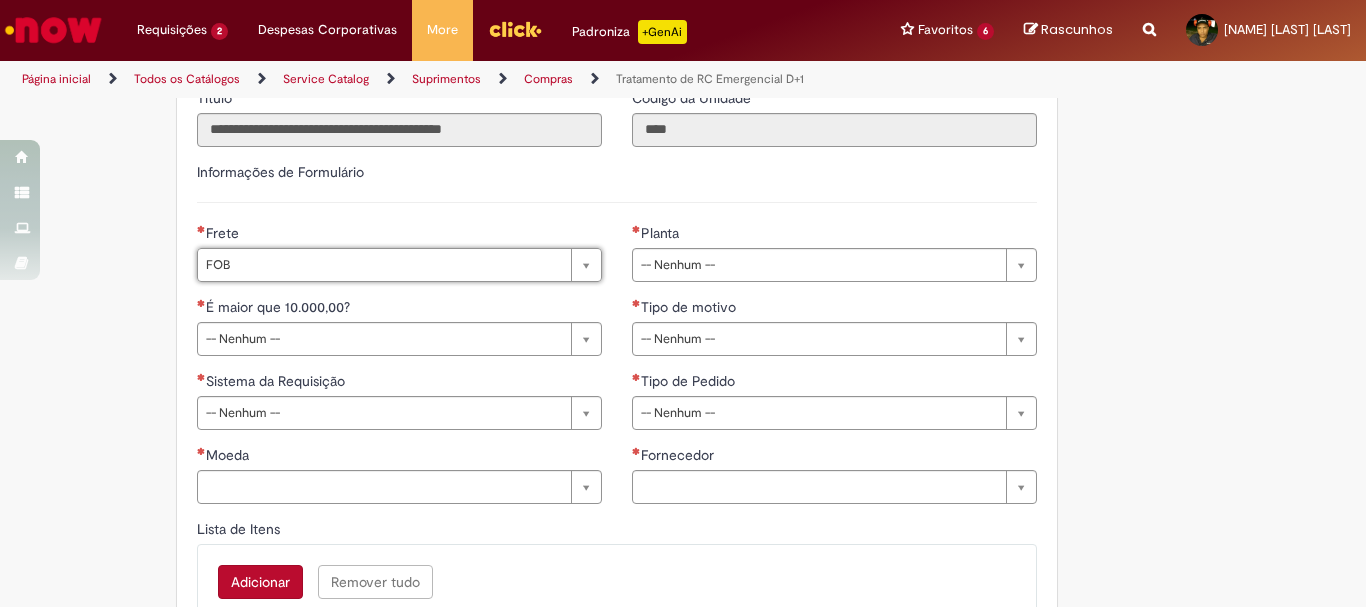 type on "***" 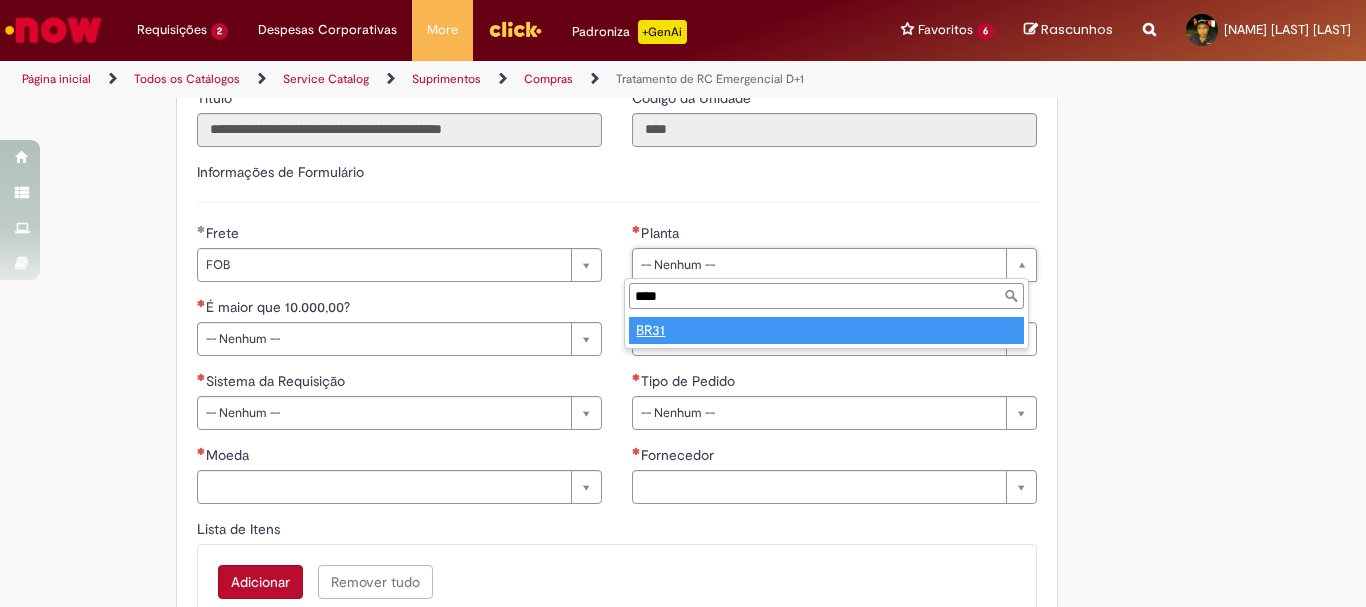 type on "****" 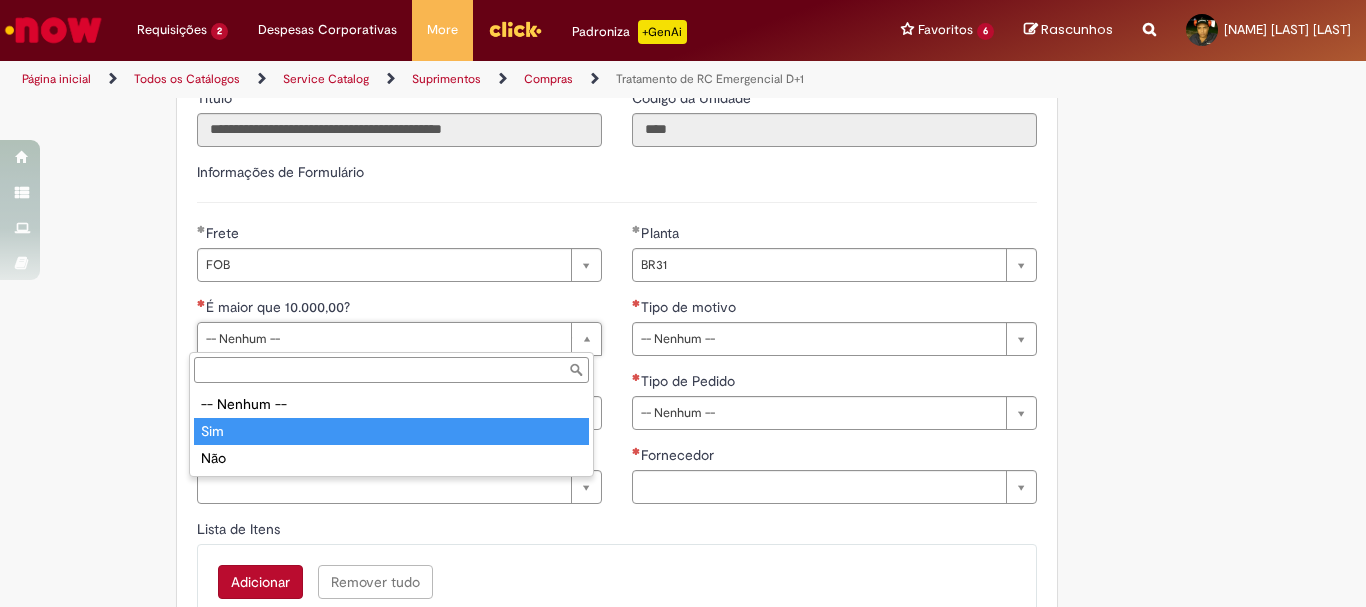 type on "***" 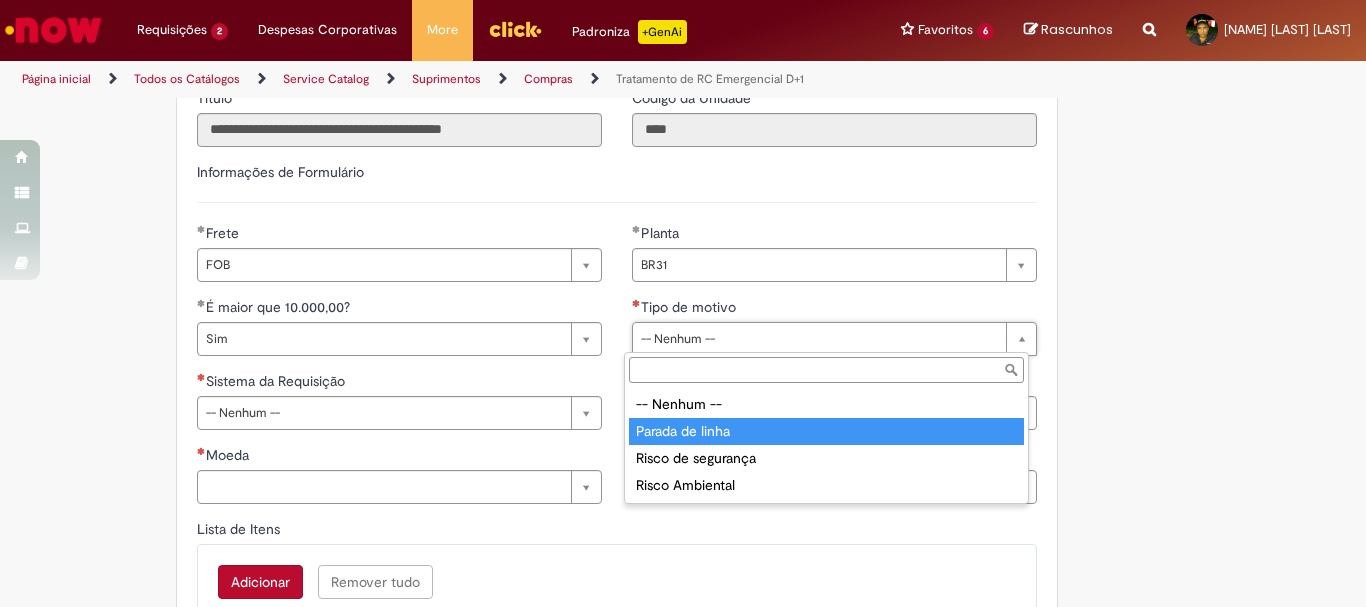 type on "**********" 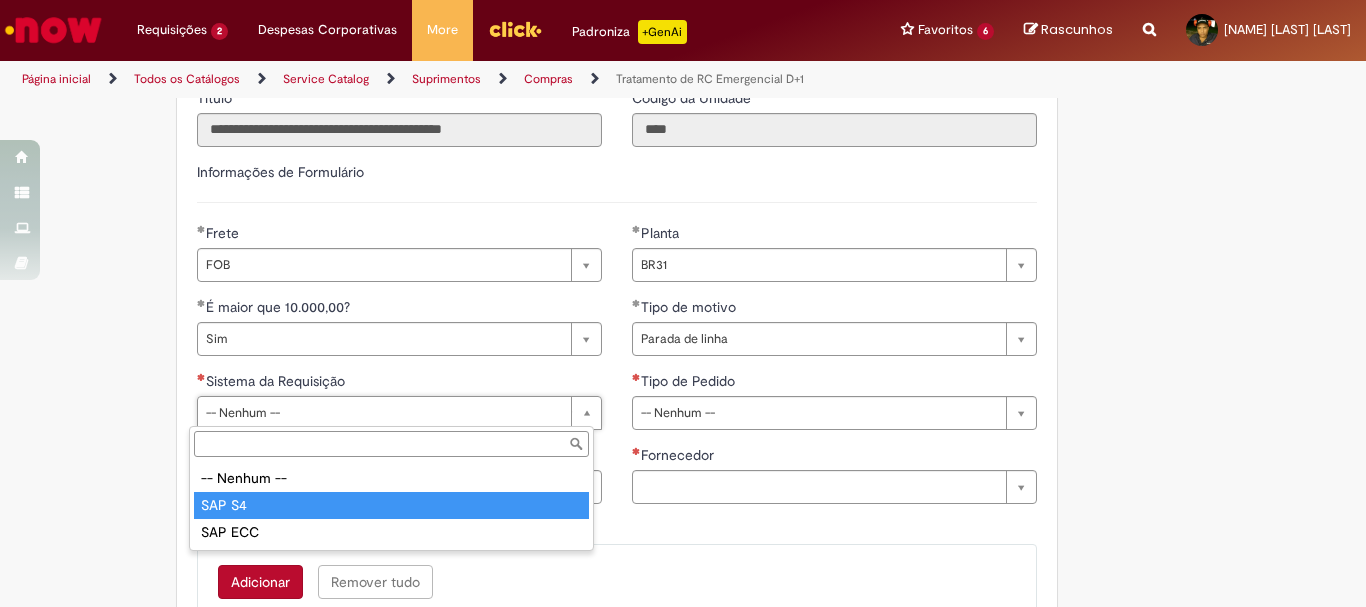 type on "******" 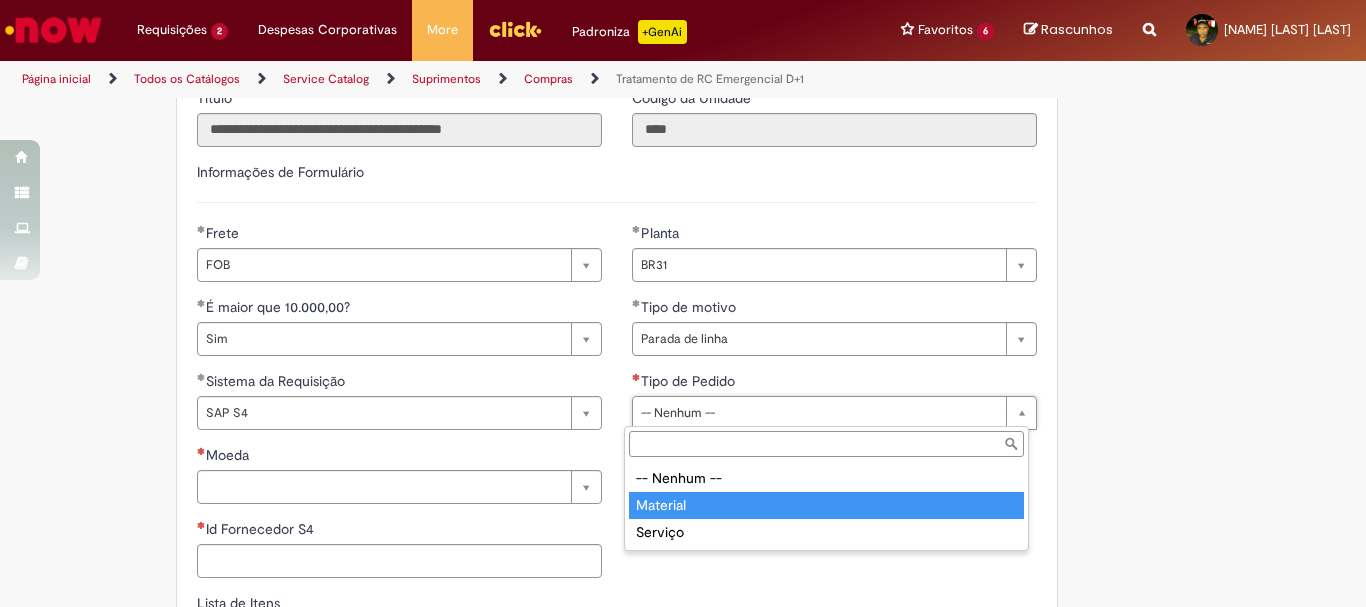 type on "********" 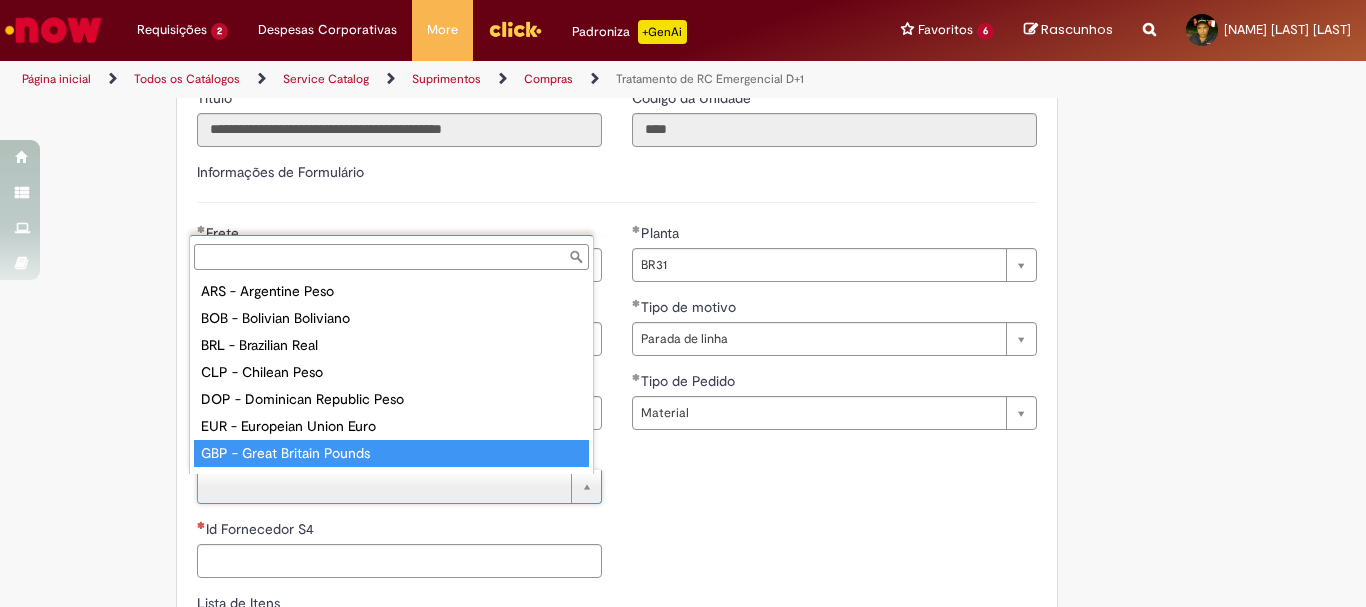 scroll, scrollTop: 16, scrollLeft: 0, axis: vertical 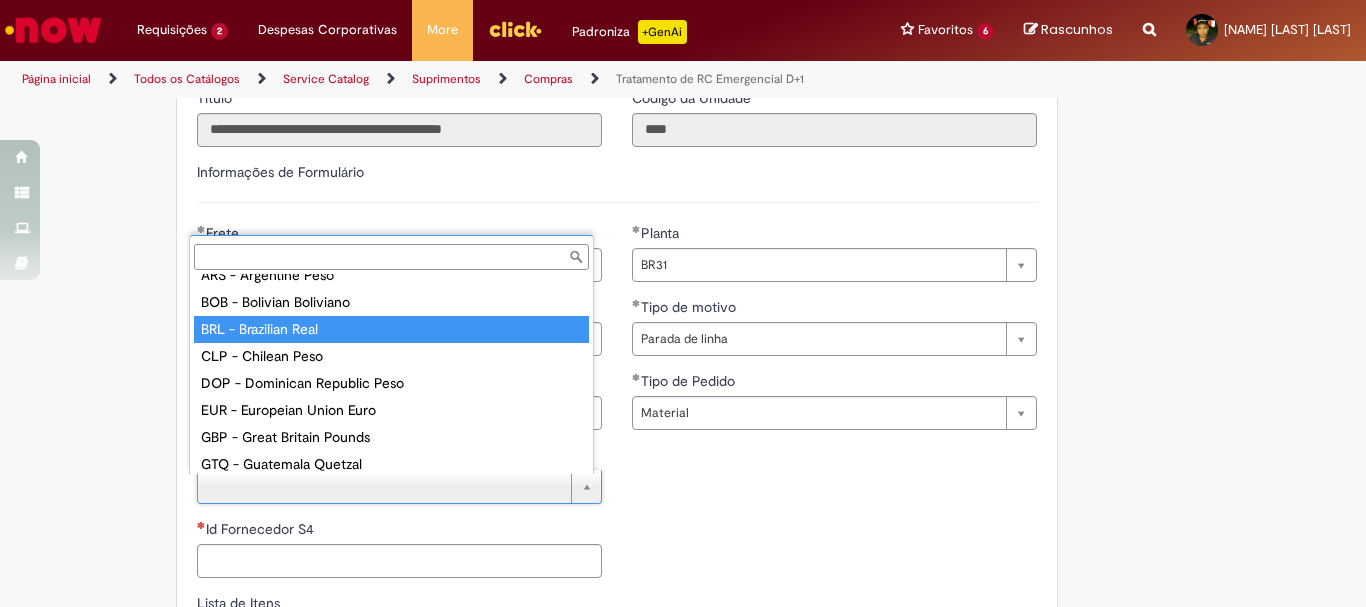 type on "**********" 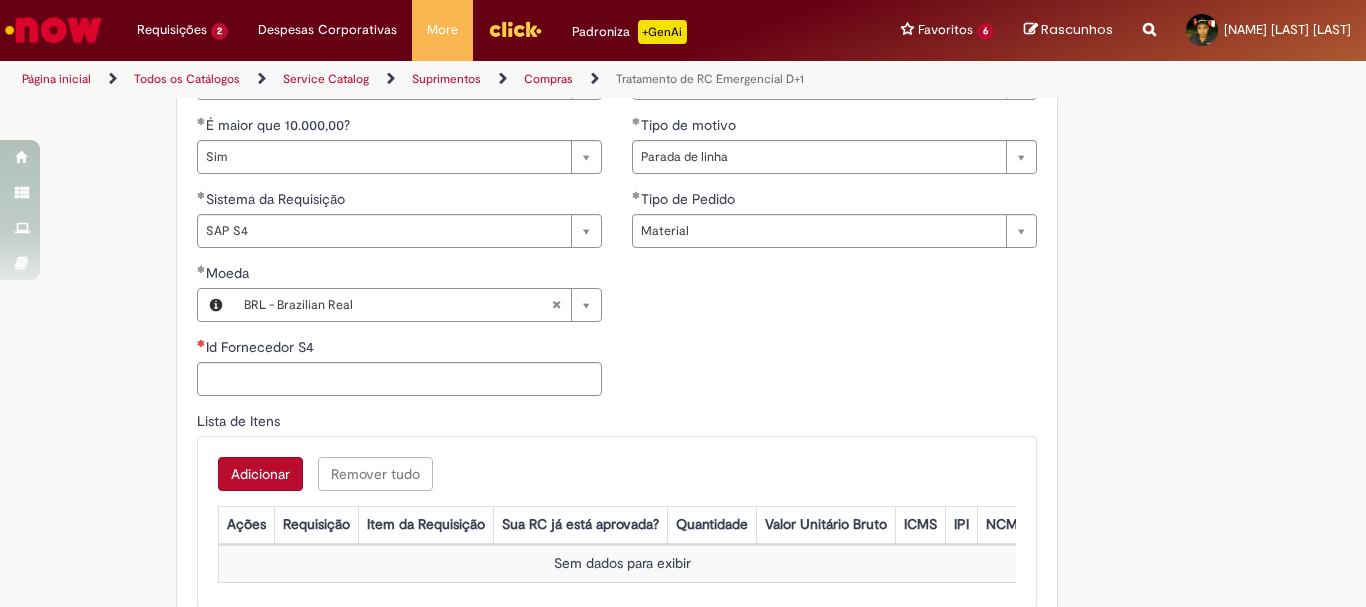 scroll, scrollTop: 996, scrollLeft: 0, axis: vertical 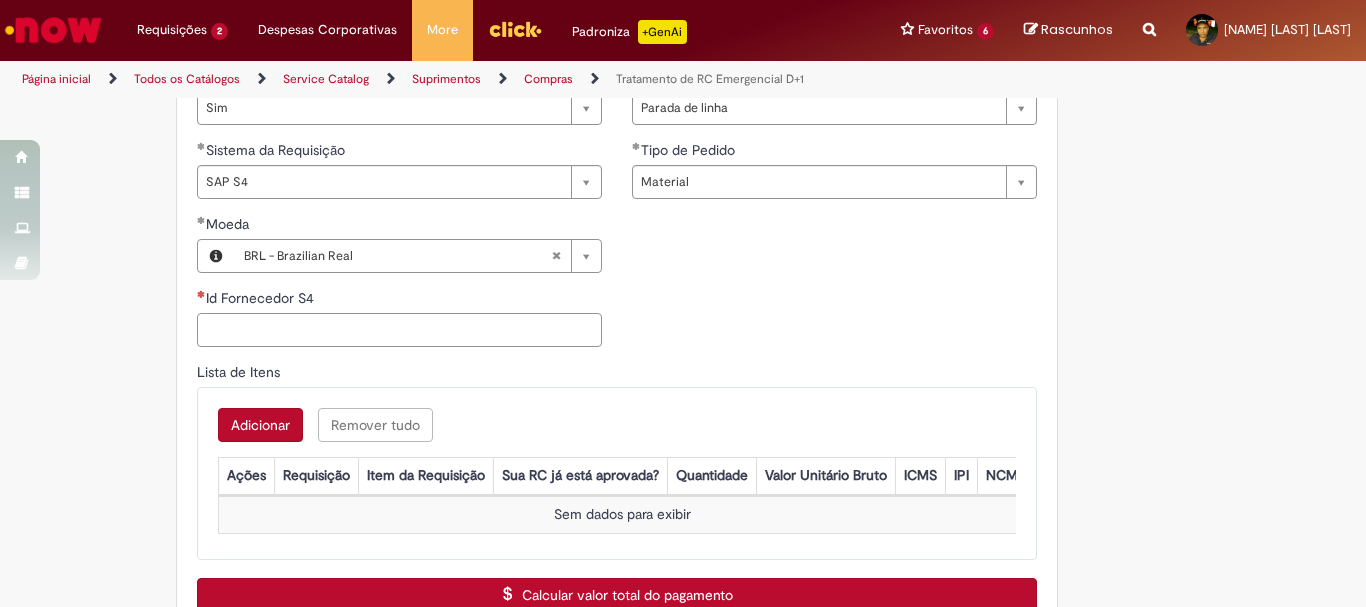 click on "Id Fornecedor S4" at bounding box center [399, 330] 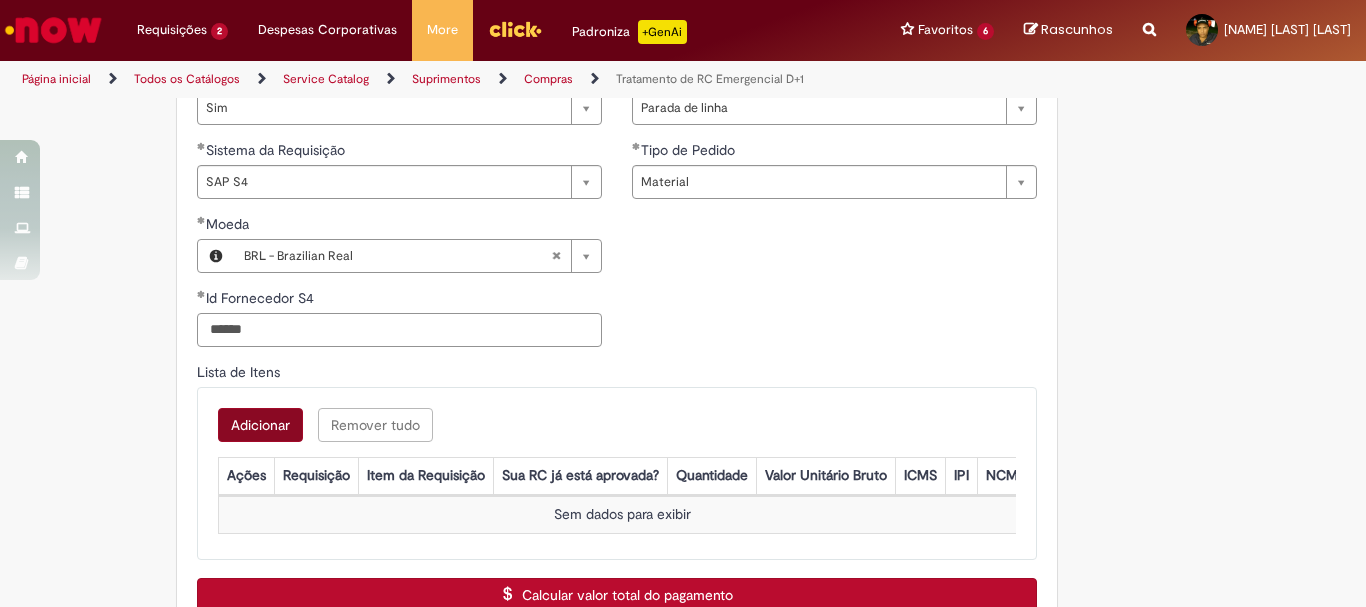 type on "******" 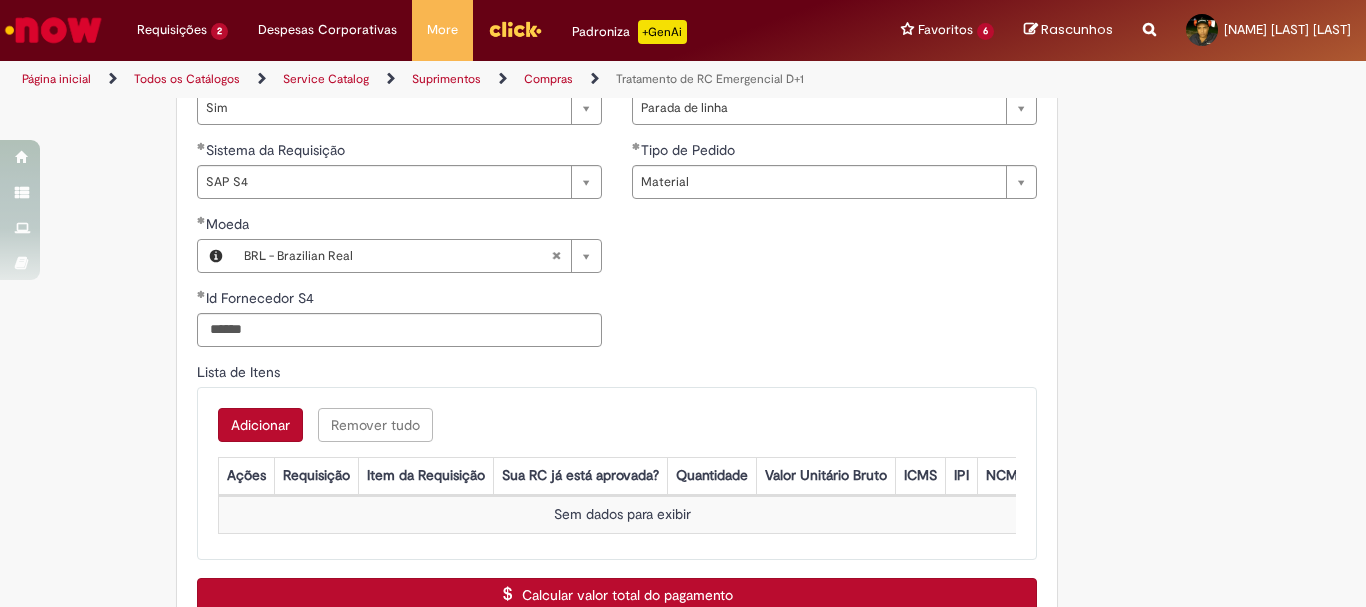 click on "Adicionar" at bounding box center (260, 425) 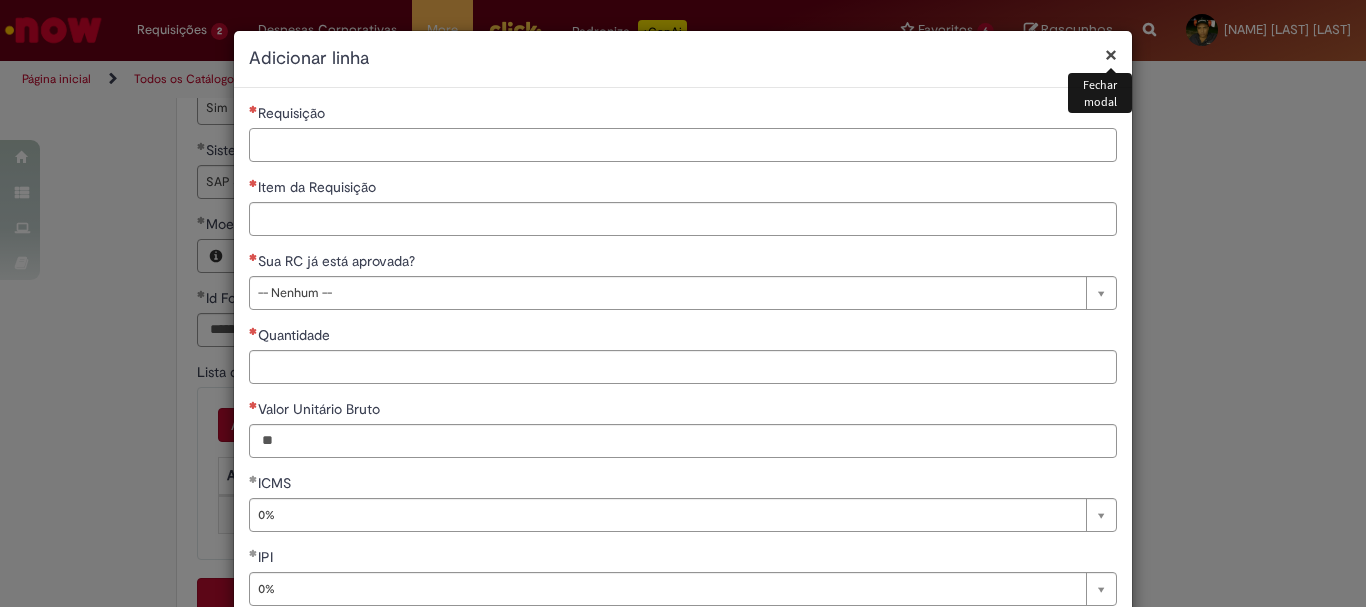 click on "Requisição" at bounding box center (683, 145) 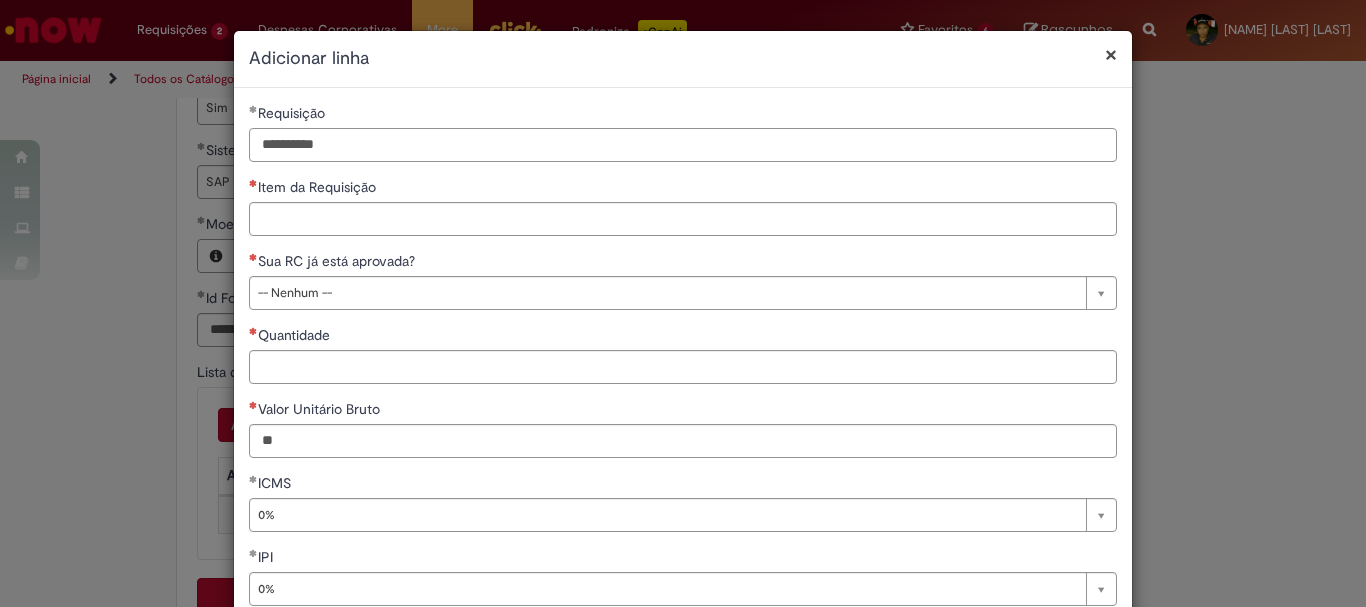 type on "**********" 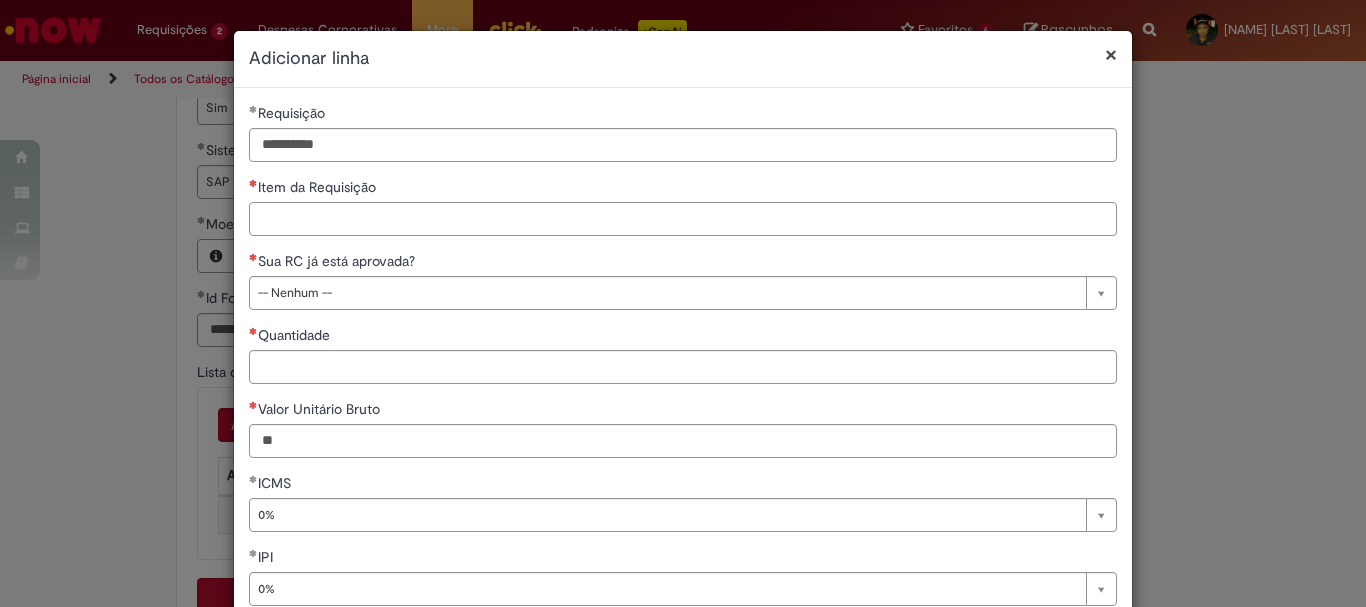 click on "Item da Requisição" at bounding box center (683, 219) 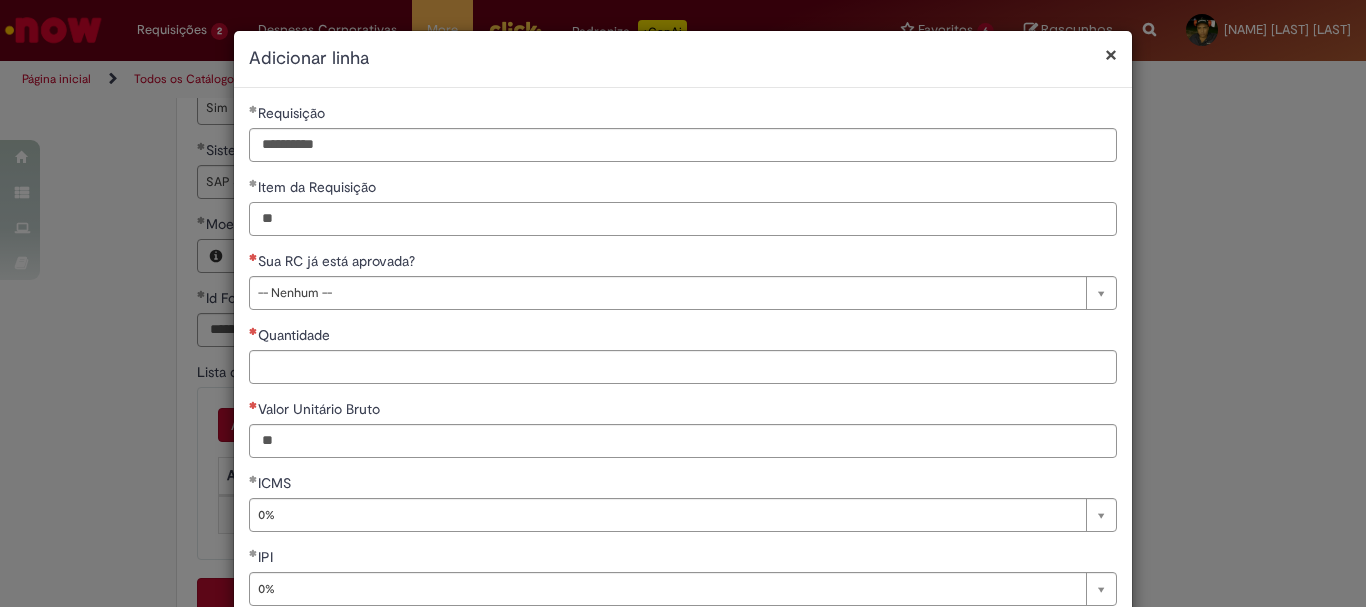 type on "**" 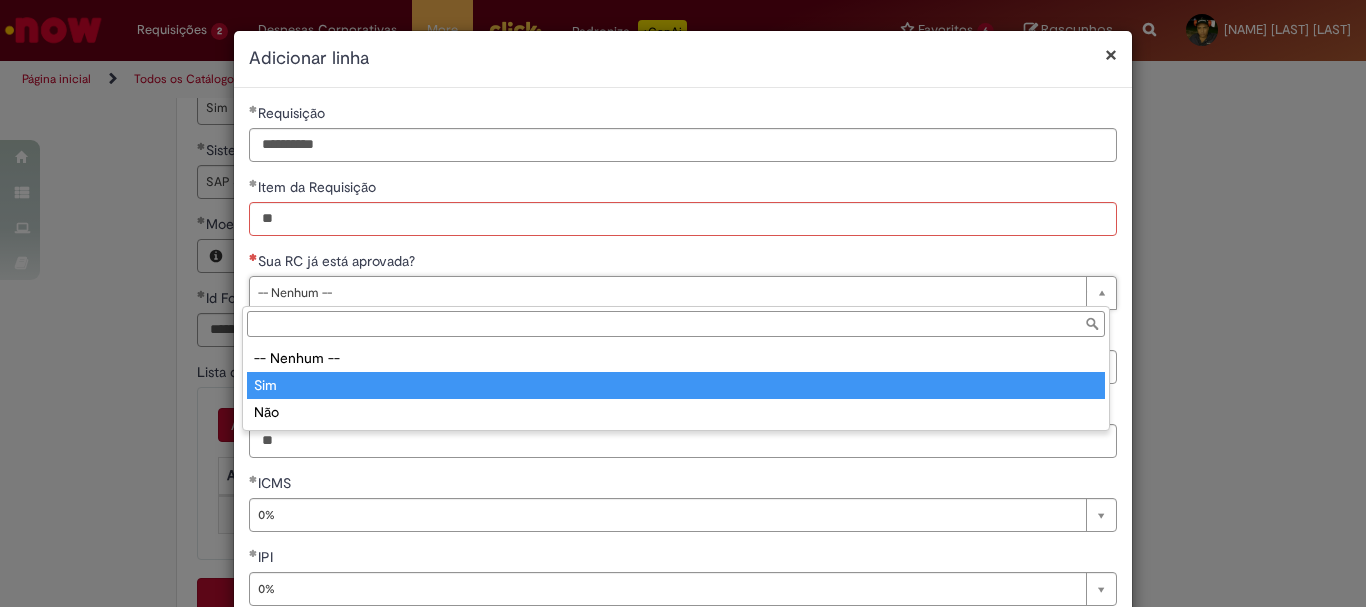 type on "***" 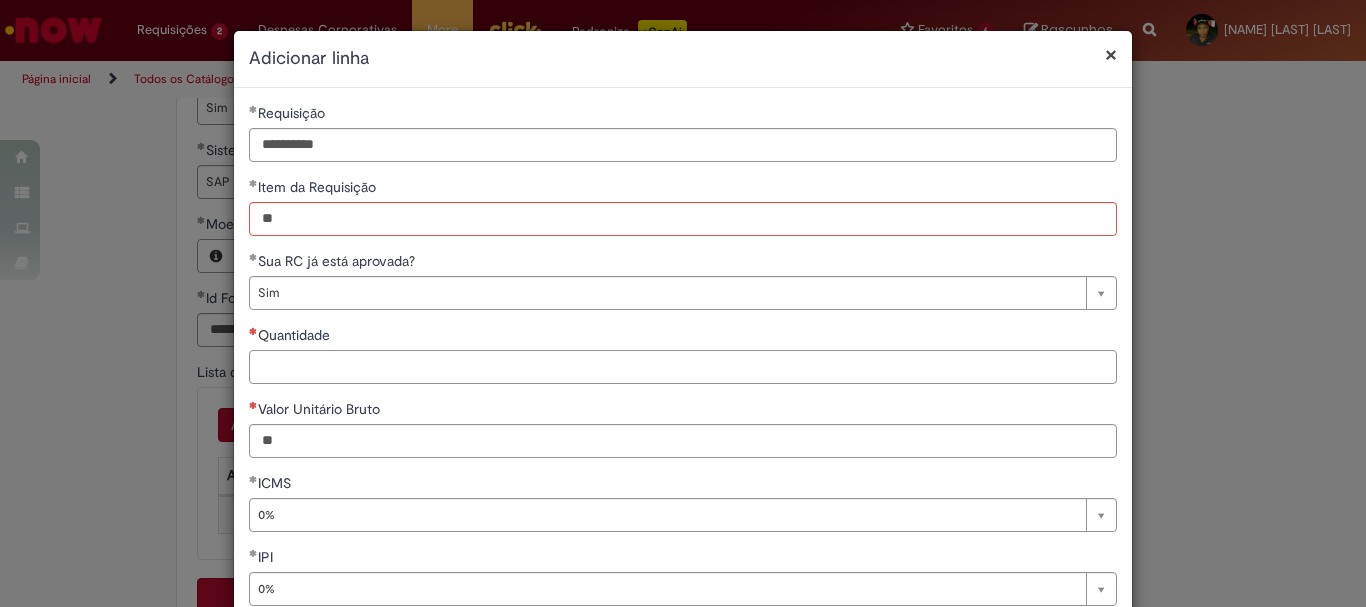click on "Quantidade" at bounding box center [683, 367] 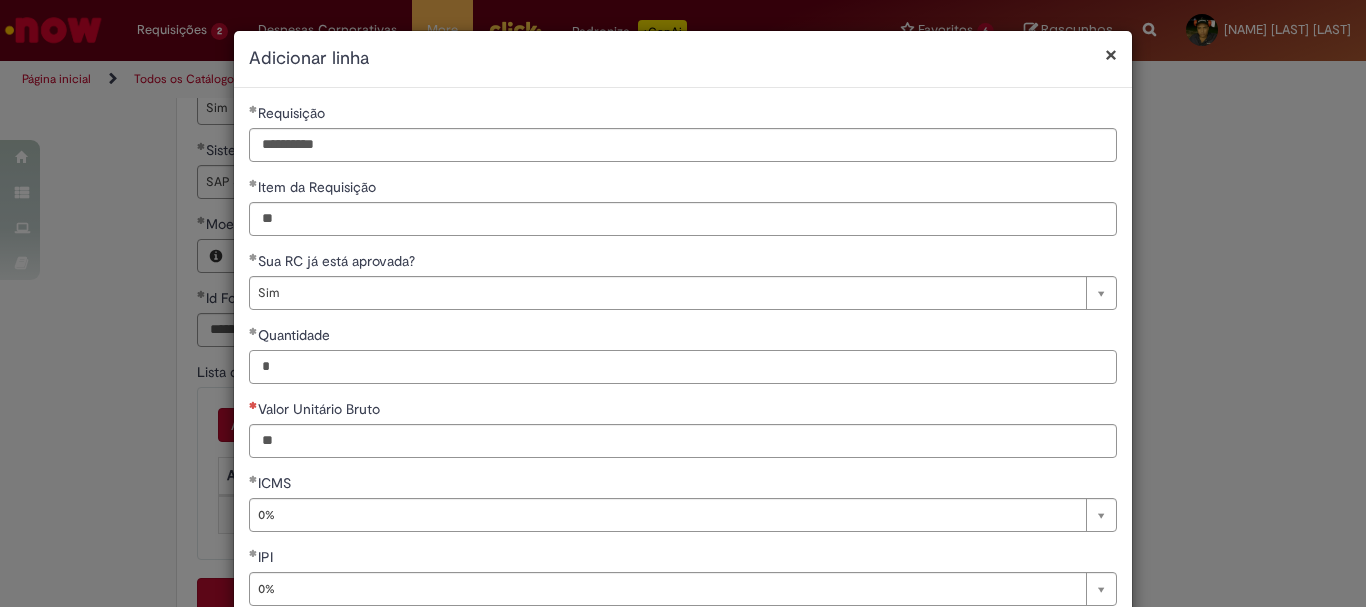type on "*" 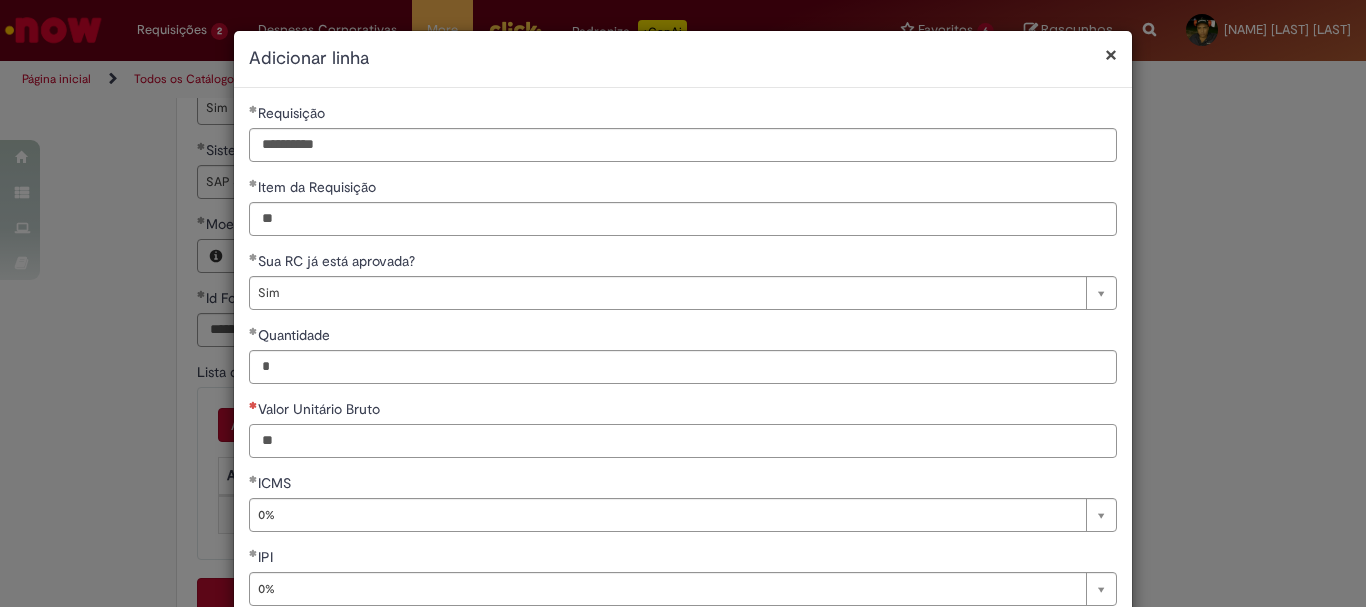 click on "Valor Unitário Bruto" at bounding box center [683, 441] 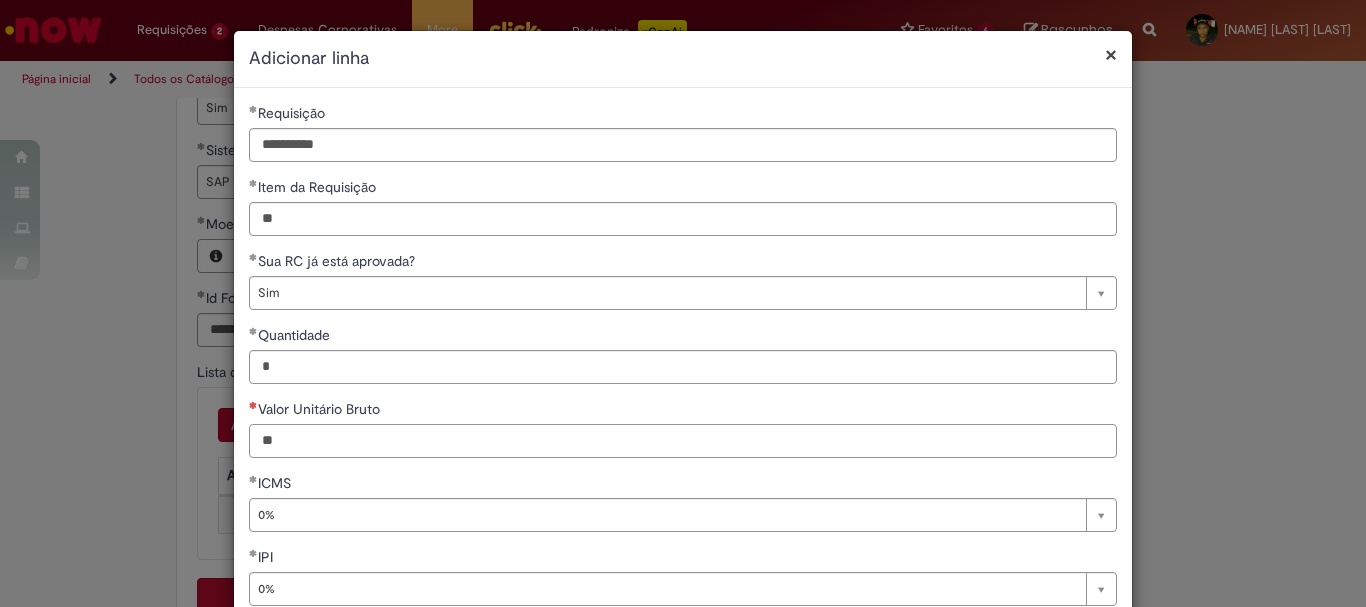 click on "Valor Unitário Bruto" at bounding box center (683, 441) 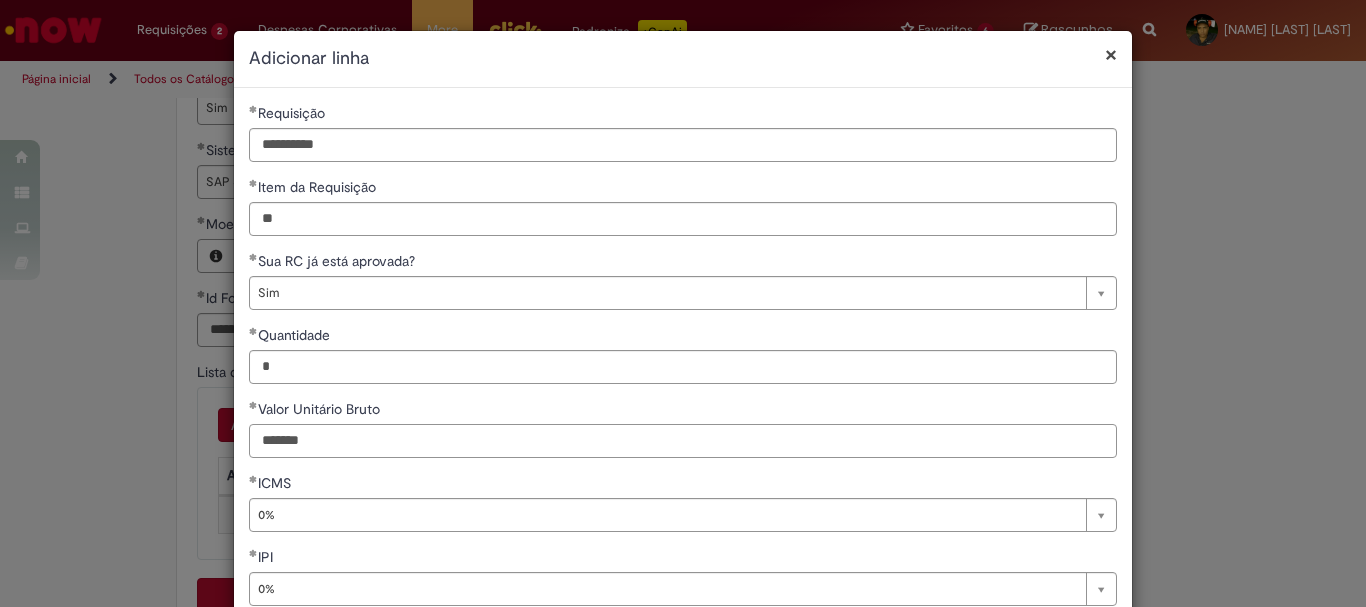type on "*******" 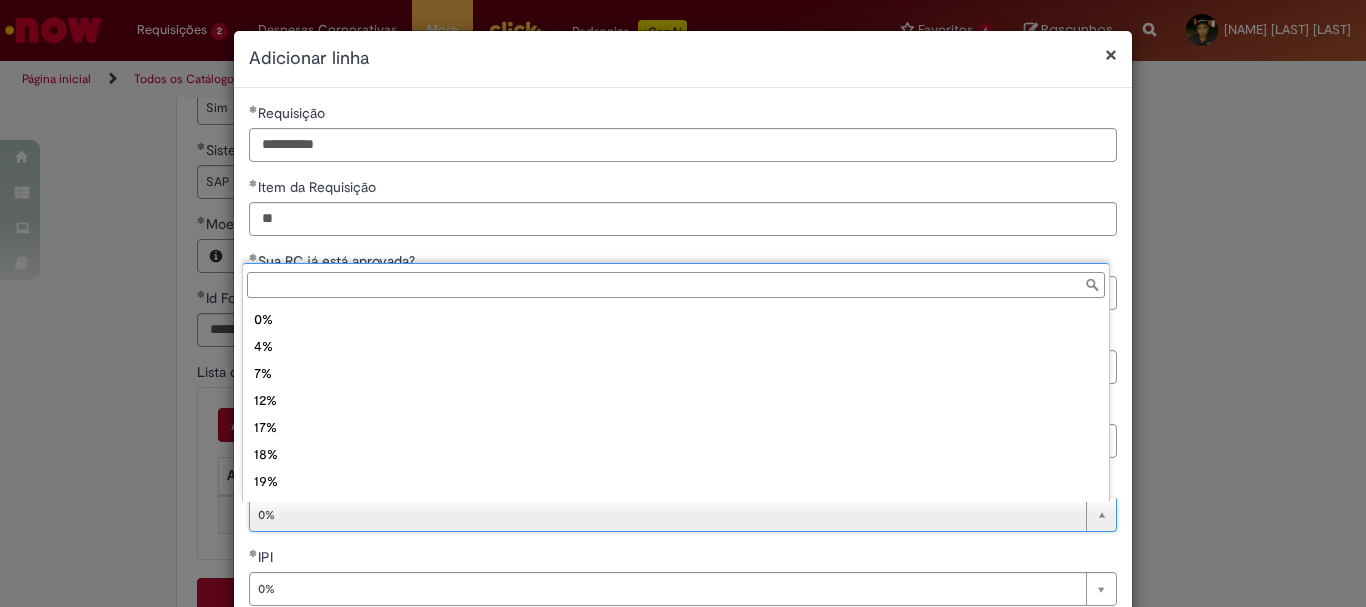 type on "**" 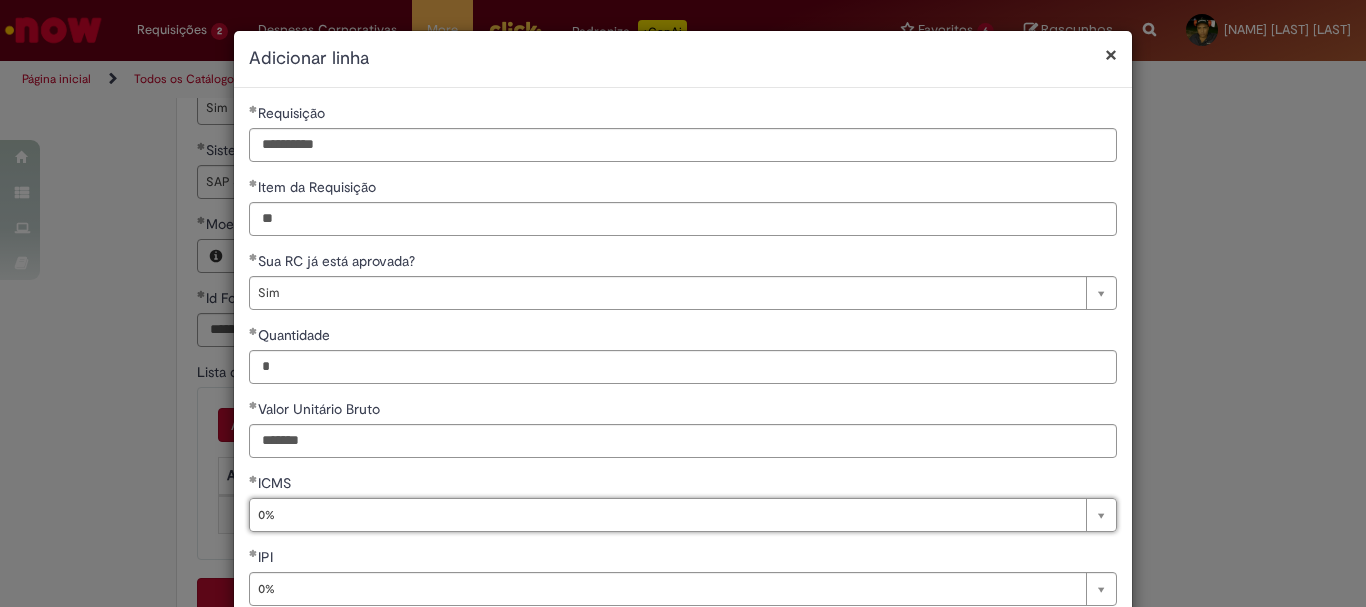 scroll, scrollTop: 0, scrollLeft: 17, axis: horizontal 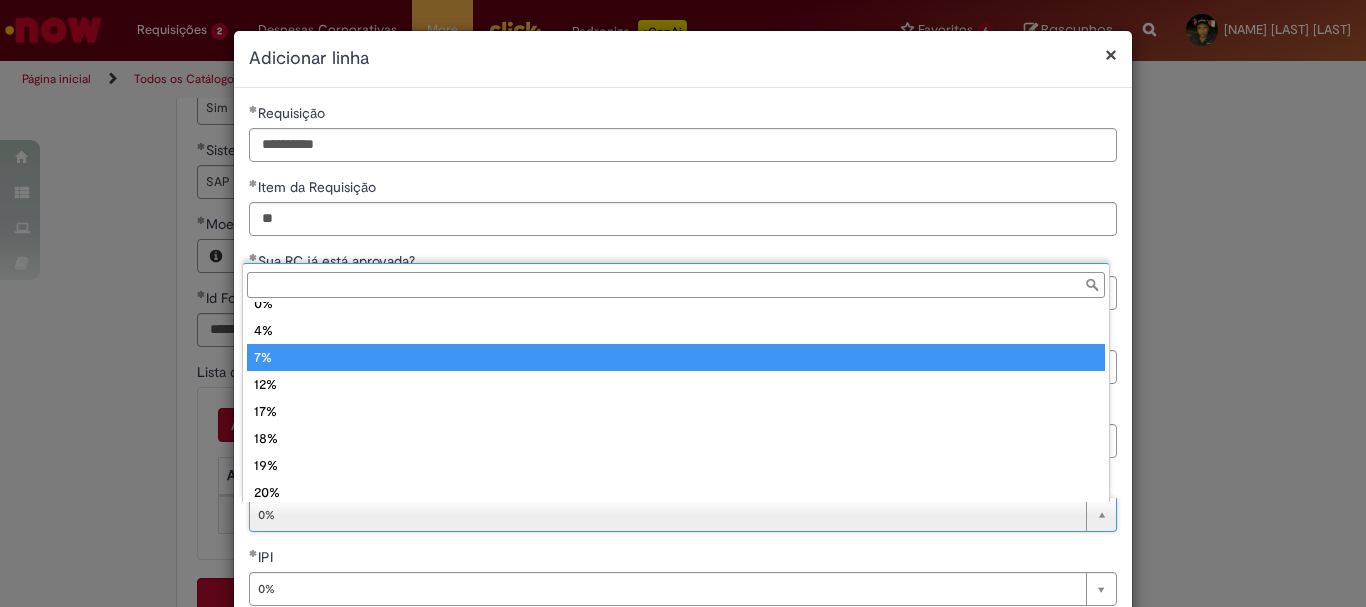 type on "**" 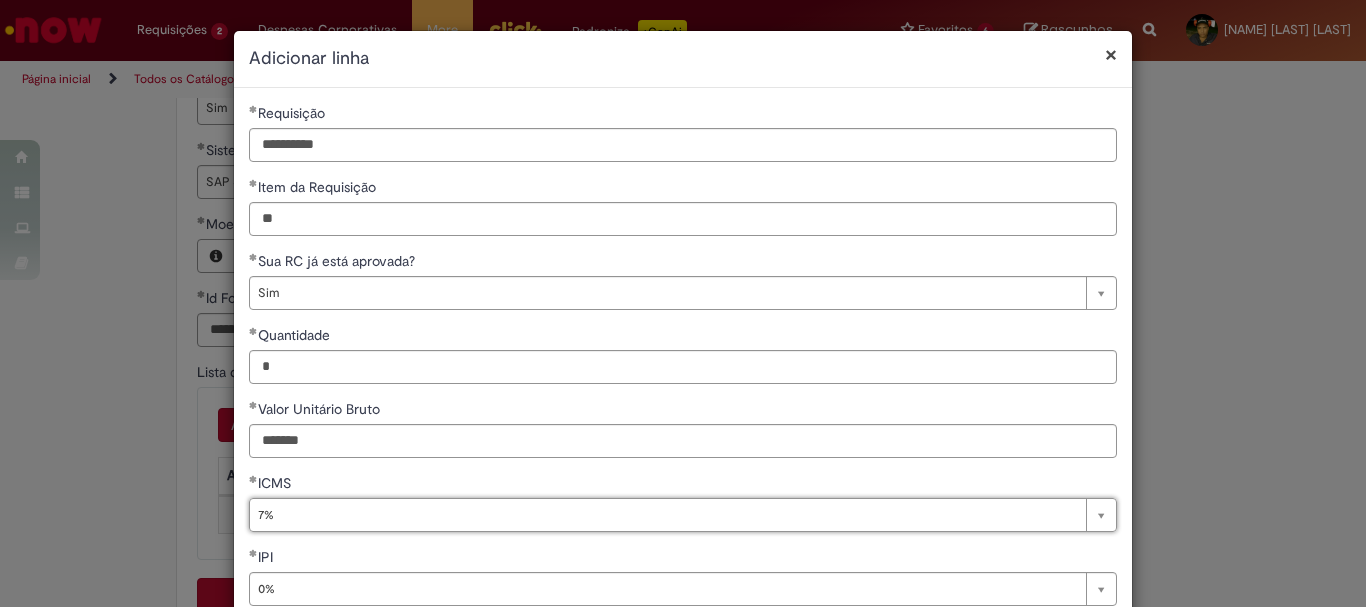scroll, scrollTop: 0, scrollLeft: 17, axis: horizontal 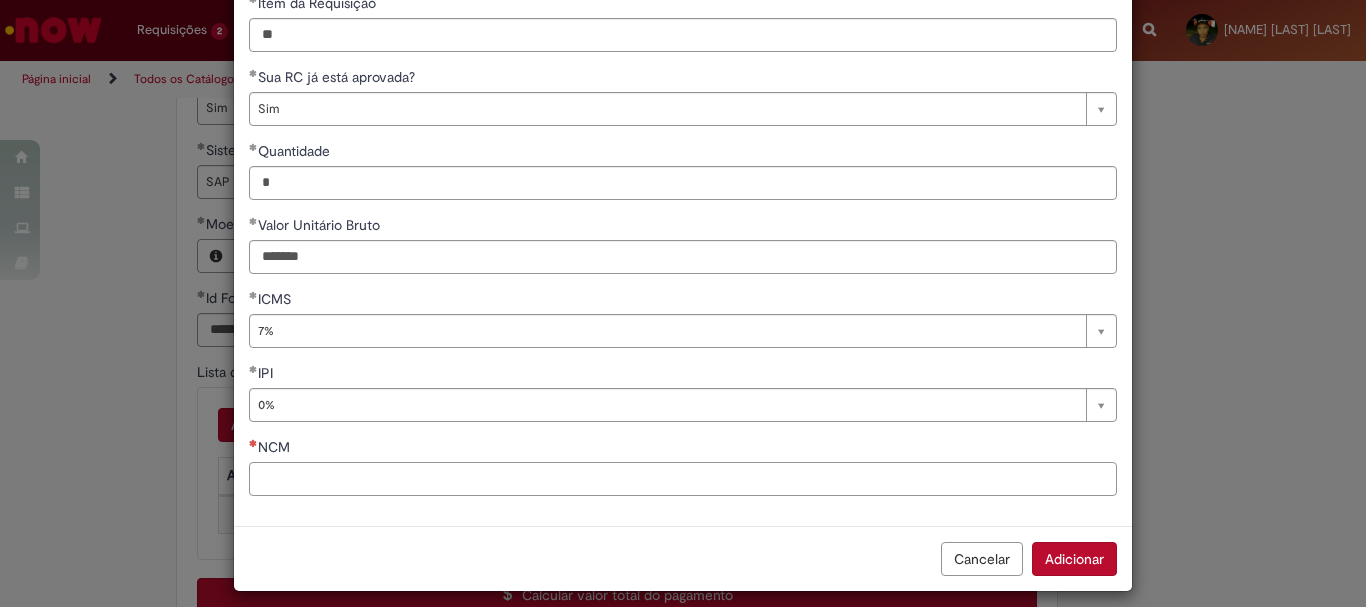 click on "NCM" at bounding box center [683, 479] 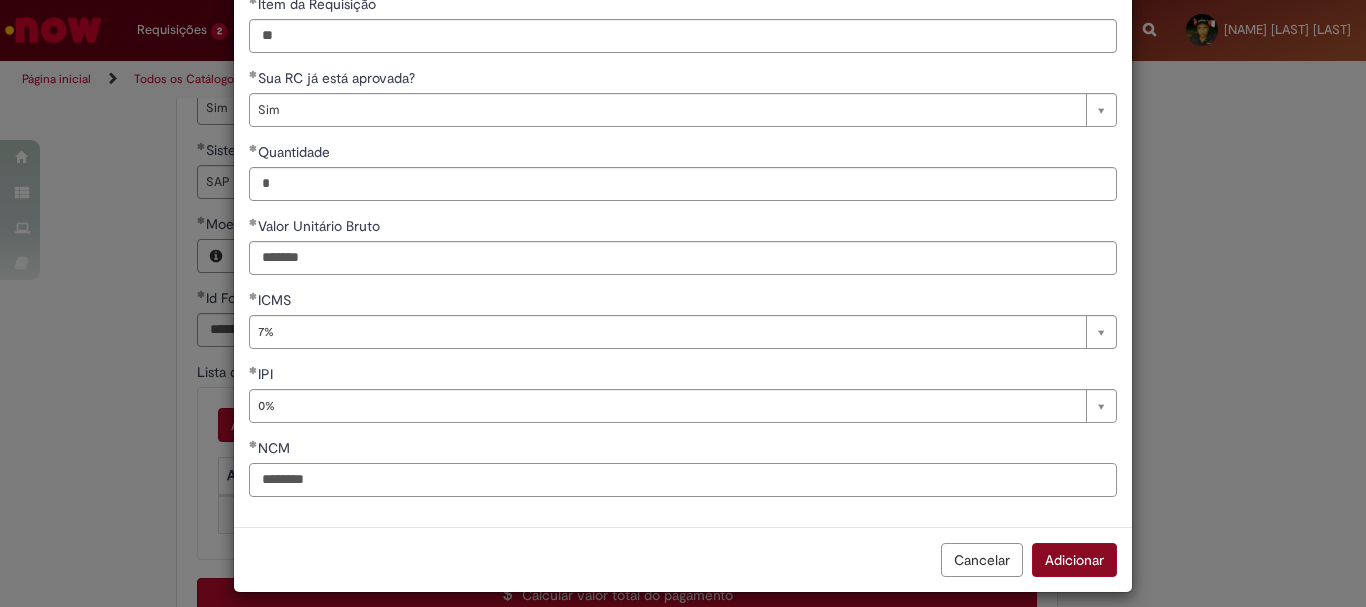 type on "********" 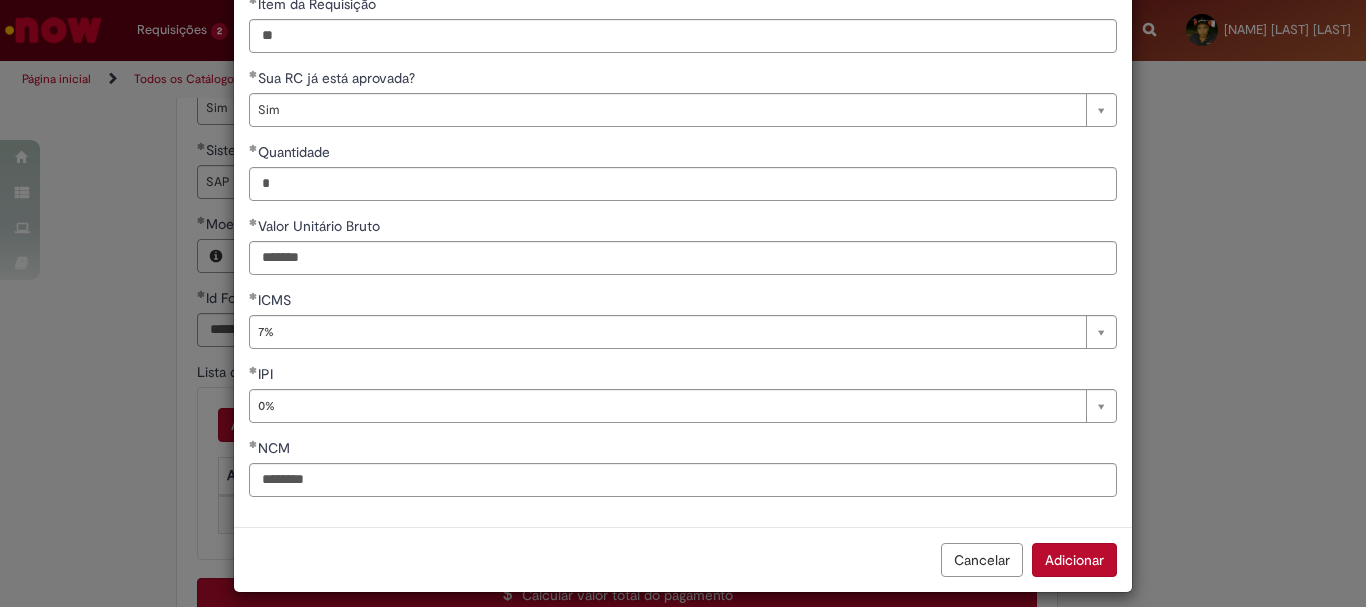 click on "Adicionar" at bounding box center (1074, 560) 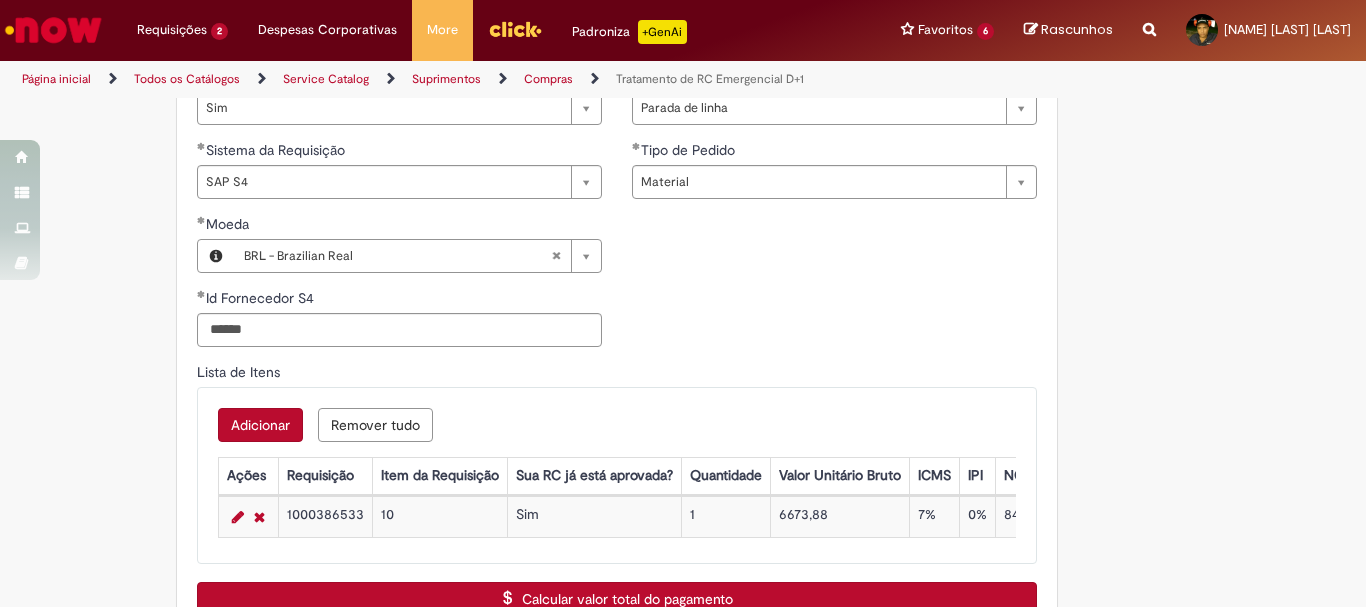 click on "Adicionar" at bounding box center [260, 425] 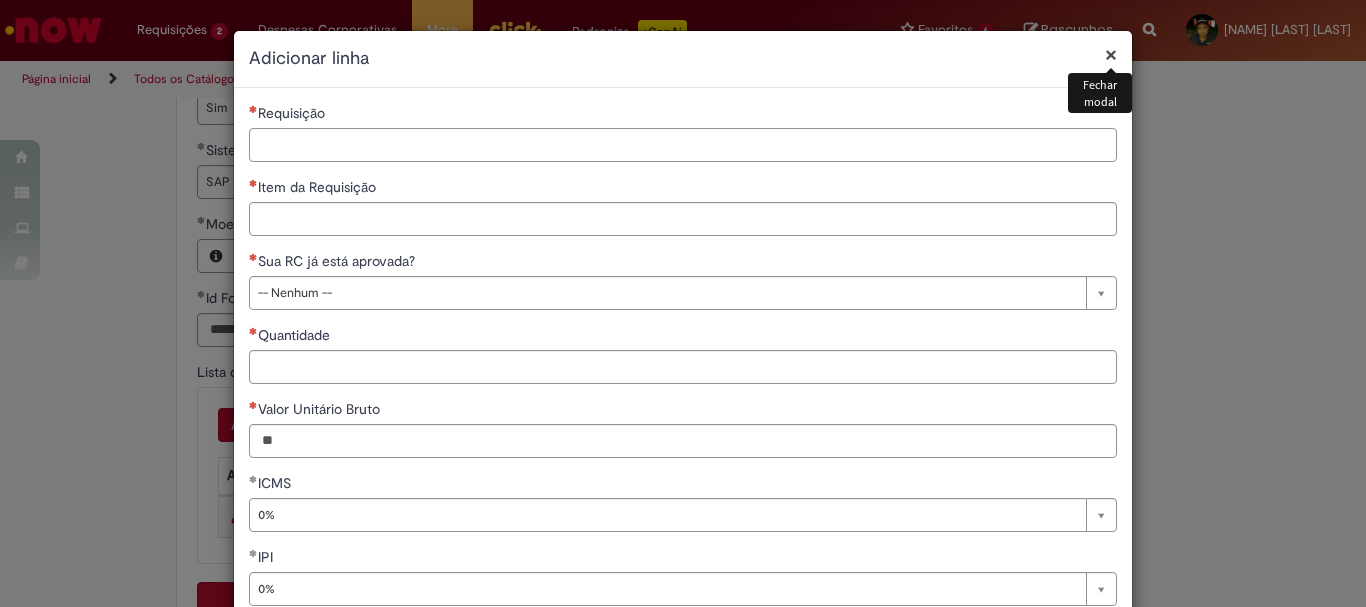 click on "Requisição" at bounding box center [683, 145] 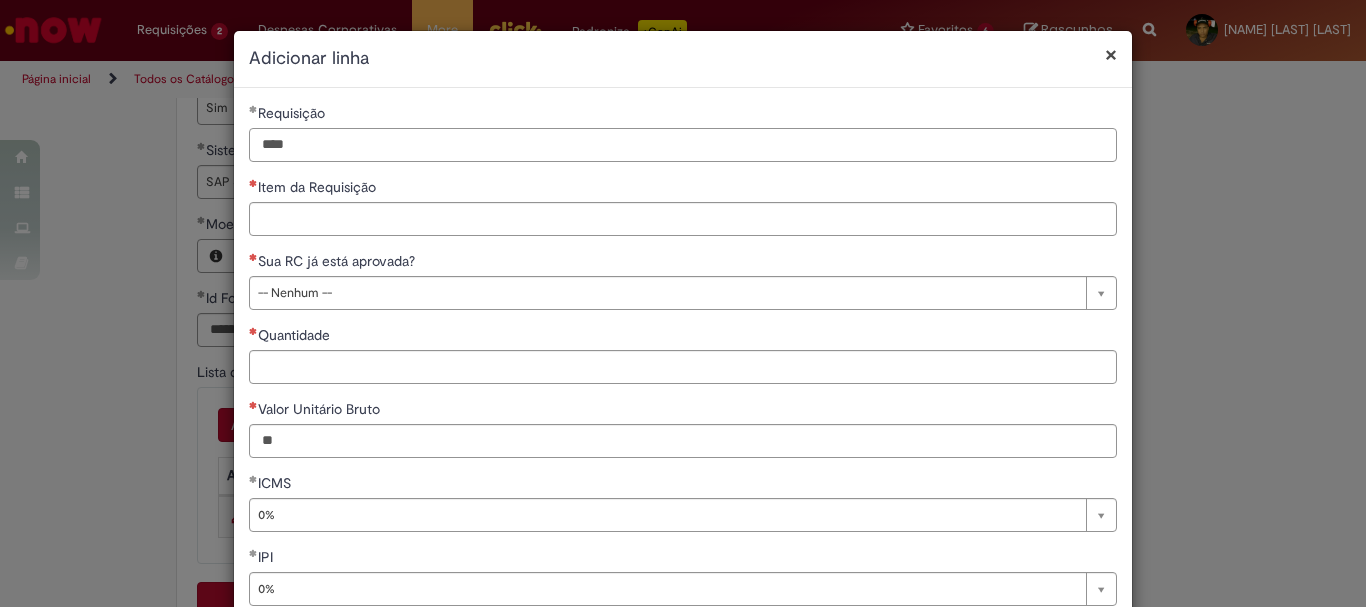 type on "****" 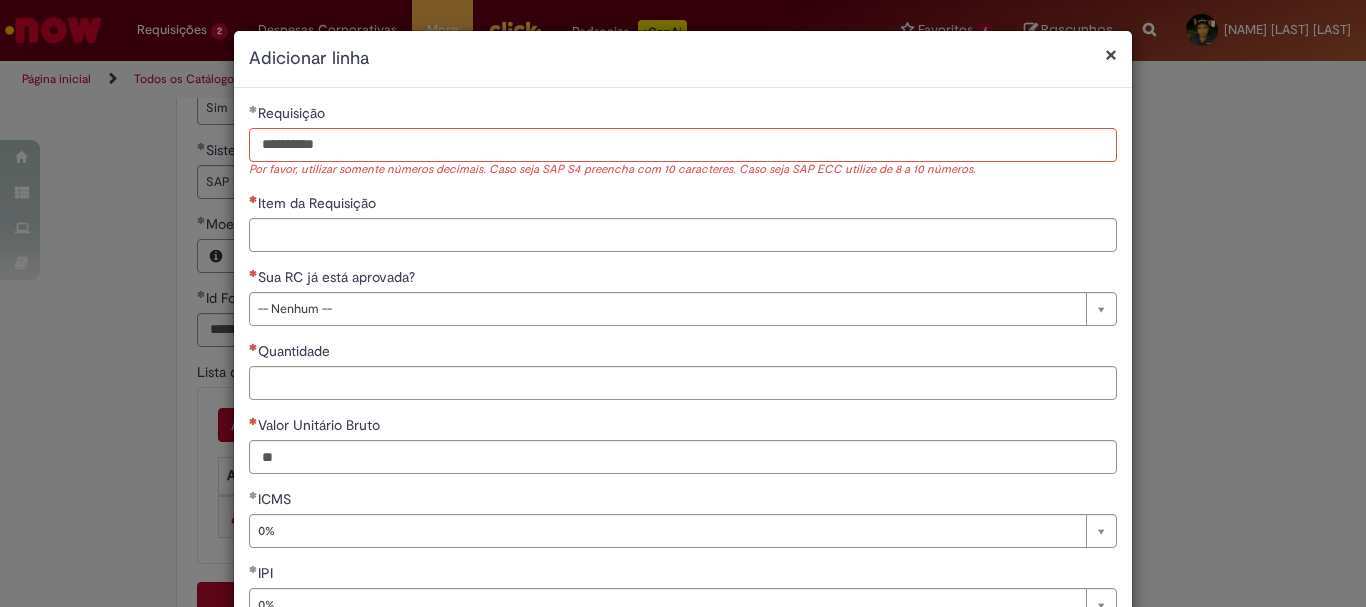 type on "**********" 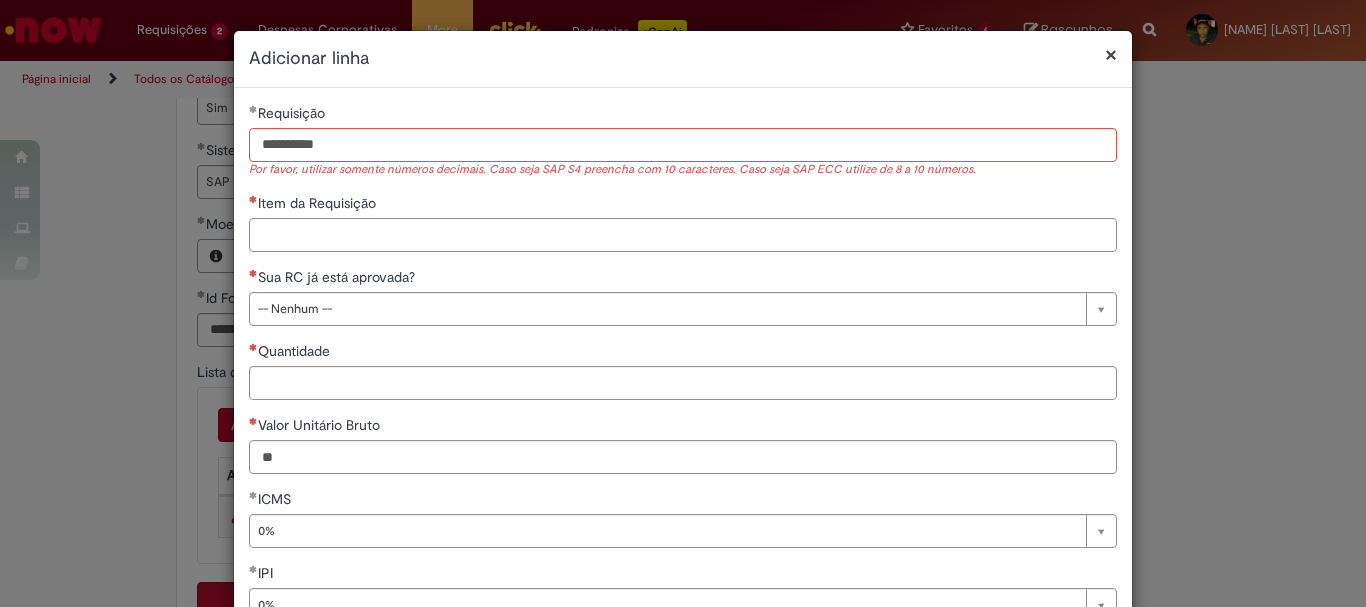 click on "Item da Requisição" at bounding box center [683, 235] 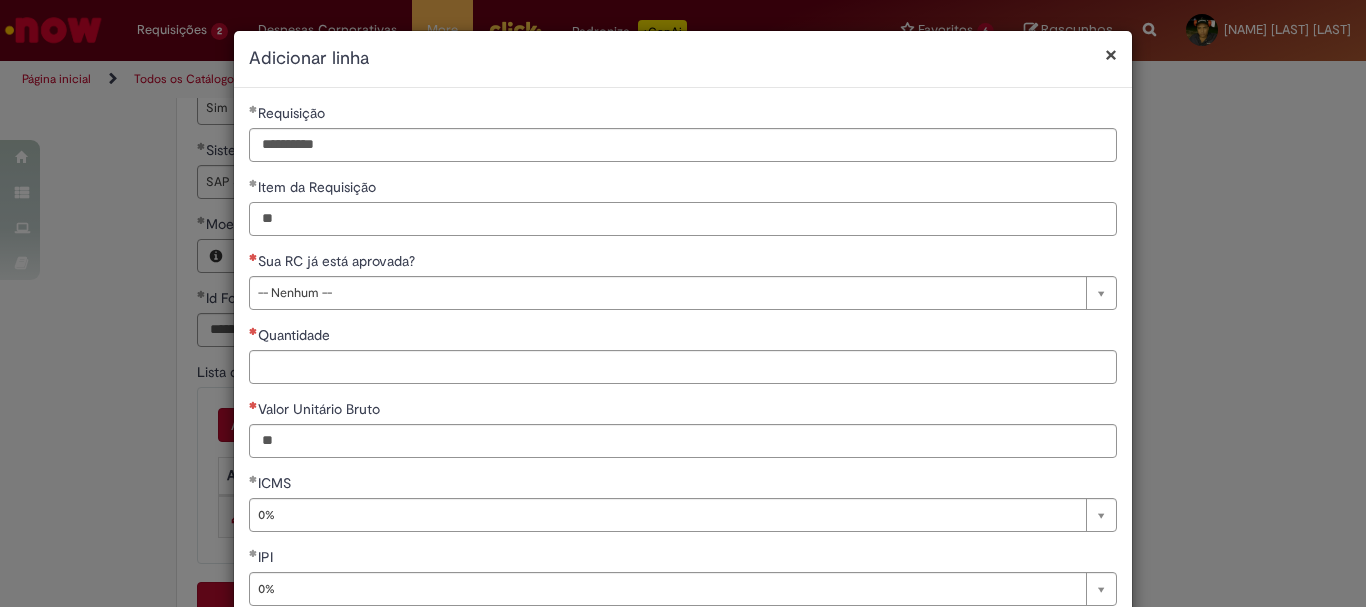 type on "**" 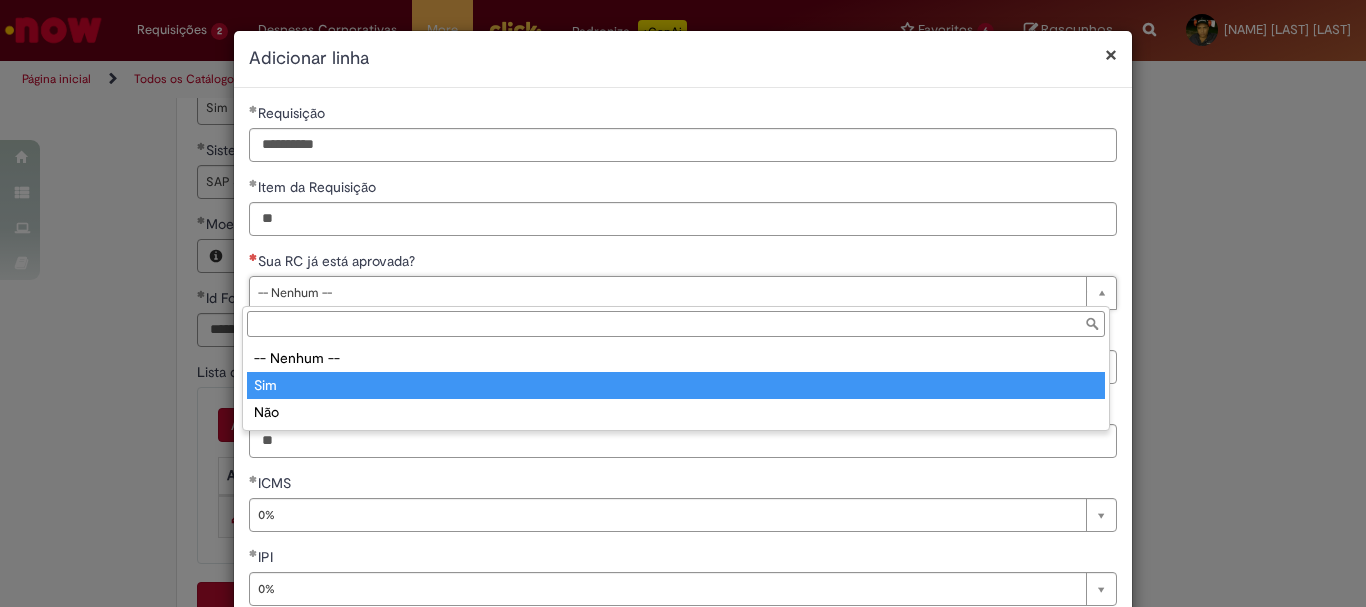 type on "***" 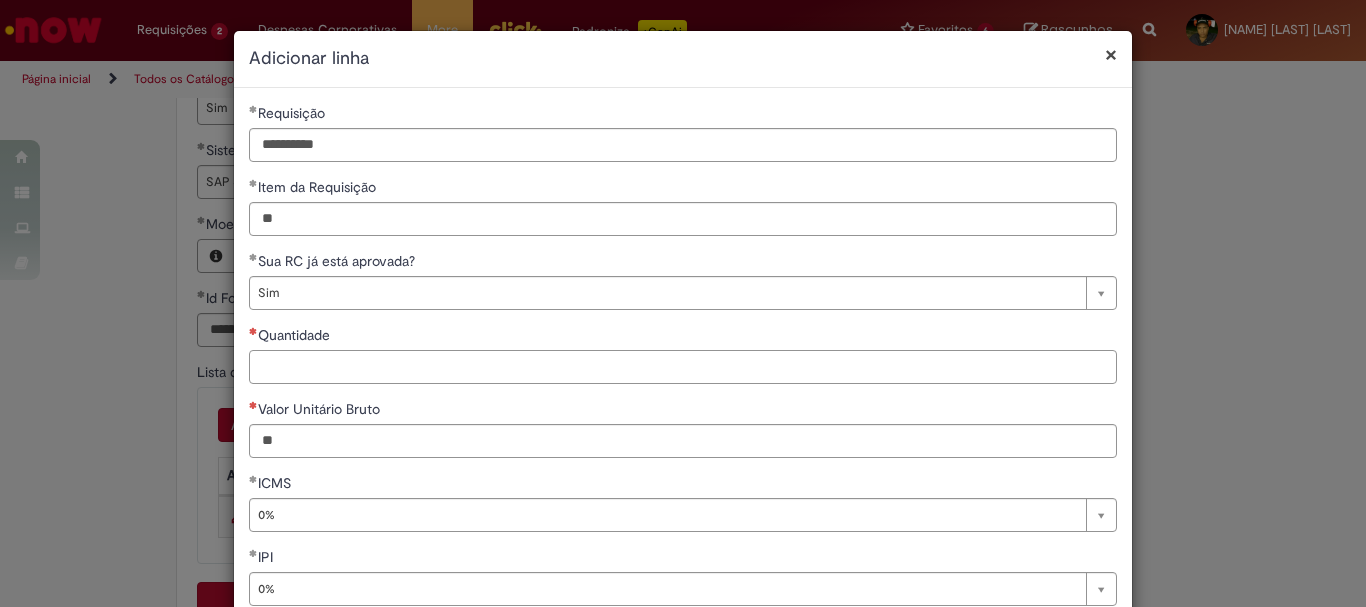click on "Quantidade" at bounding box center (683, 367) 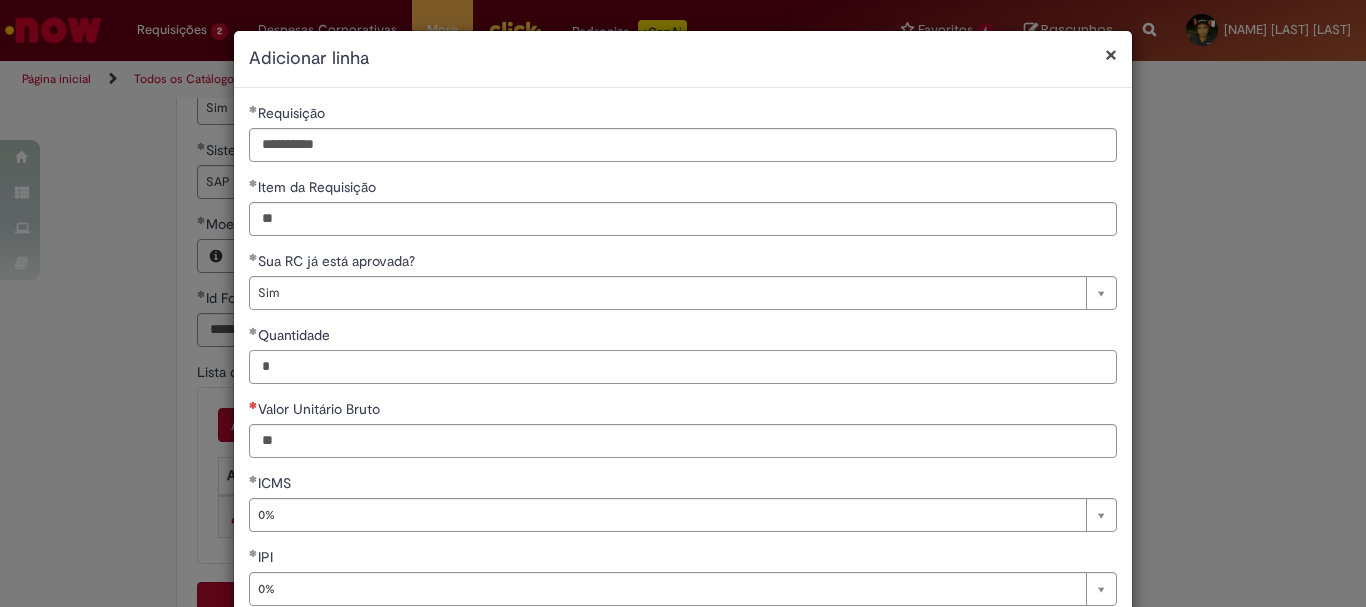 type on "*" 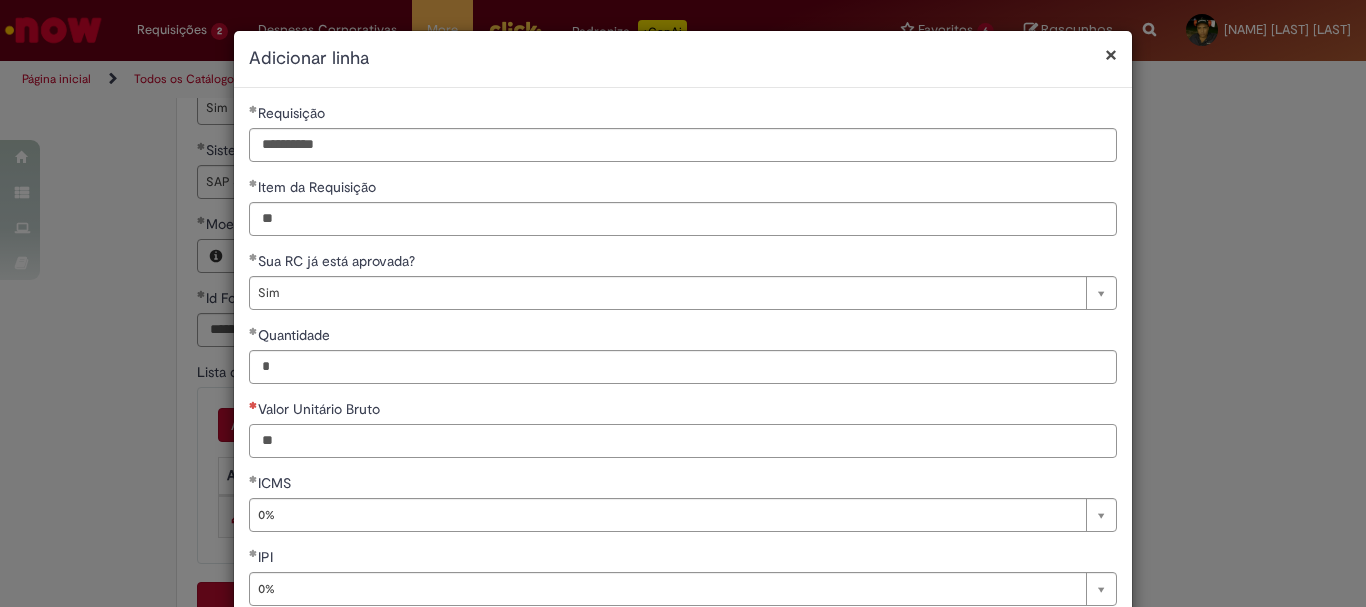 click on "Valor Unitário Bruto" at bounding box center [683, 441] 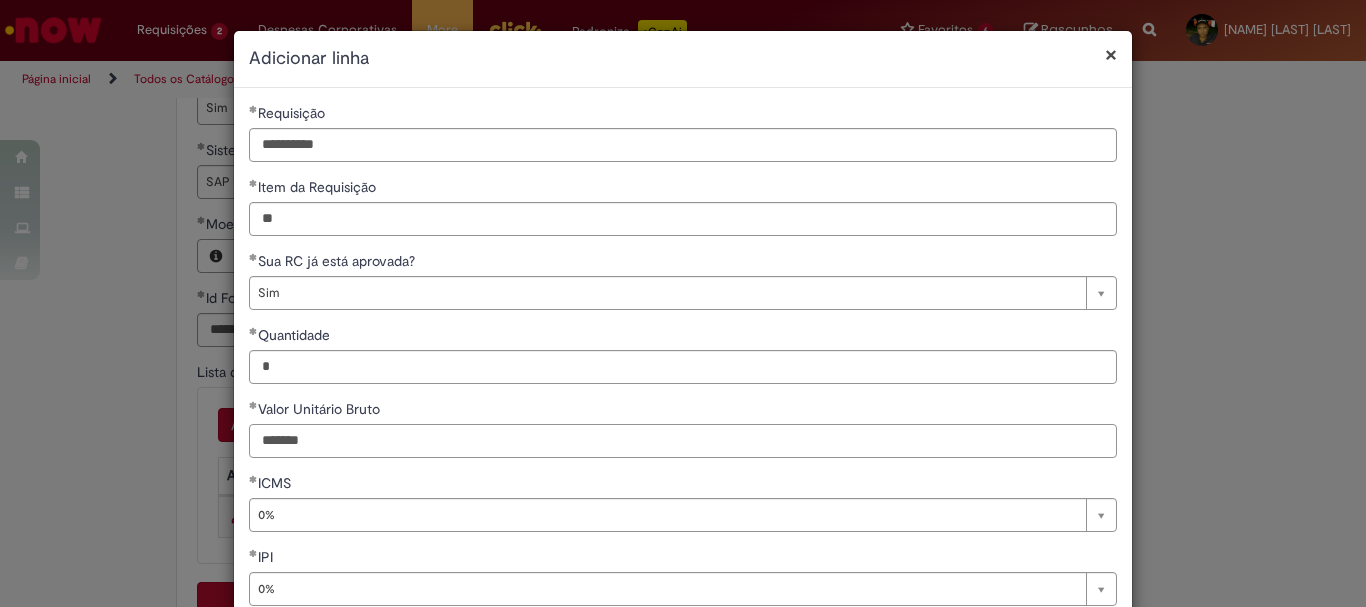 type on "*******" 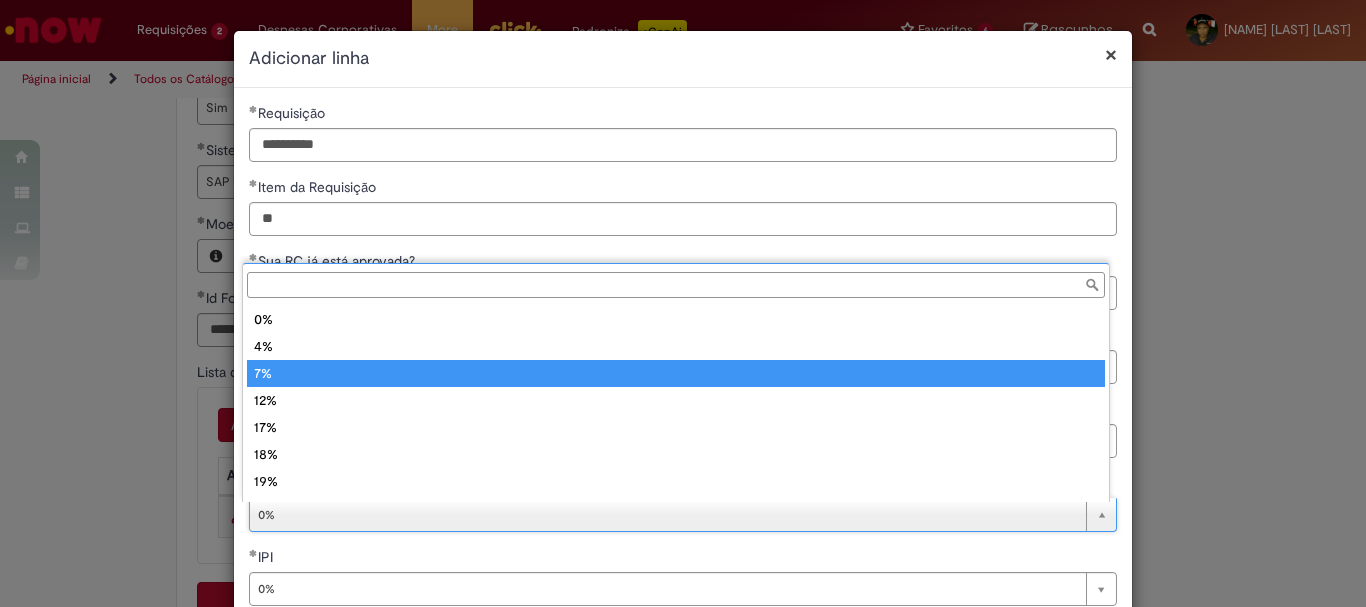 type on "**" 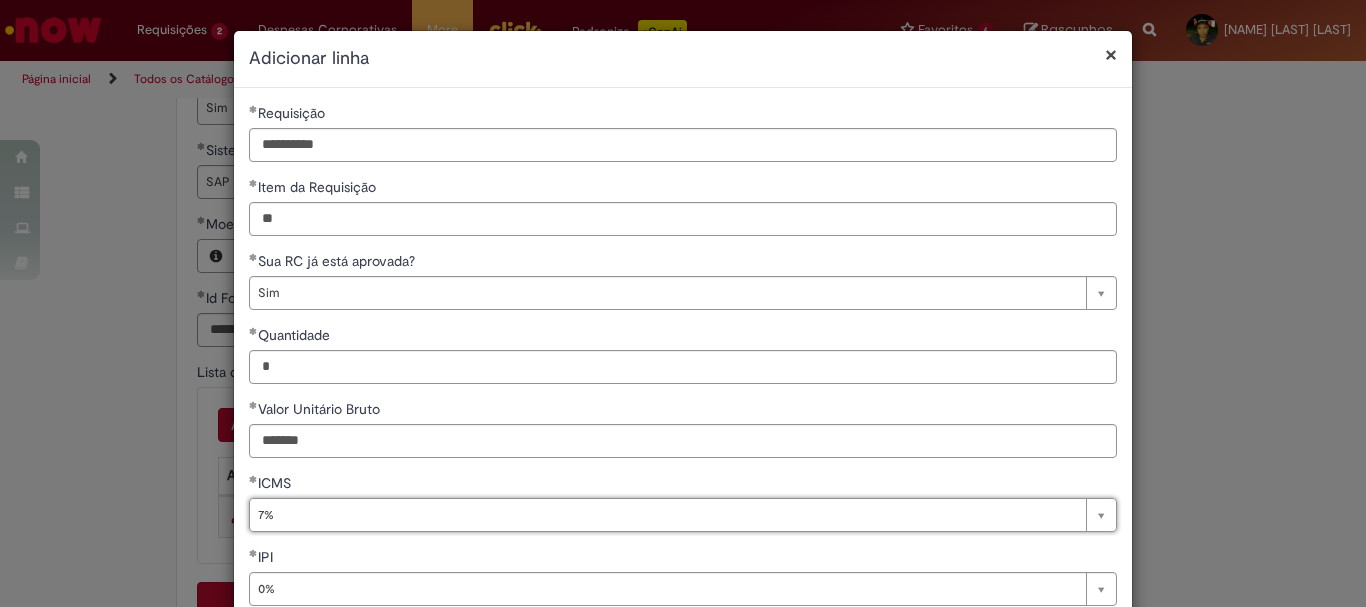 scroll, scrollTop: 0, scrollLeft: 17, axis: horizontal 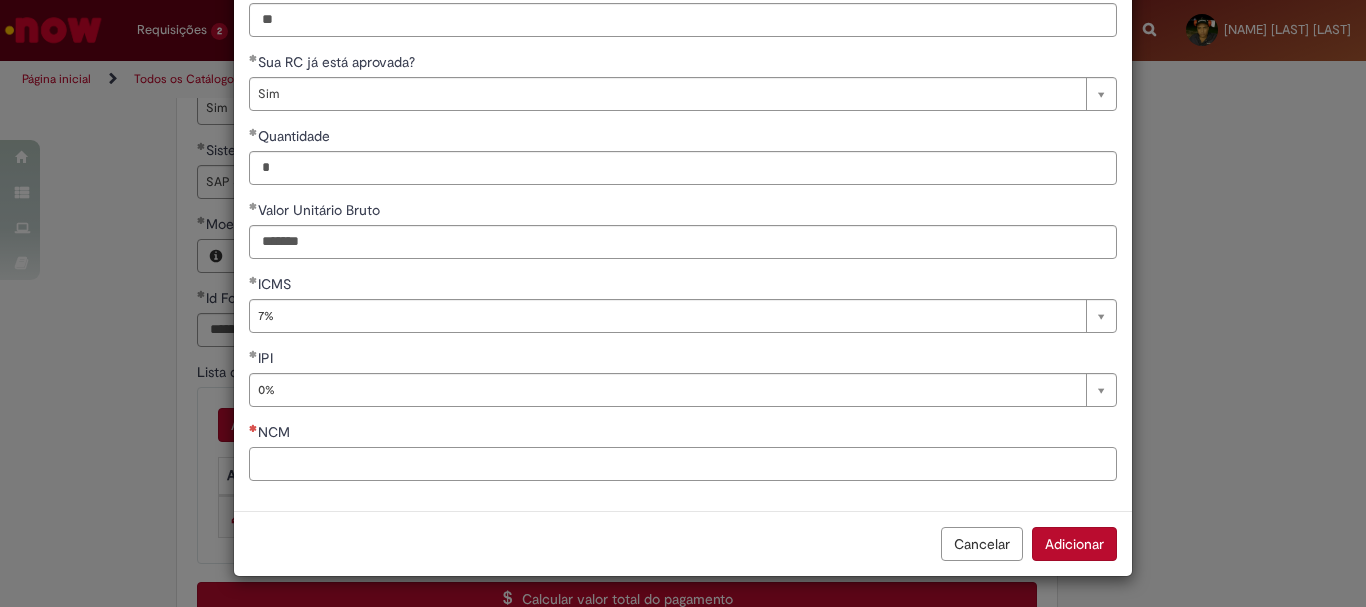 click on "NCM" at bounding box center [683, 464] 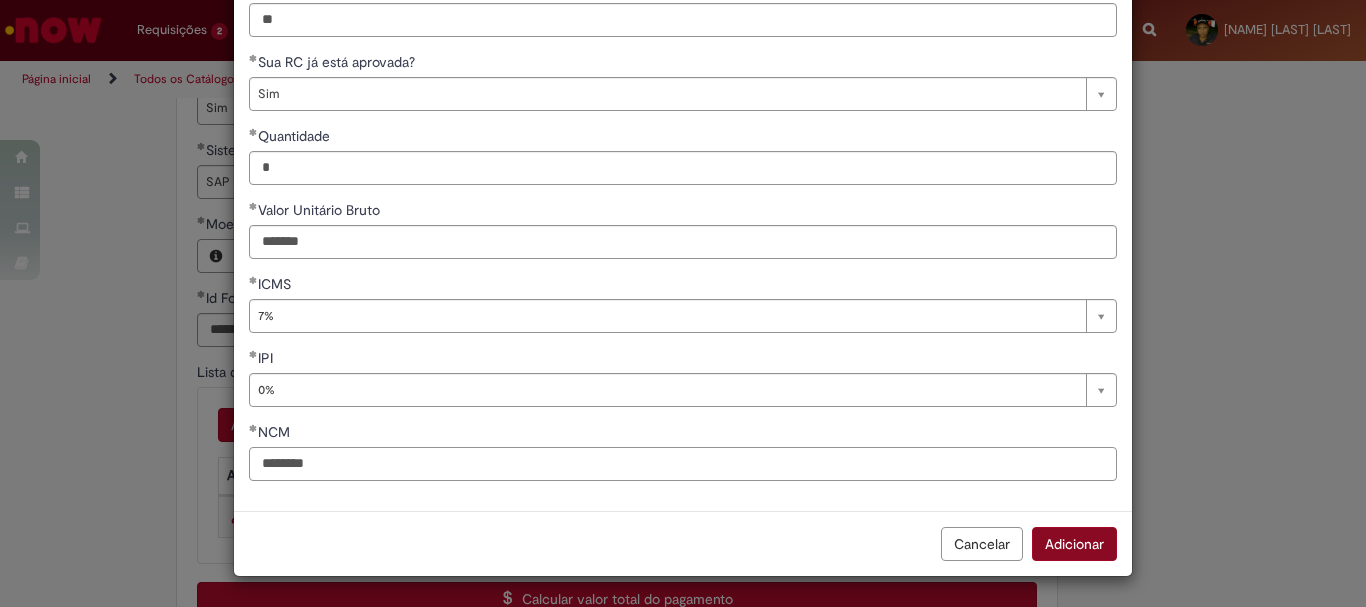 type on "********" 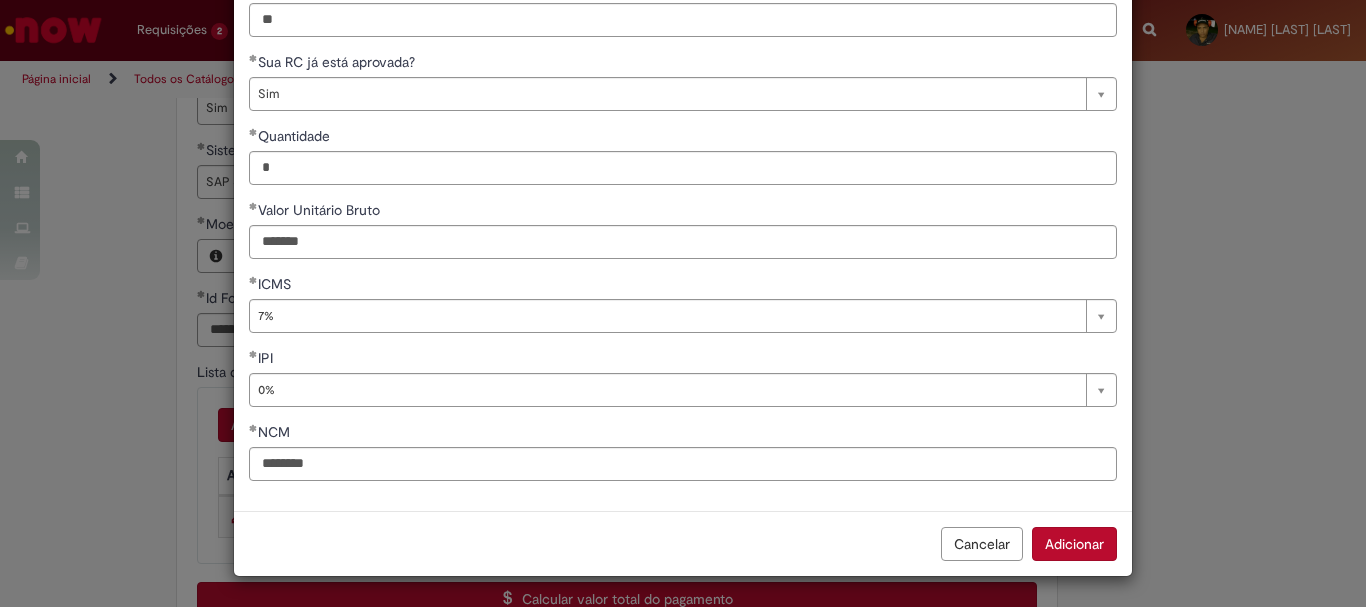 click on "Adicionar" at bounding box center (1074, 544) 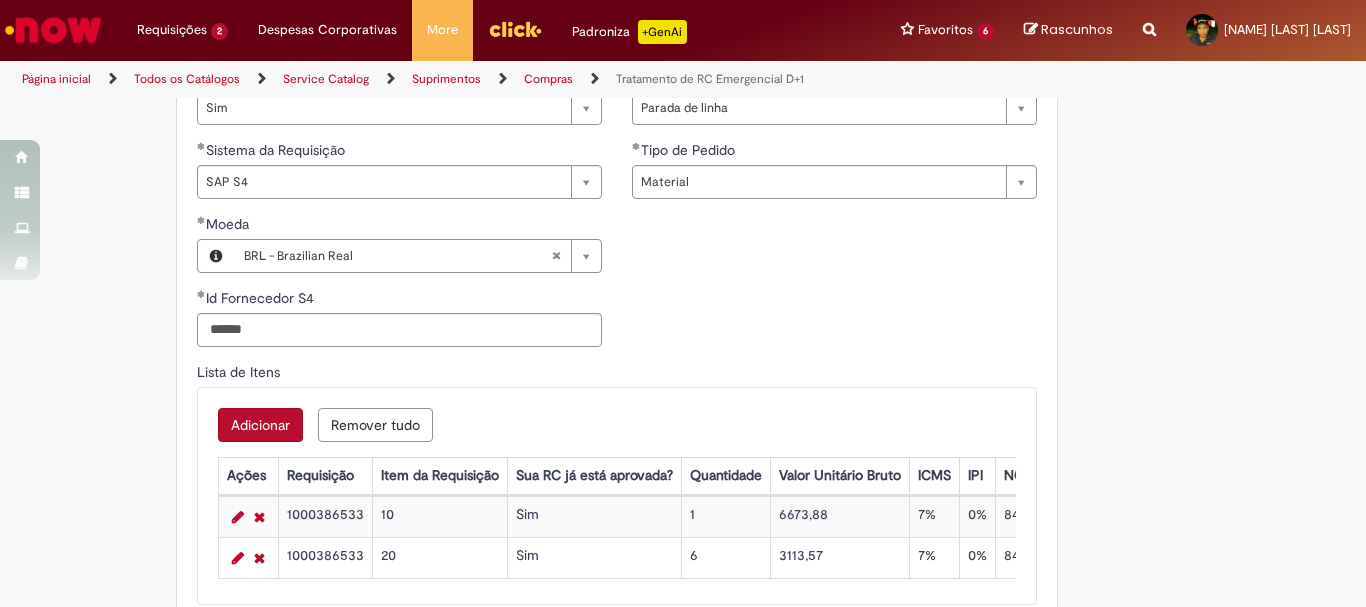 click on "Adicionar" at bounding box center (260, 425) 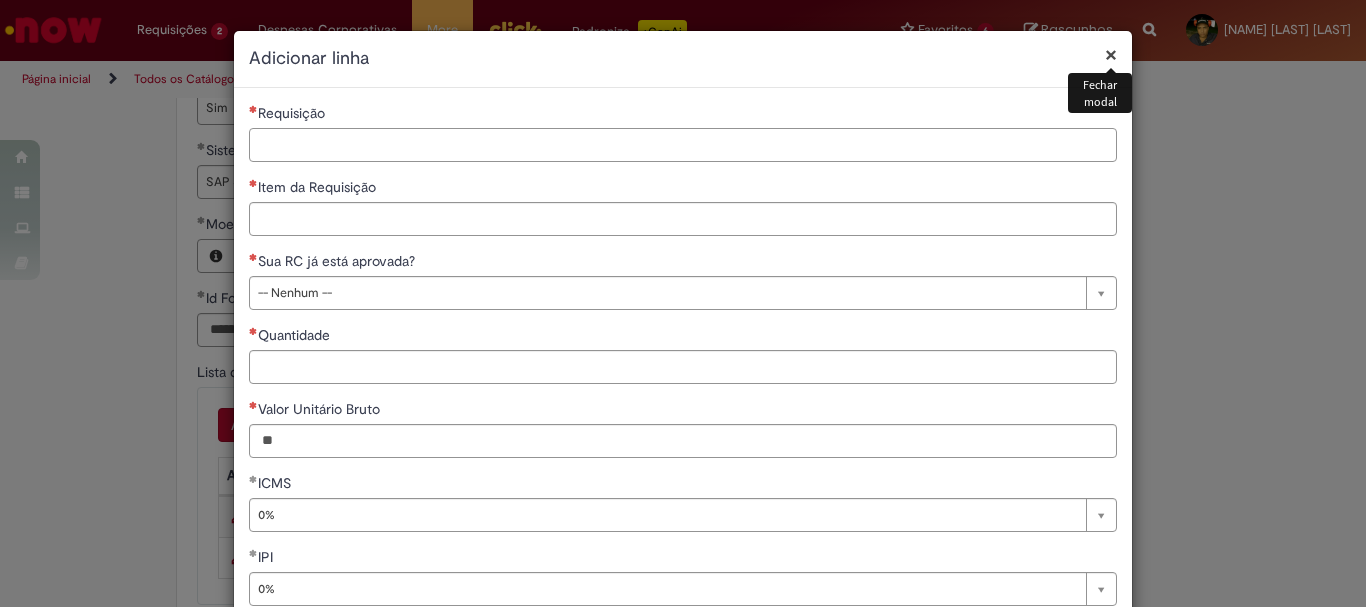 click on "Requisição" at bounding box center [683, 145] 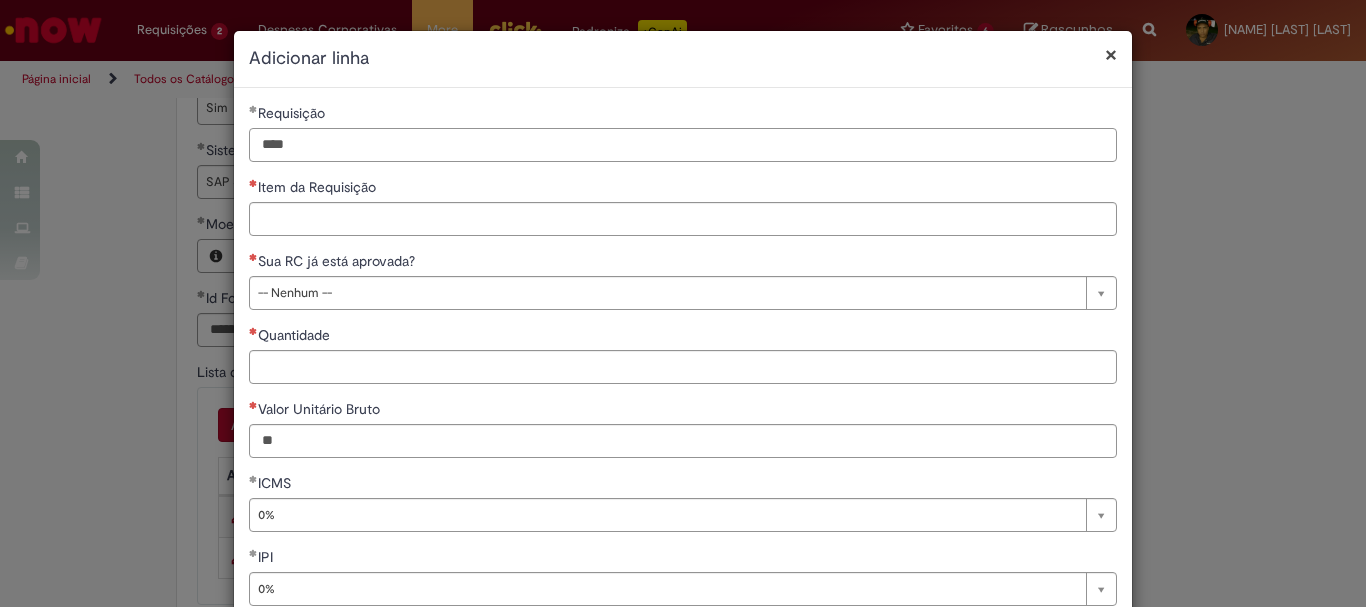 type on "****" 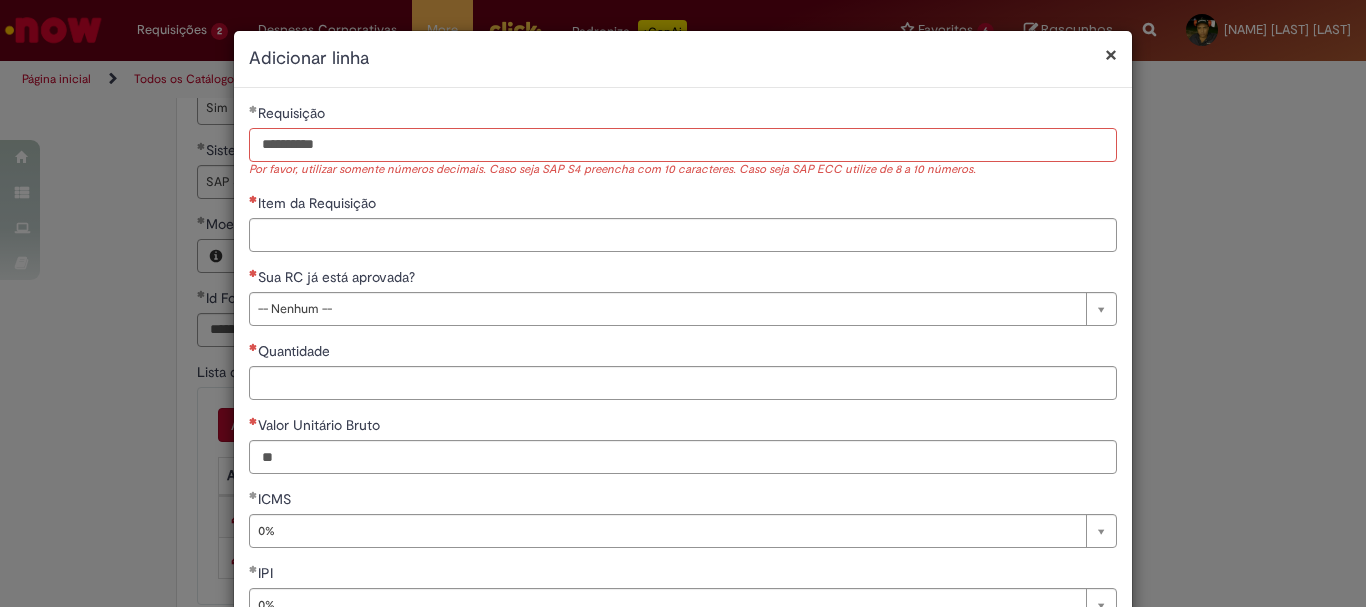 type on "**********" 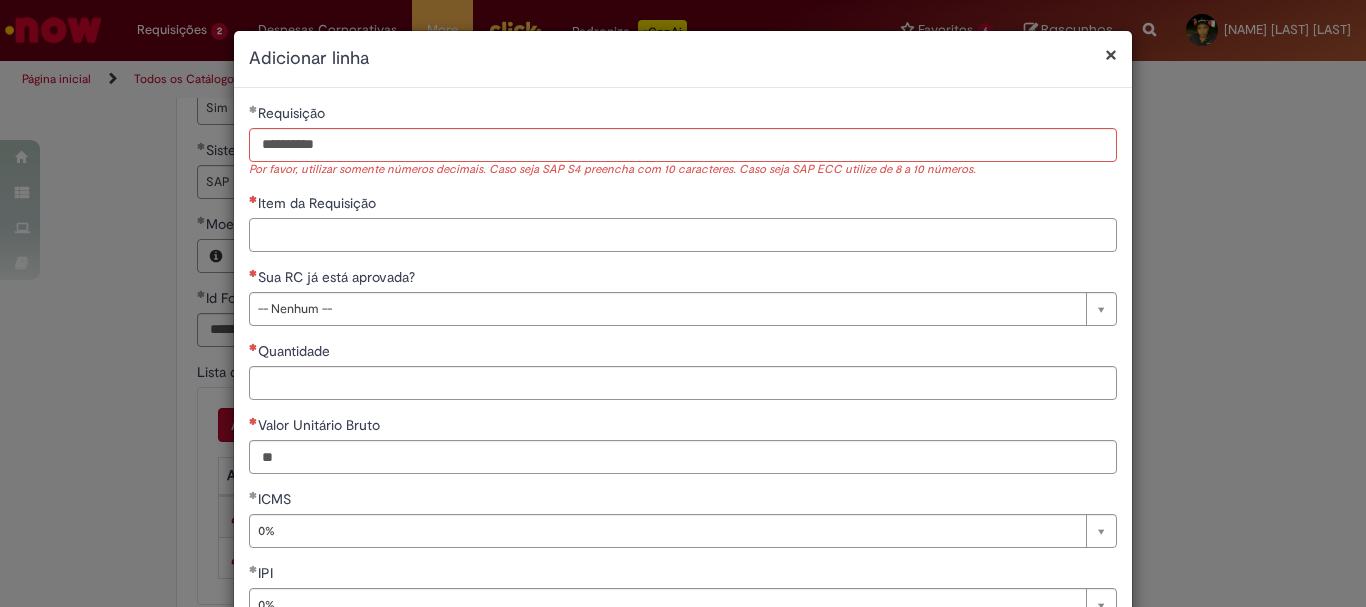 click on "Item da Requisição" at bounding box center [683, 235] 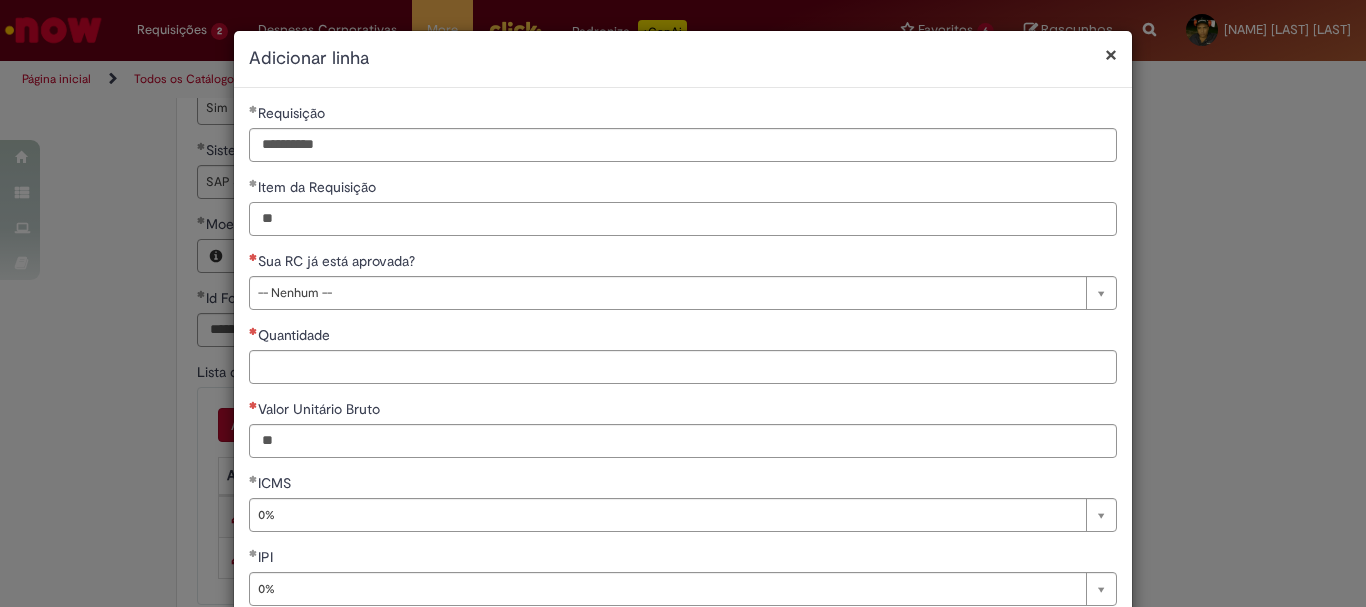 type on "**" 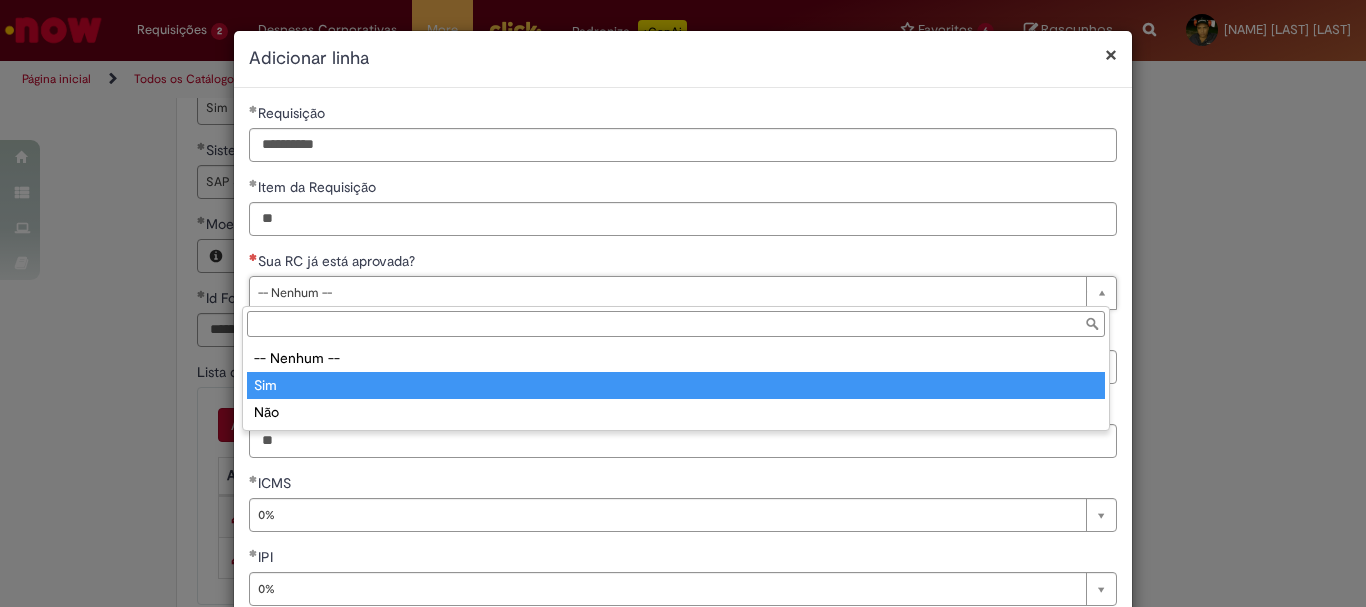 type on "***" 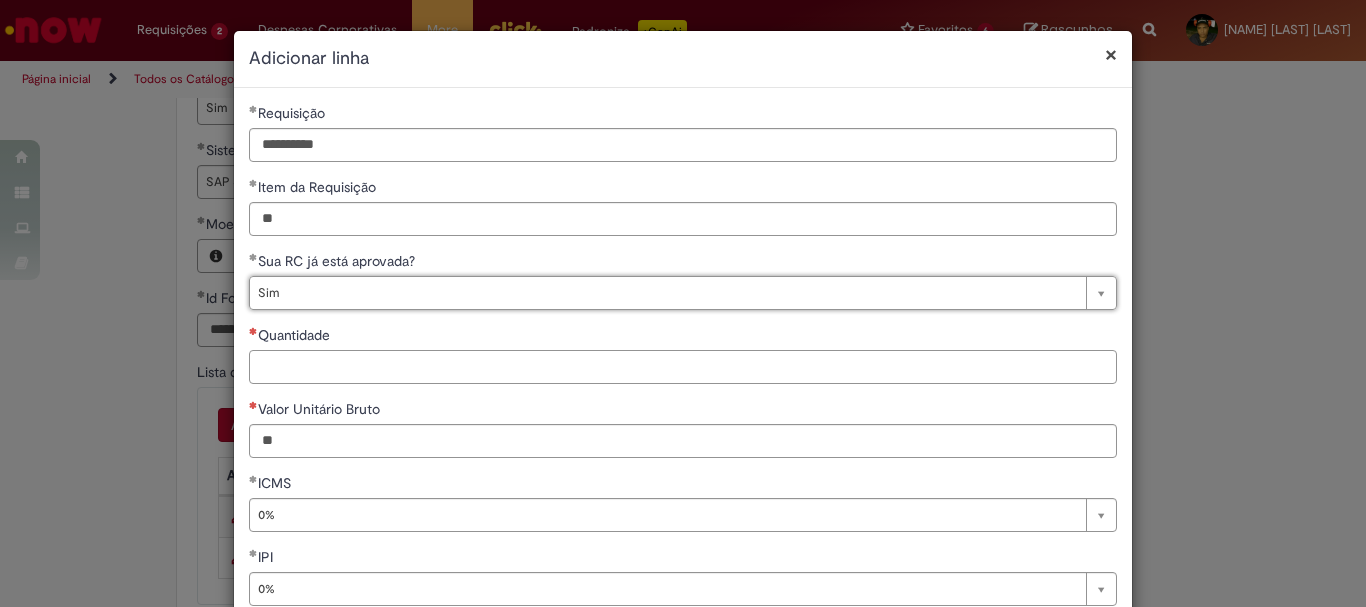 click on "Quantidade" at bounding box center (683, 367) 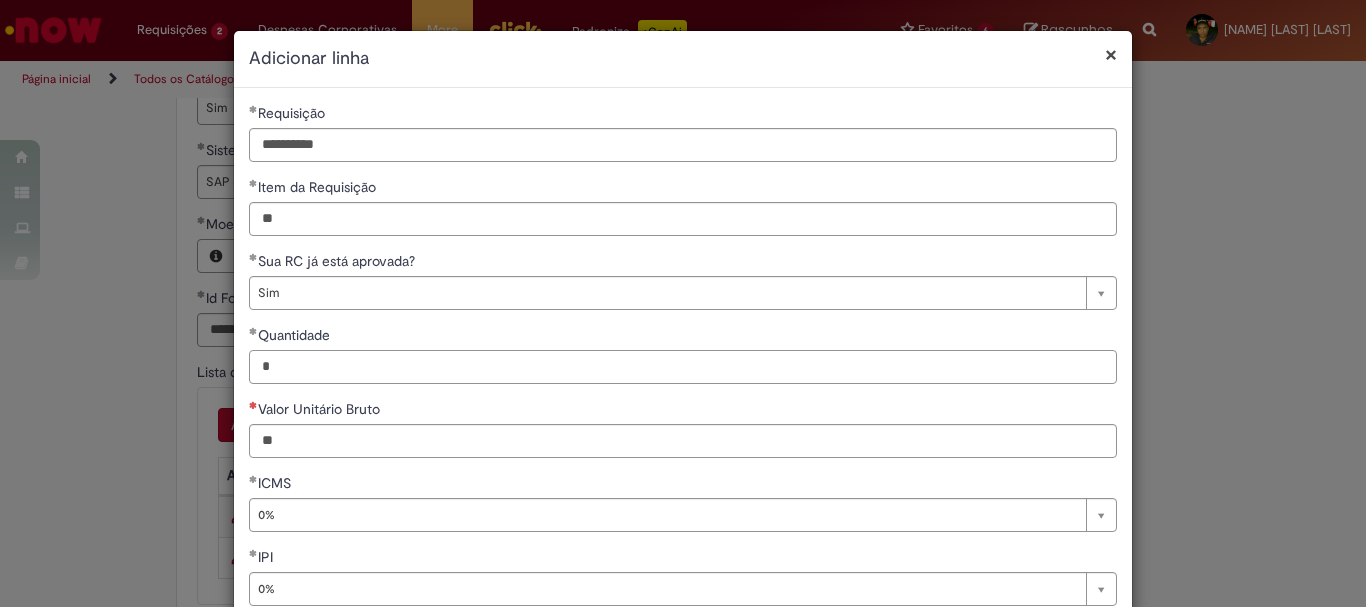 type on "*" 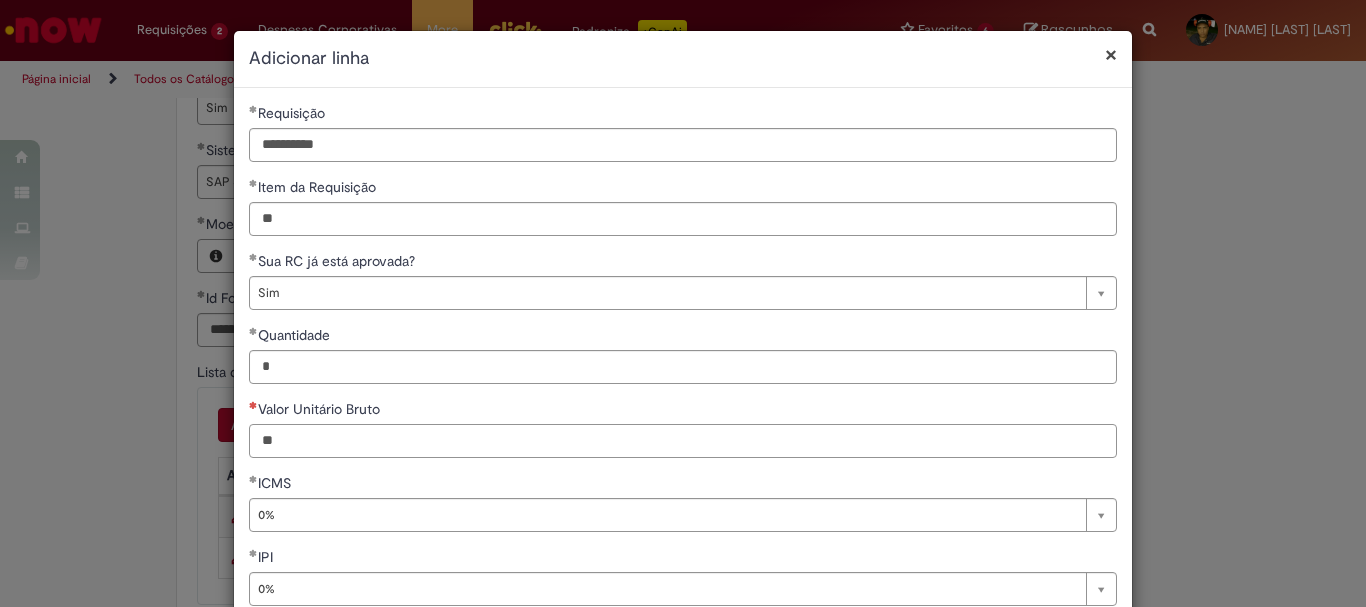 click on "Valor Unitário Bruto" at bounding box center (683, 441) 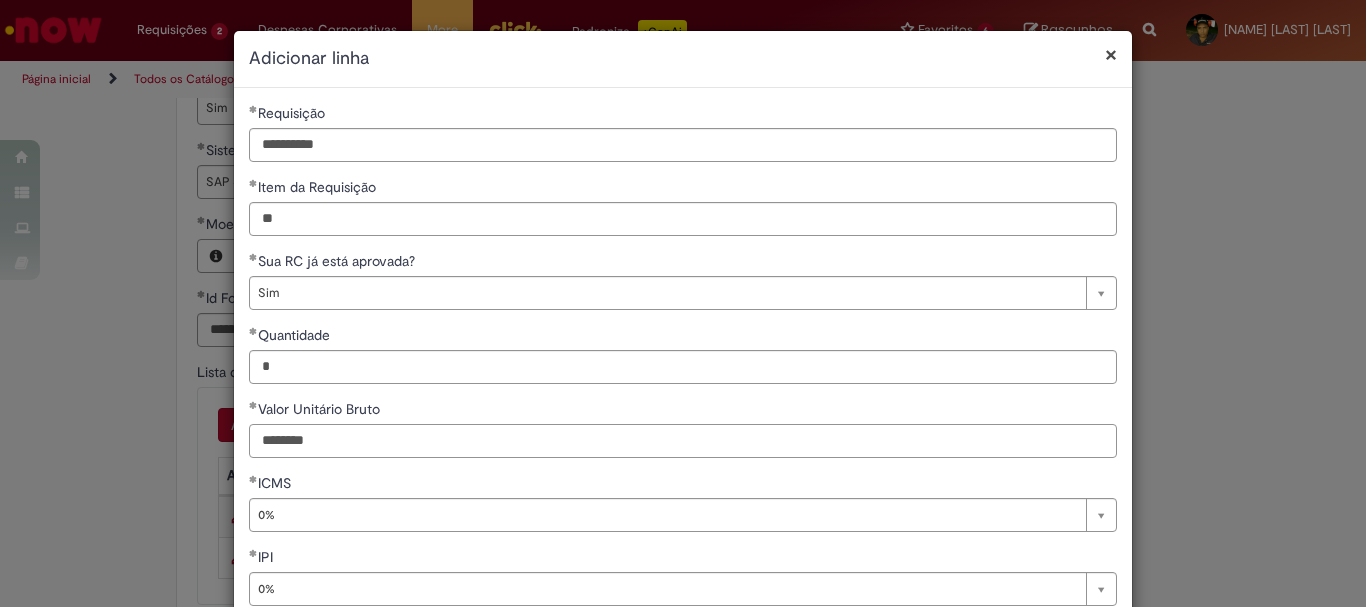 type on "********" 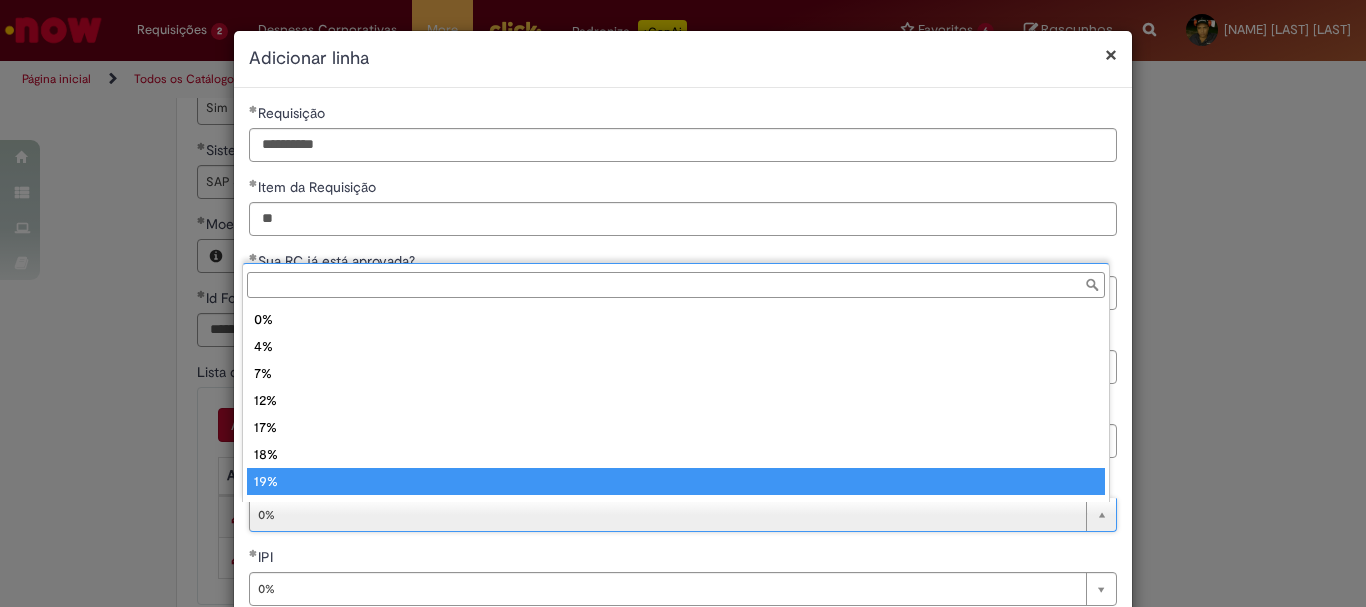scroll, scrollTop: 16, scrollLeft: 0, axis: vertical 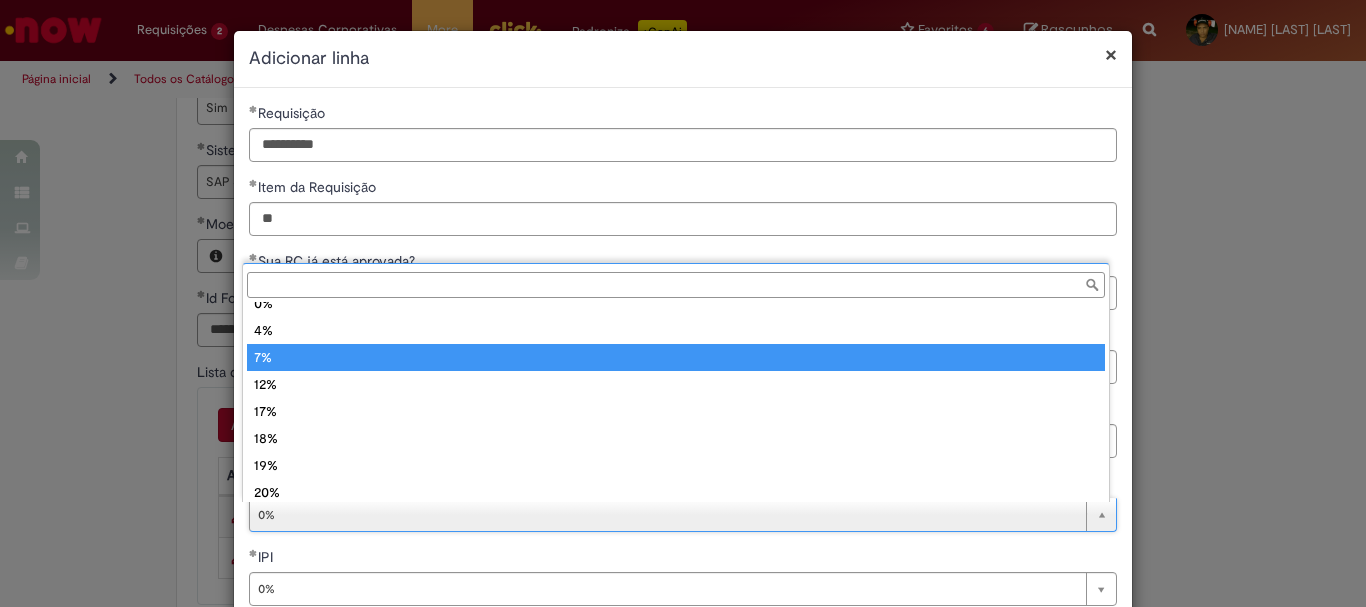 type on "**" 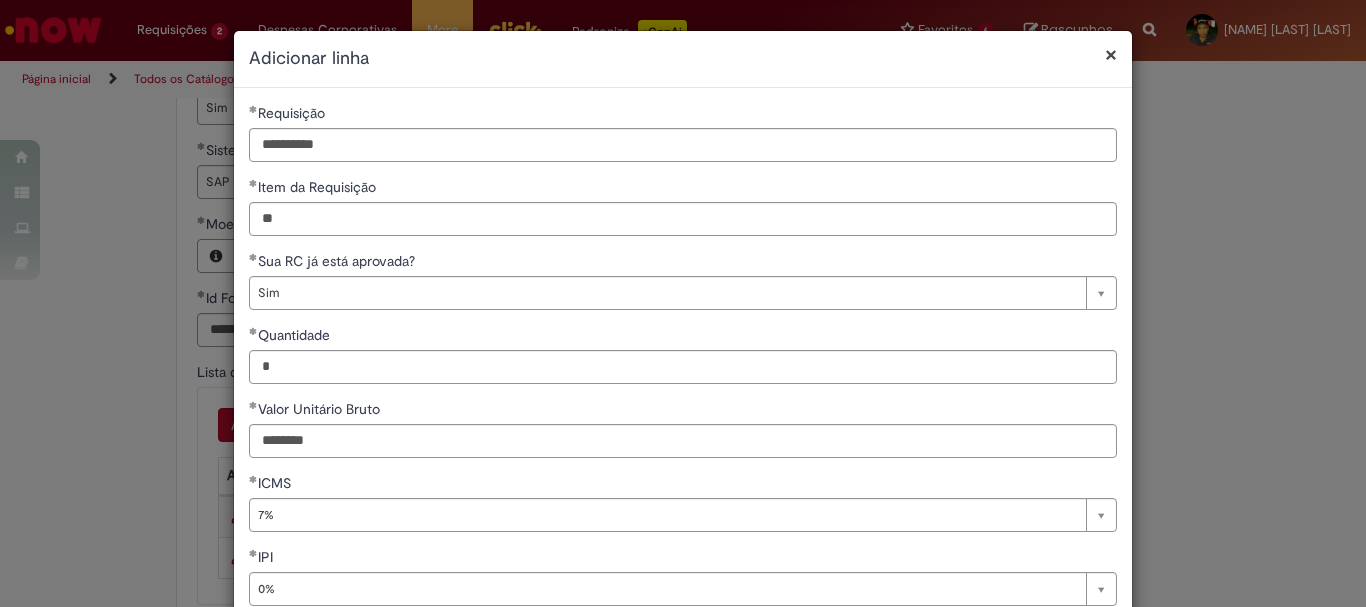 scroll, scrollTop: 0, scrollLeft: 0, axis: both 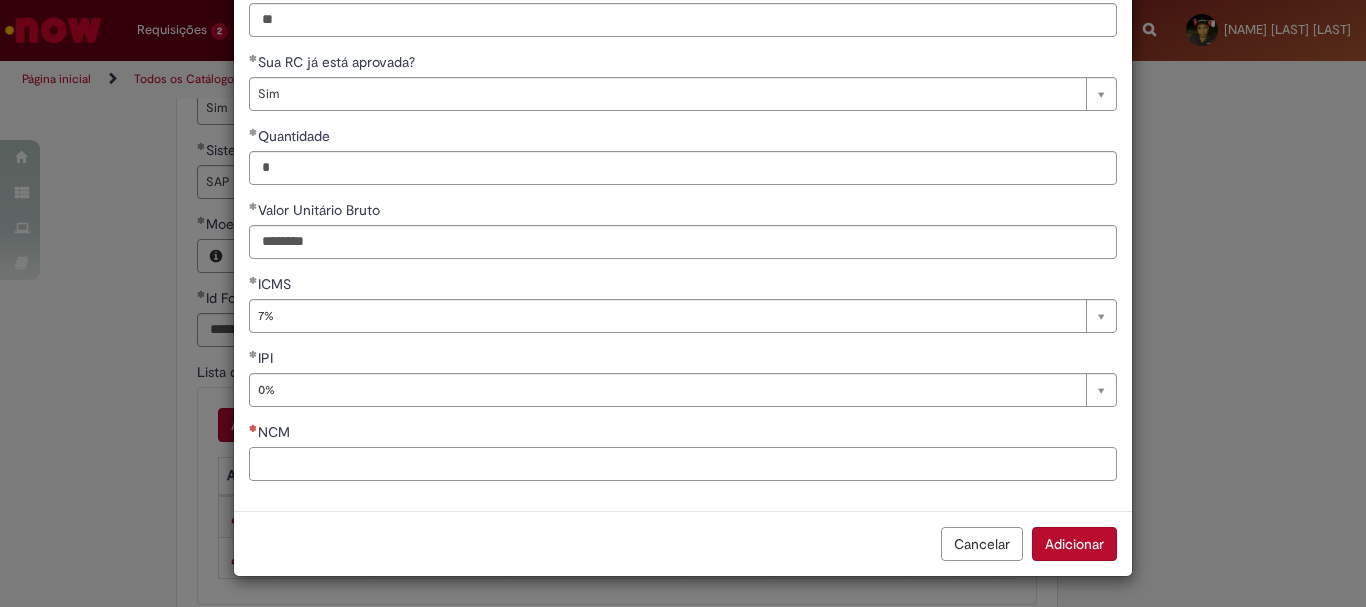 click on "NCM" at bounding box center [683, 464] 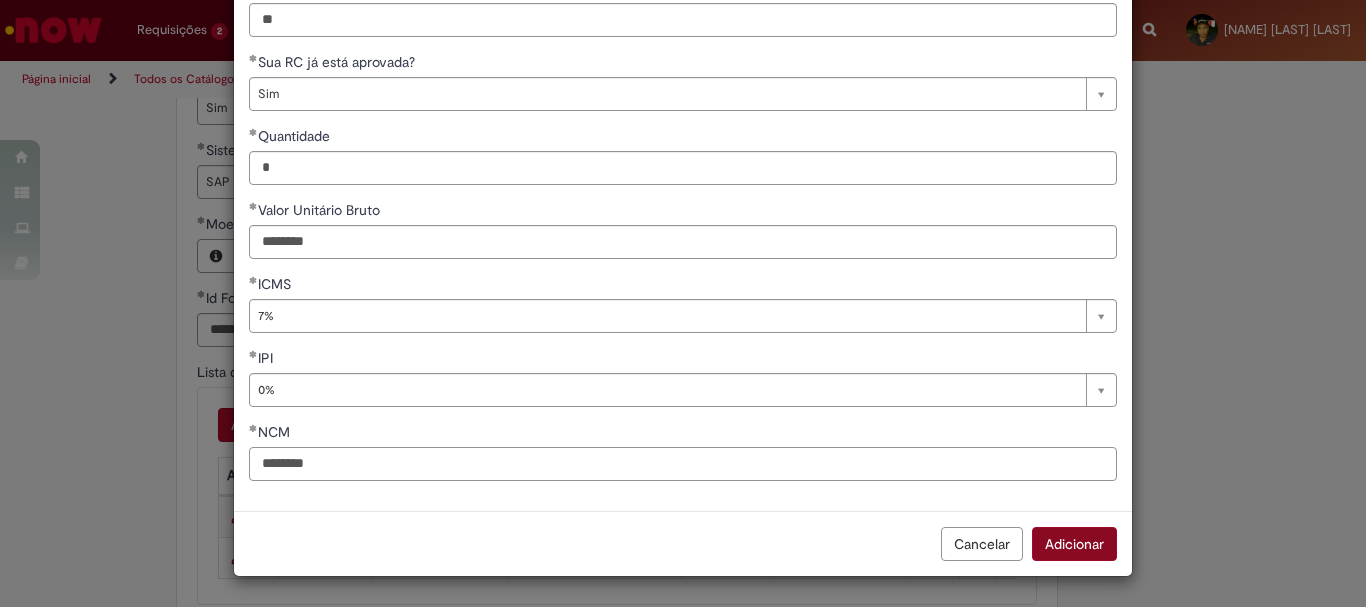 type on "********" 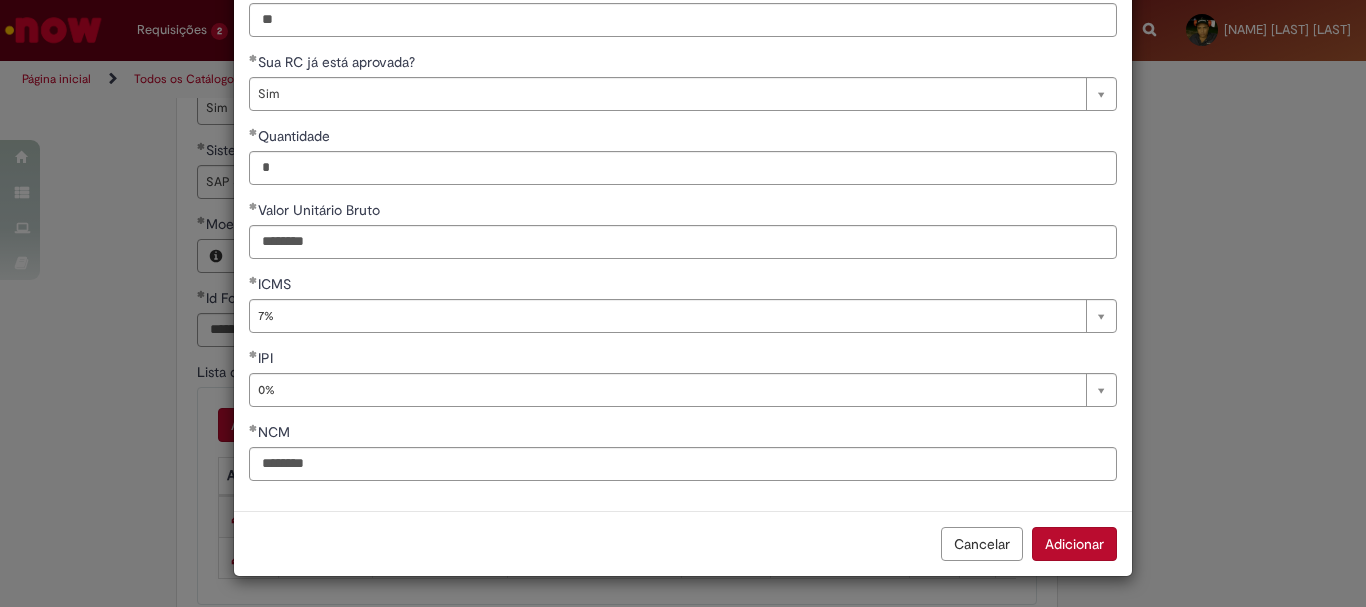 click on "Adicionar" at bounding box center [1074, 544] 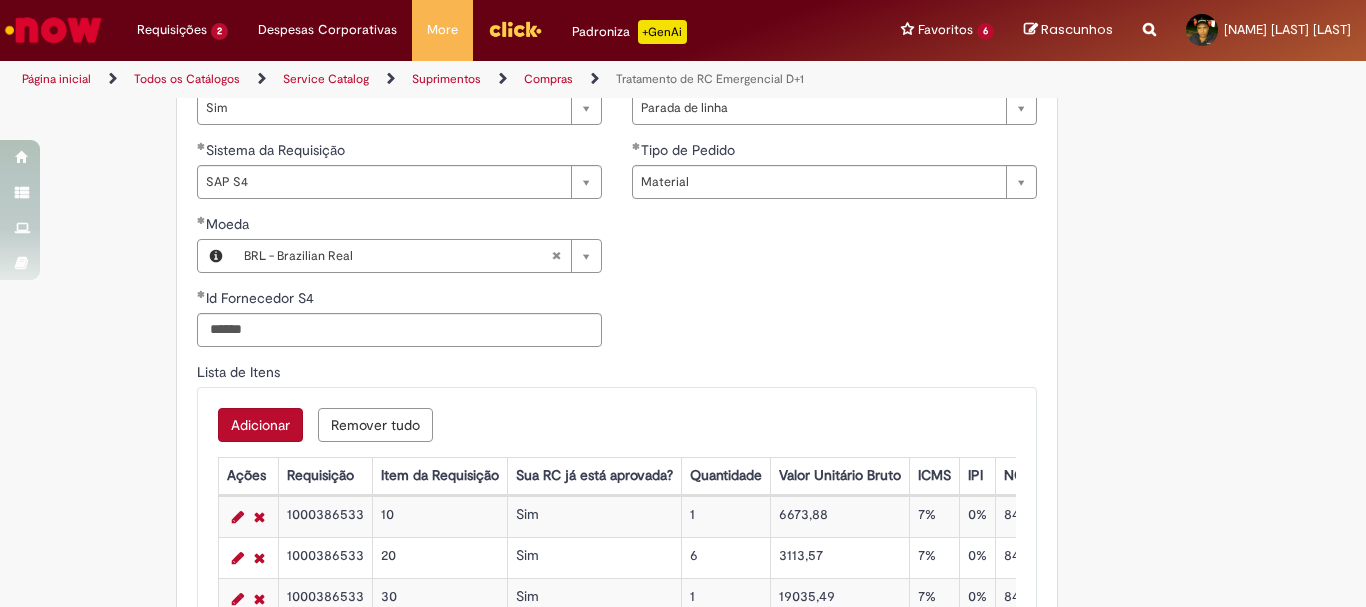 click on "Adicionar" at bounding box center [260, 425] 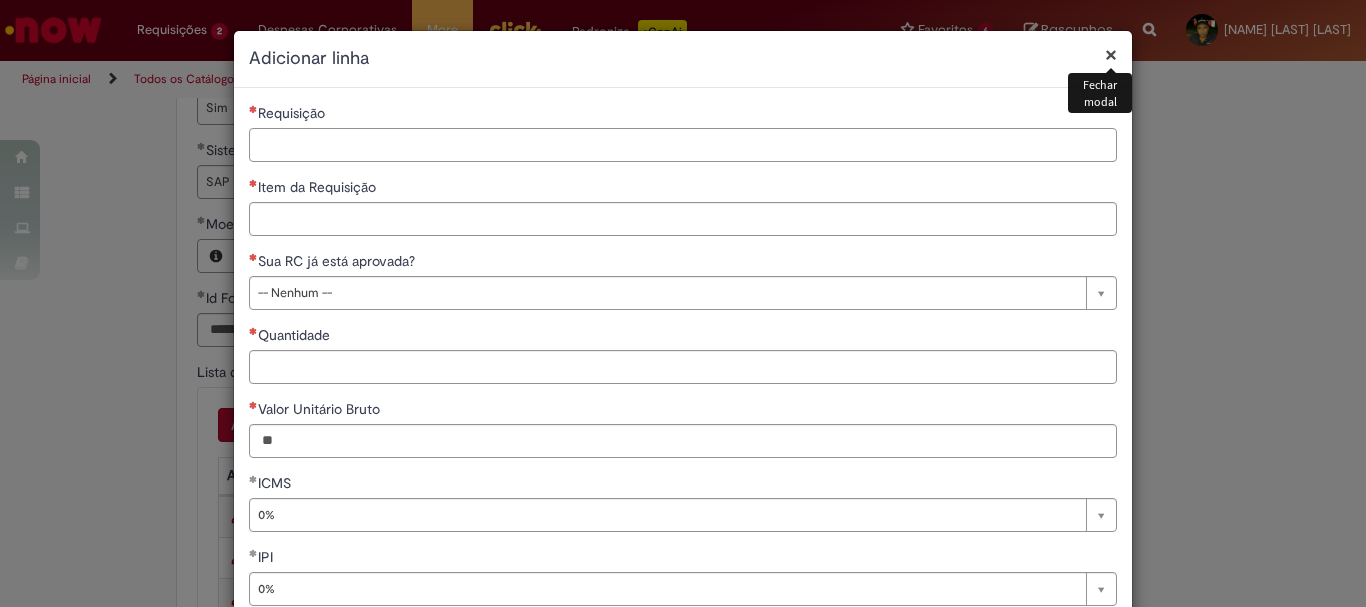 click on "Requisição" at bounding box center [683, 145] 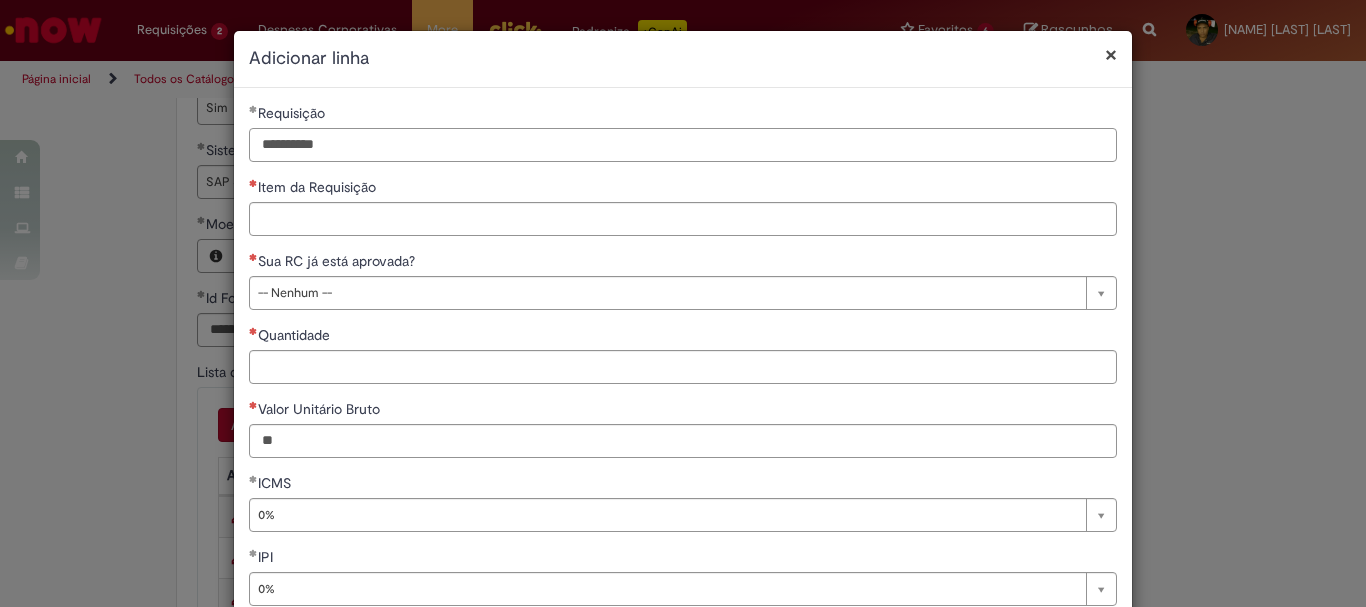 type on "**********" 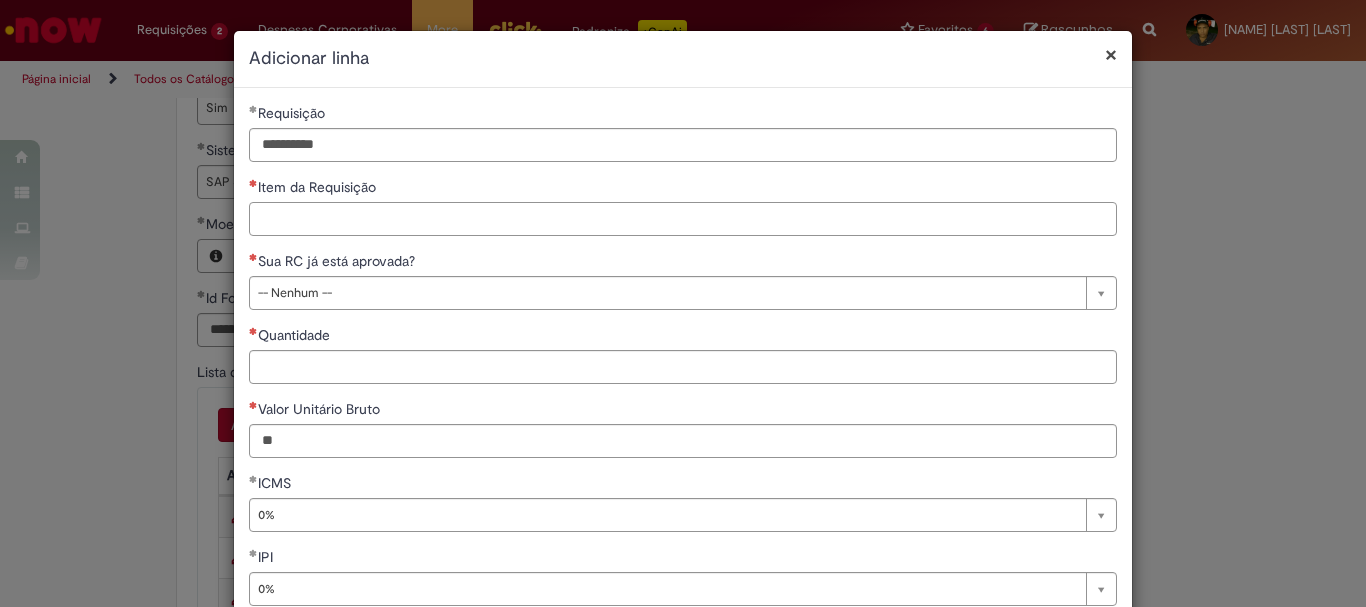 click on "Item da Requisição" at bounding box center (683, 219) 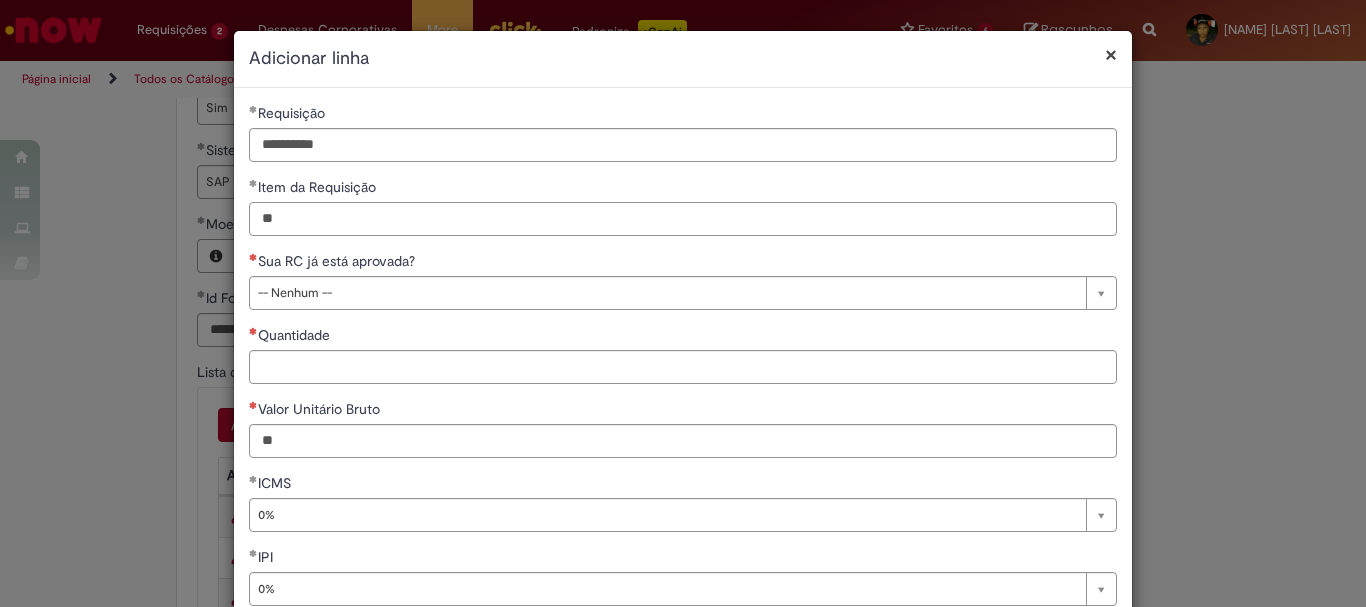 type on "**" 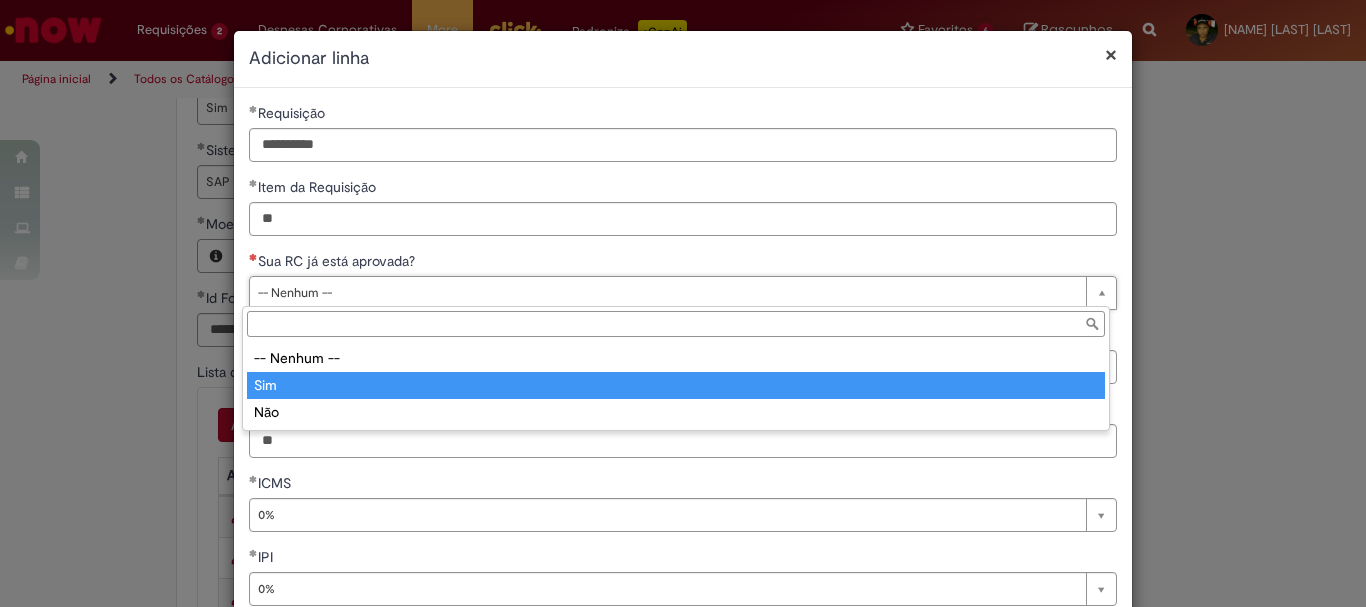 type on "***" 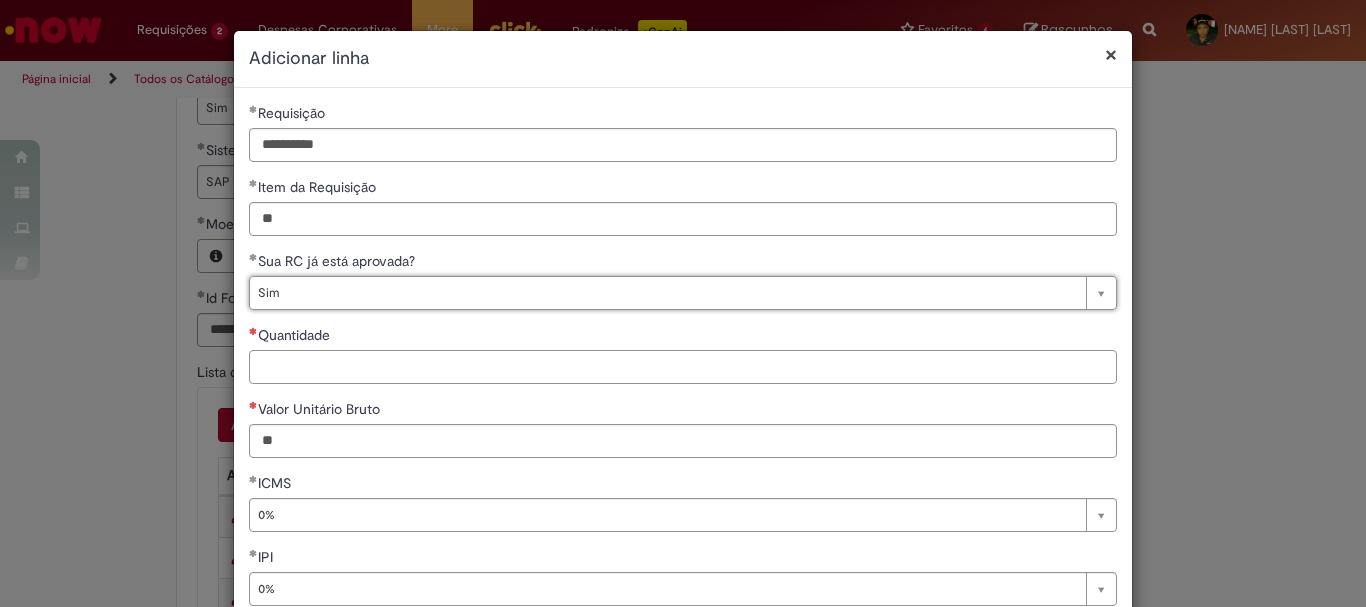 click on "Quantidade" at bounding box center (683, 367) 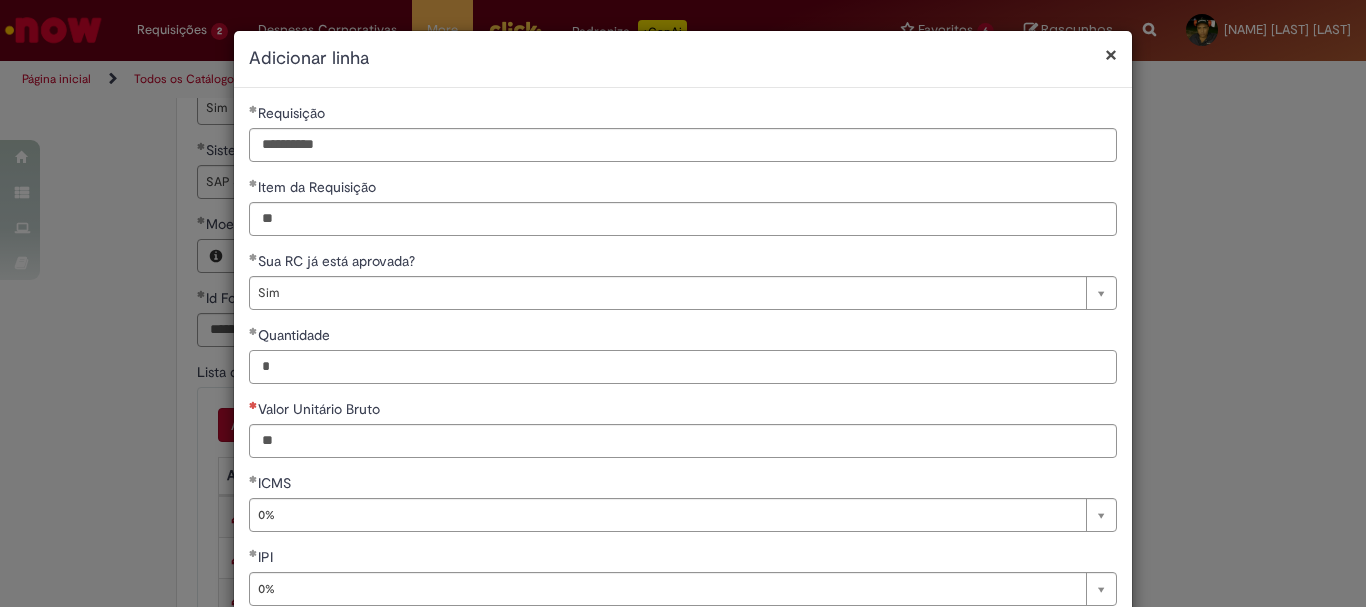 type on "*" 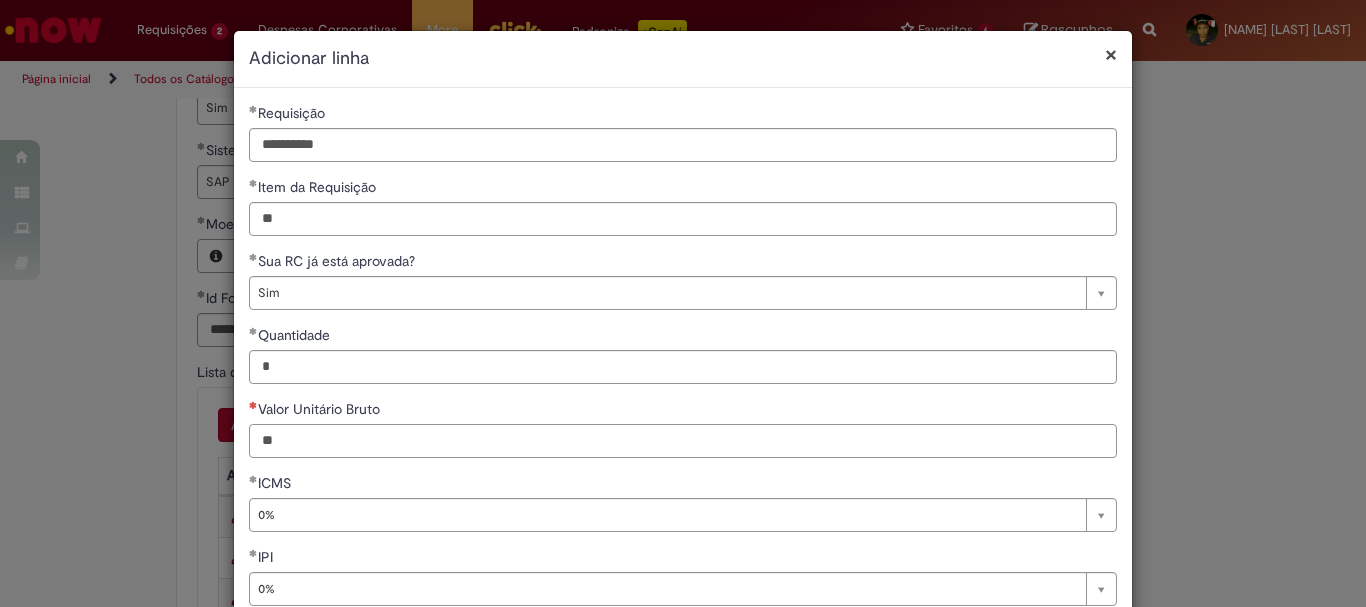 click on "Valor Unitário Bruto" at bounding box center [683, 441] 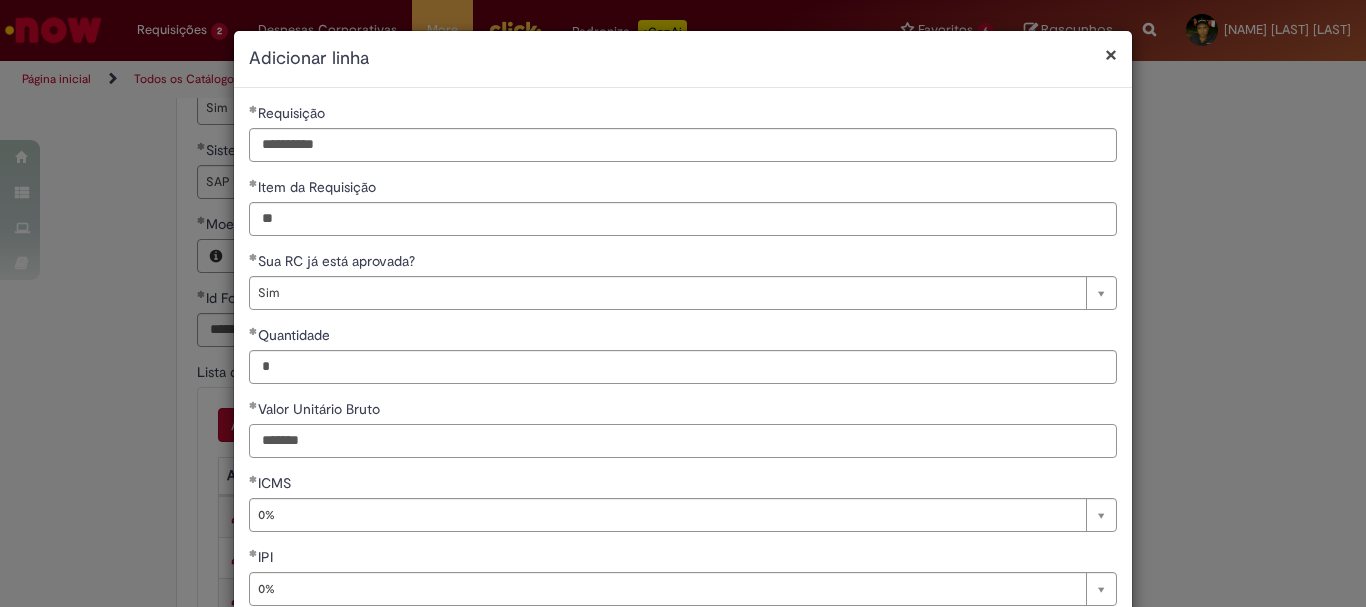 type on "*******" 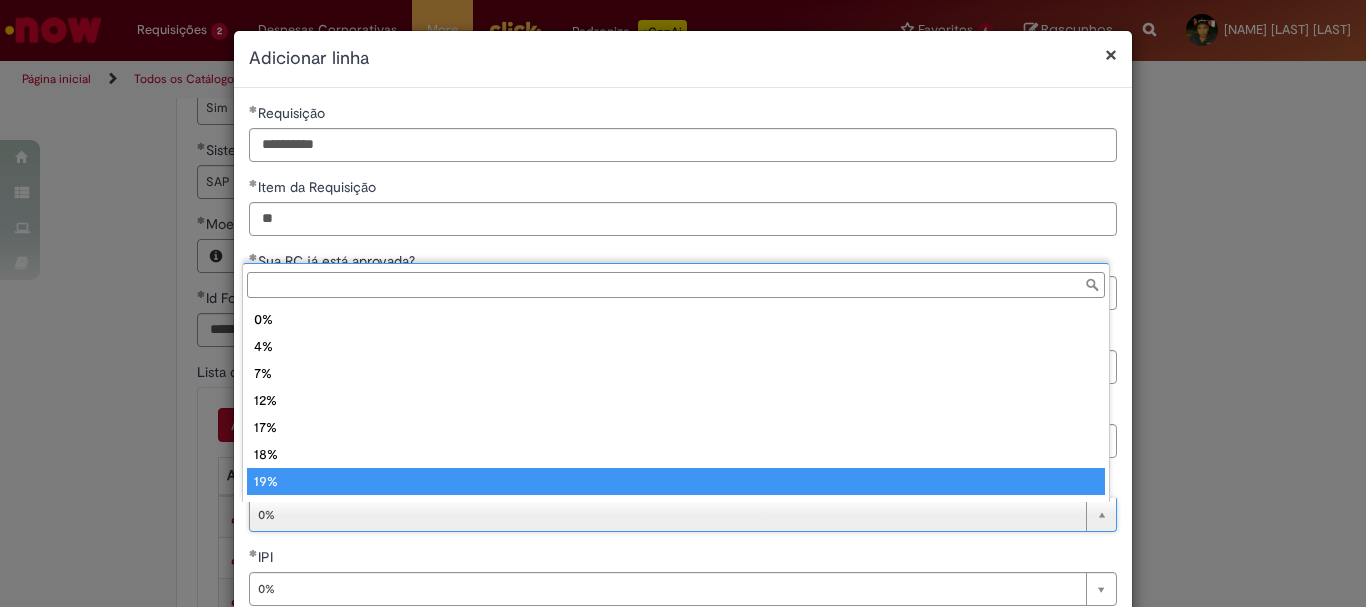 scroll, scrollTop: 16, scrollLeft: 0, axis: vertical 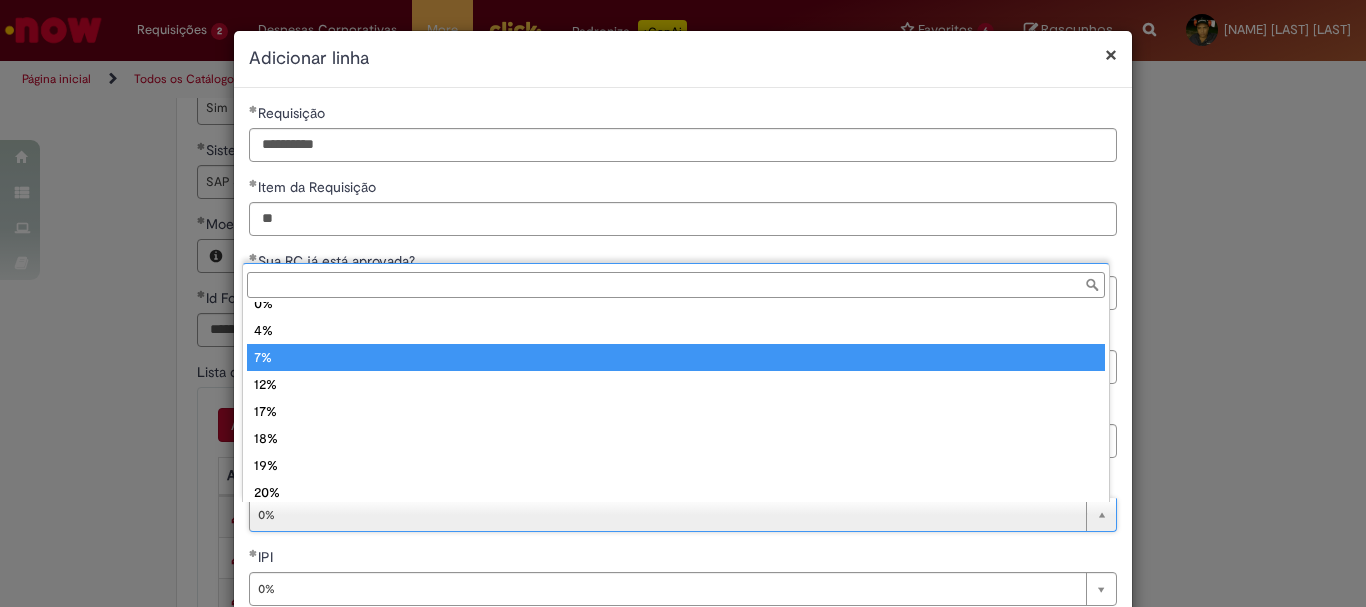 type on "**" 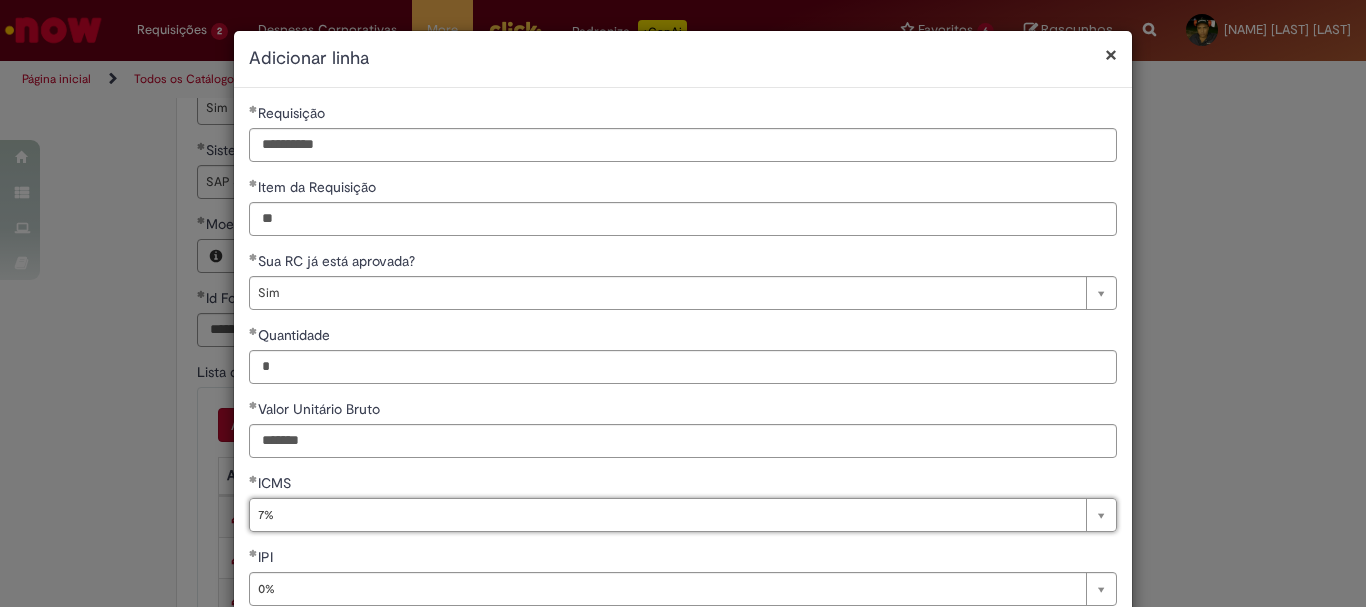 scroll, scrollTop: 0, scrollLeft: 17, axis: horizontal 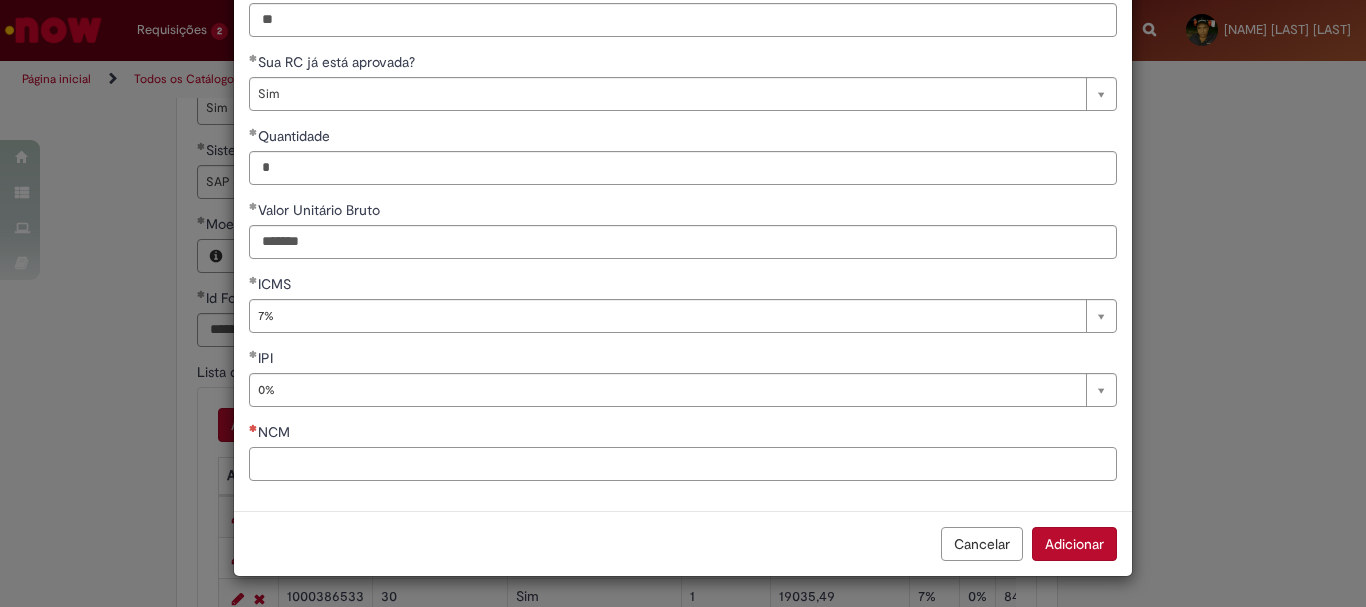 click on "NCM" at bounding box center [683, 464] 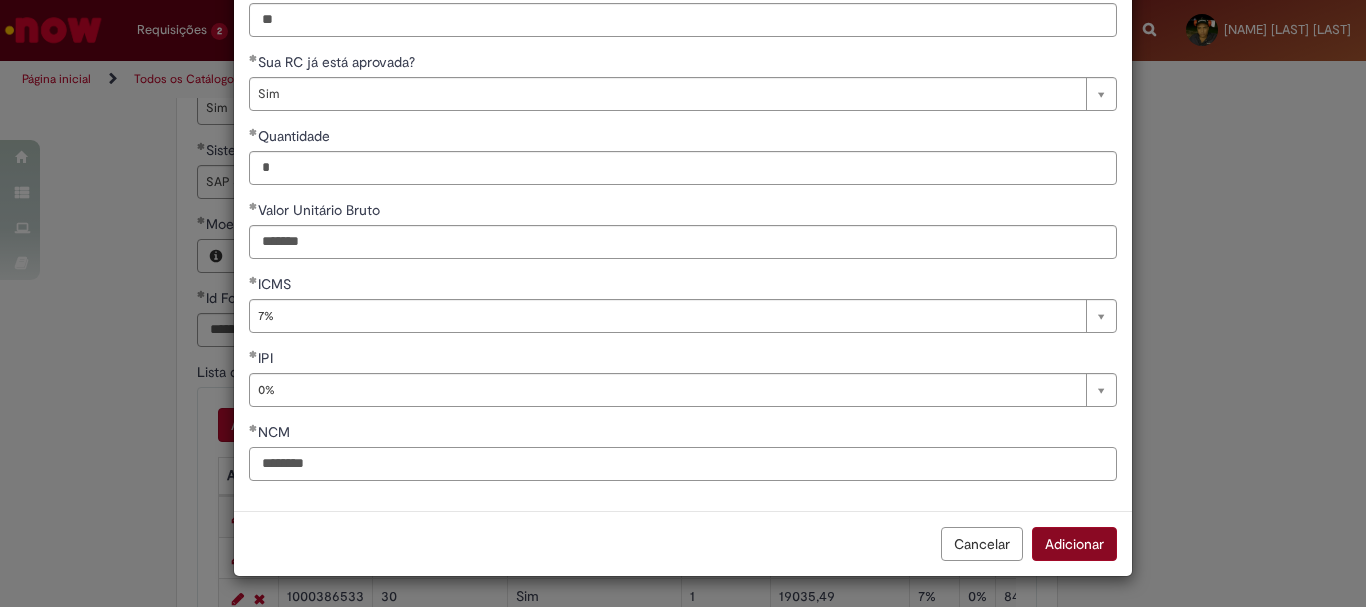 type on "********" 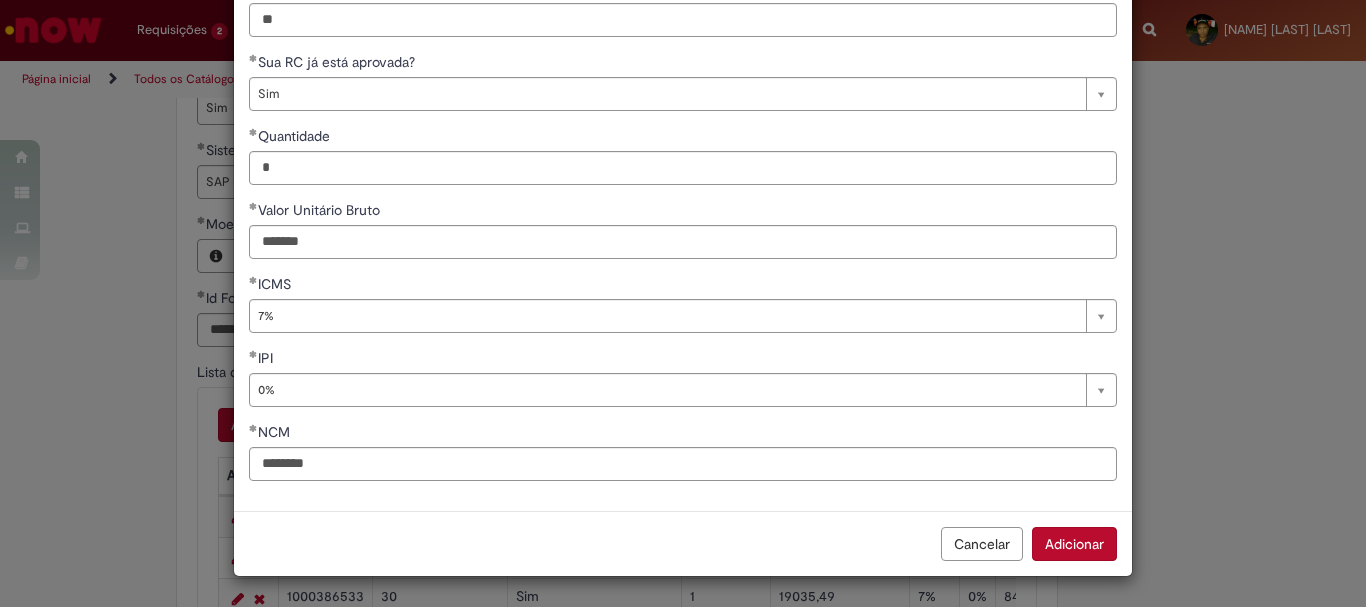 click on "Adicionar" at bounding box center [1074, 544] 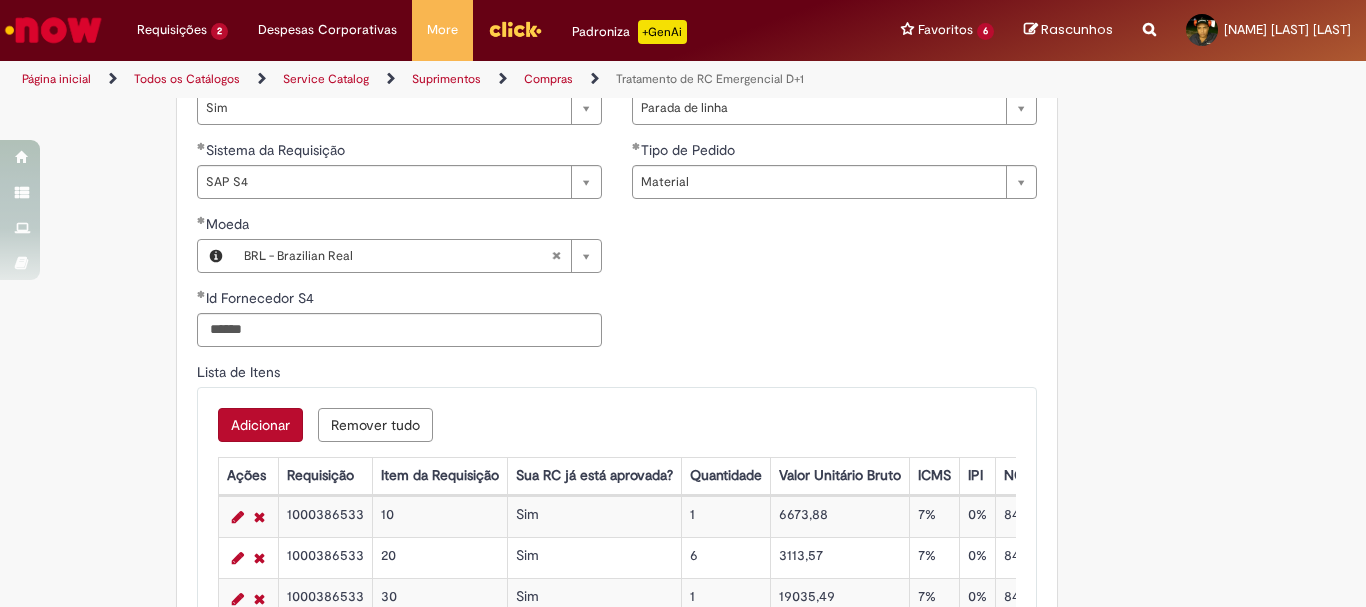 scroll, scrollTop: 1188, scrollLeft: 0, axis: vertical 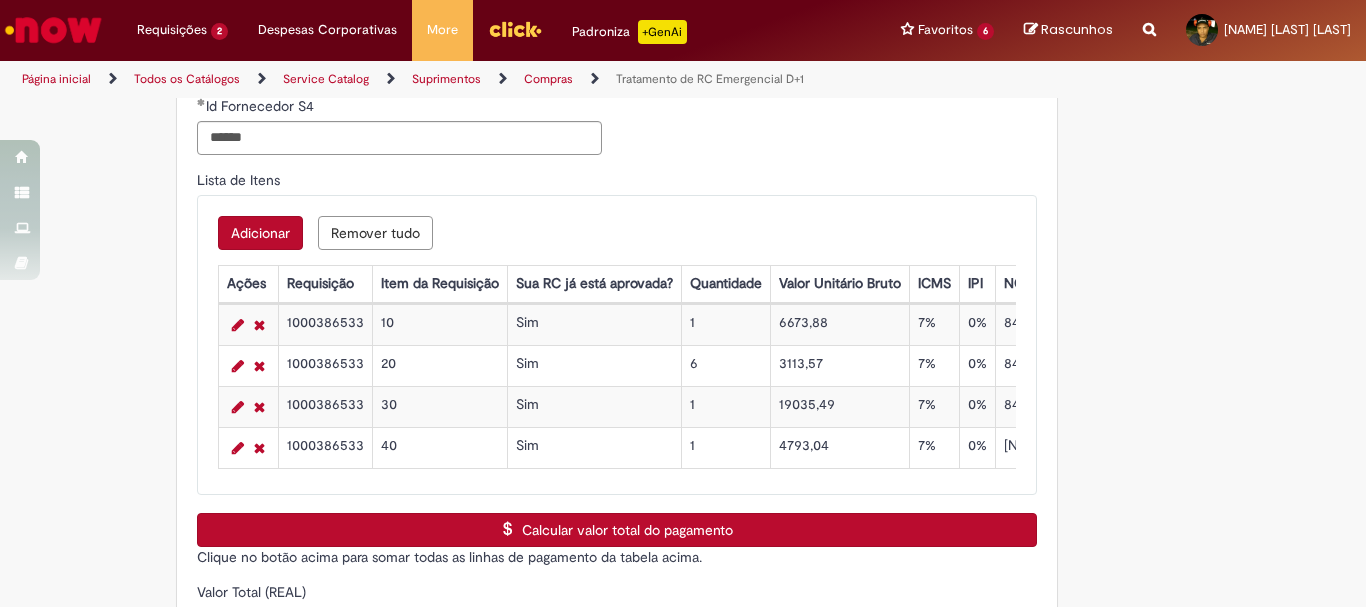 click on "Calcular valor total do pagamento" at bounding box center (617, 530) 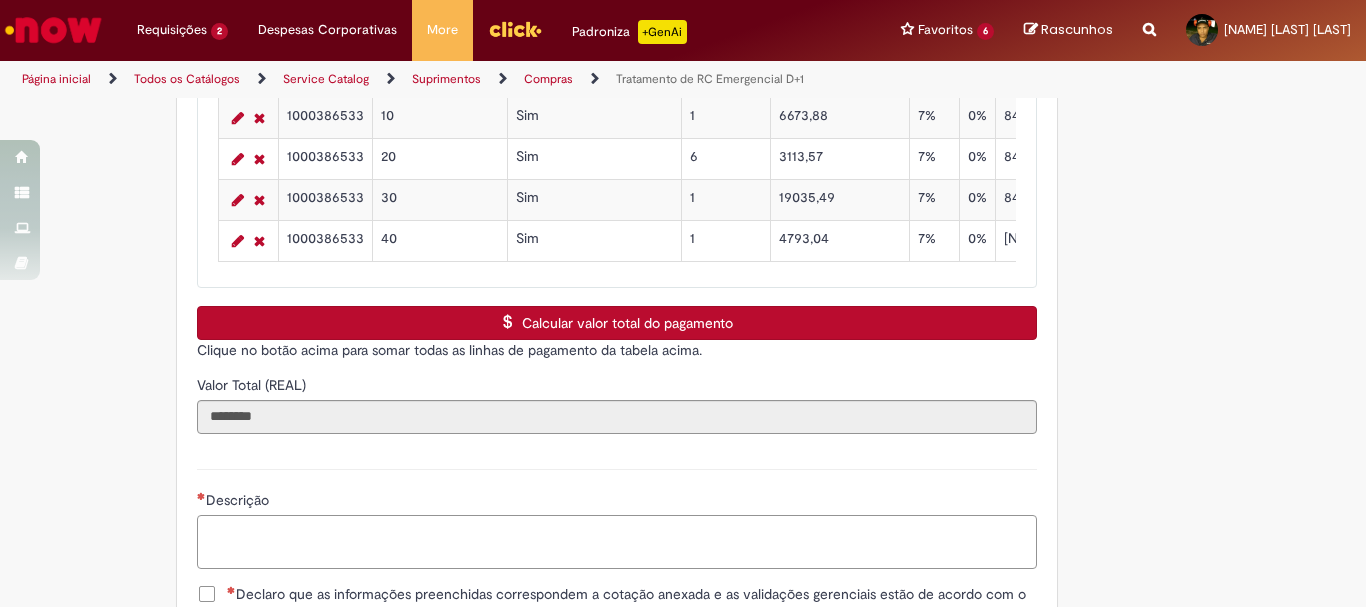 click on "Descrição" at bounding box center [617, 542] 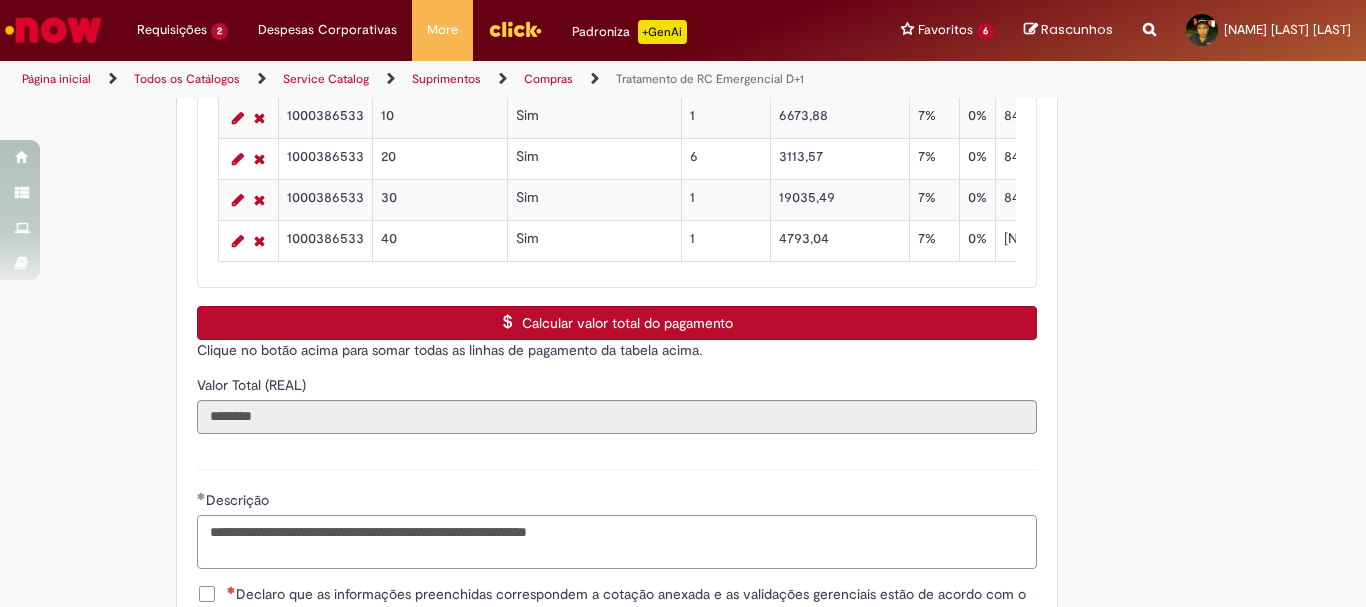 type on "**********" 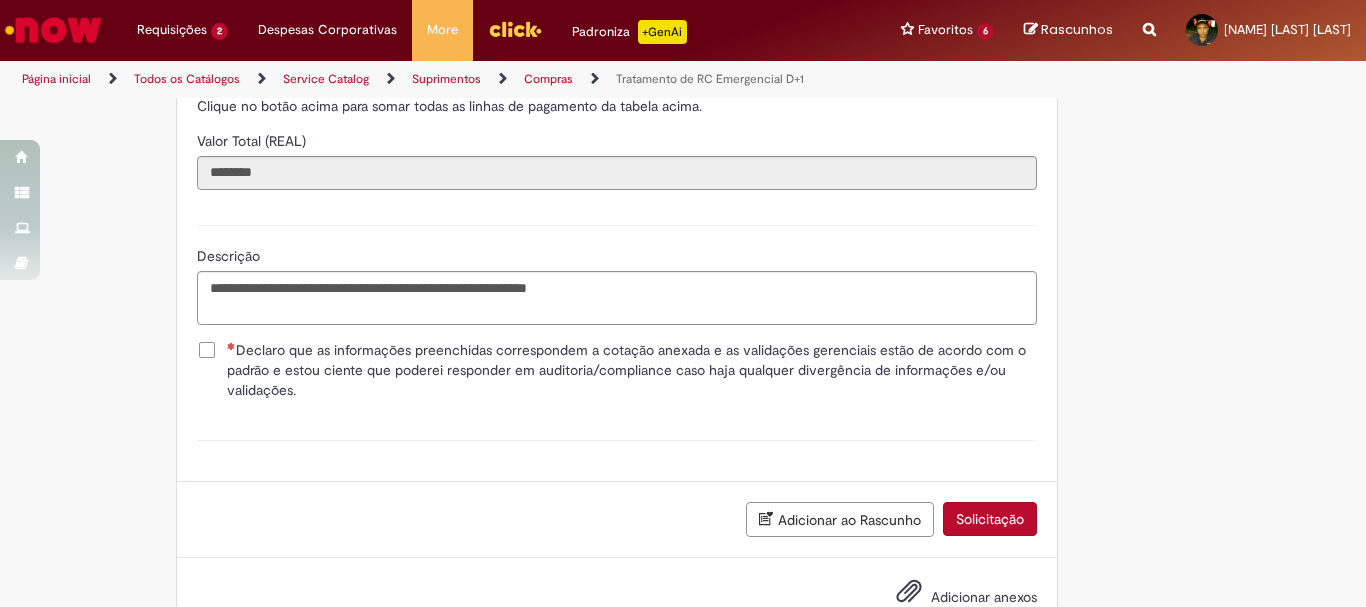 scroll, scrollTop: 1714, scrollLeft: 0, axis: vertical 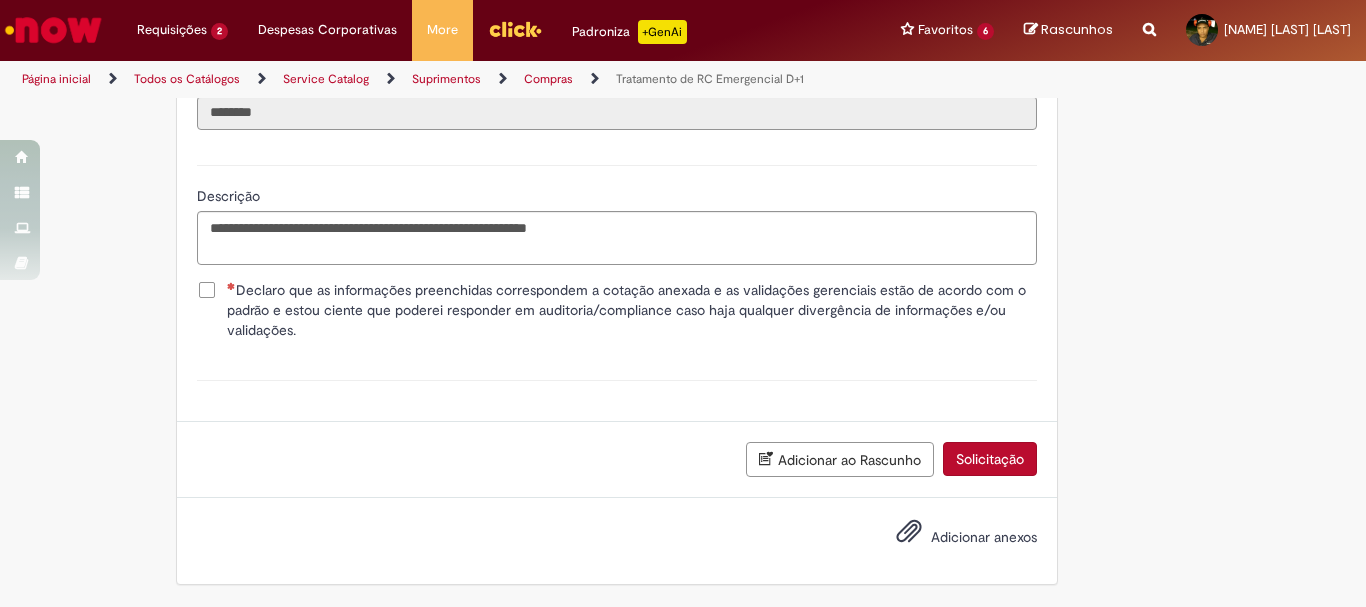 click on "Adicionar anexos" at bounding box center [984, 537] 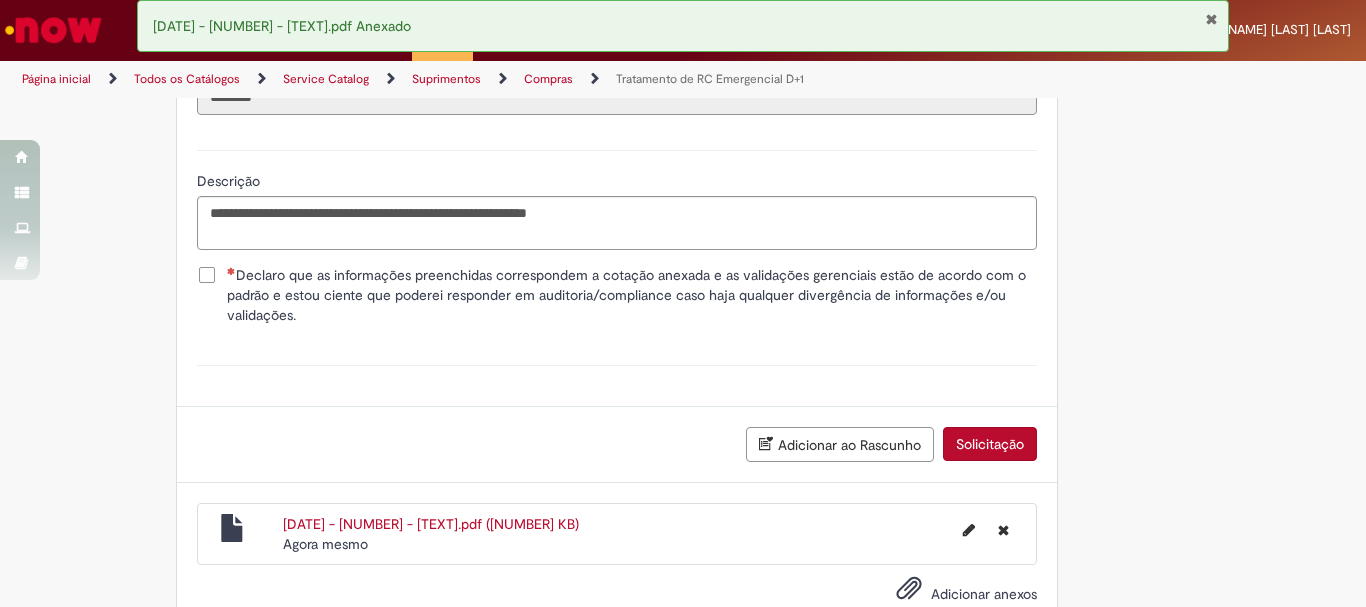 click on "Declaro que as informações preenchidas correspondem a cotação anexada e as validações gerenciais estão de acordo com o padrão e estou ciente que poderei responder em auditoria/compliance caso haja qualquer divergência de informações e/ou validações." at bounding box center [632, 295] 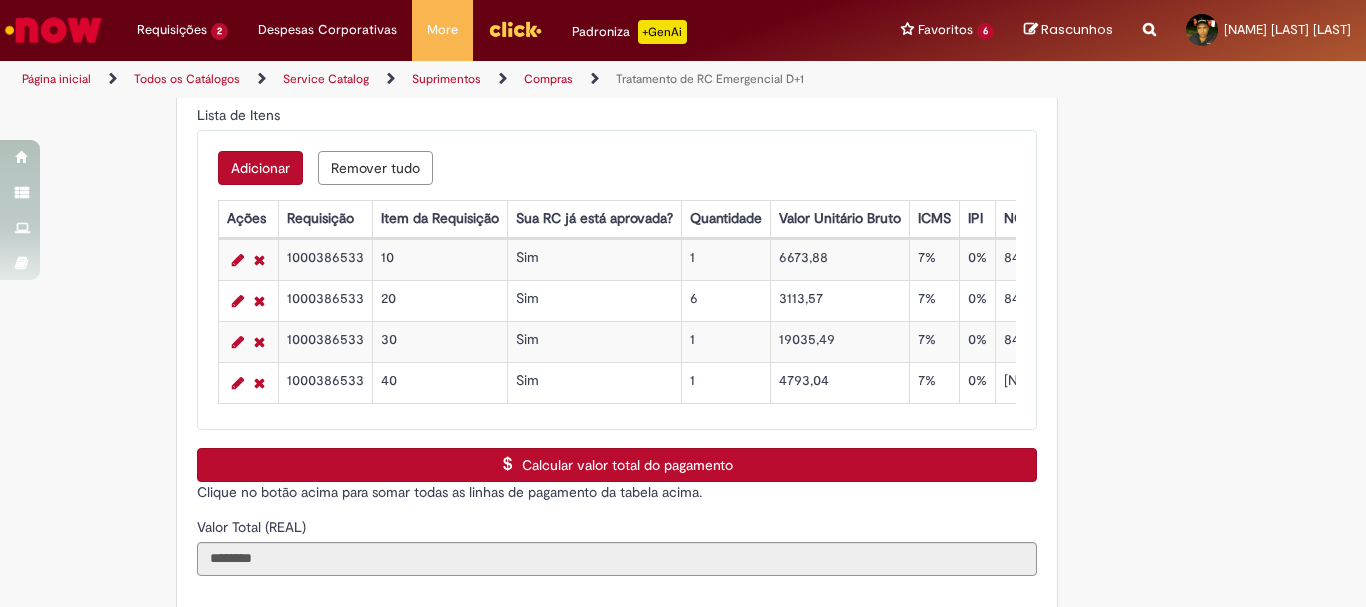 scroll, scrollTop: 1786, scrollLeft: 0, axis: vertical 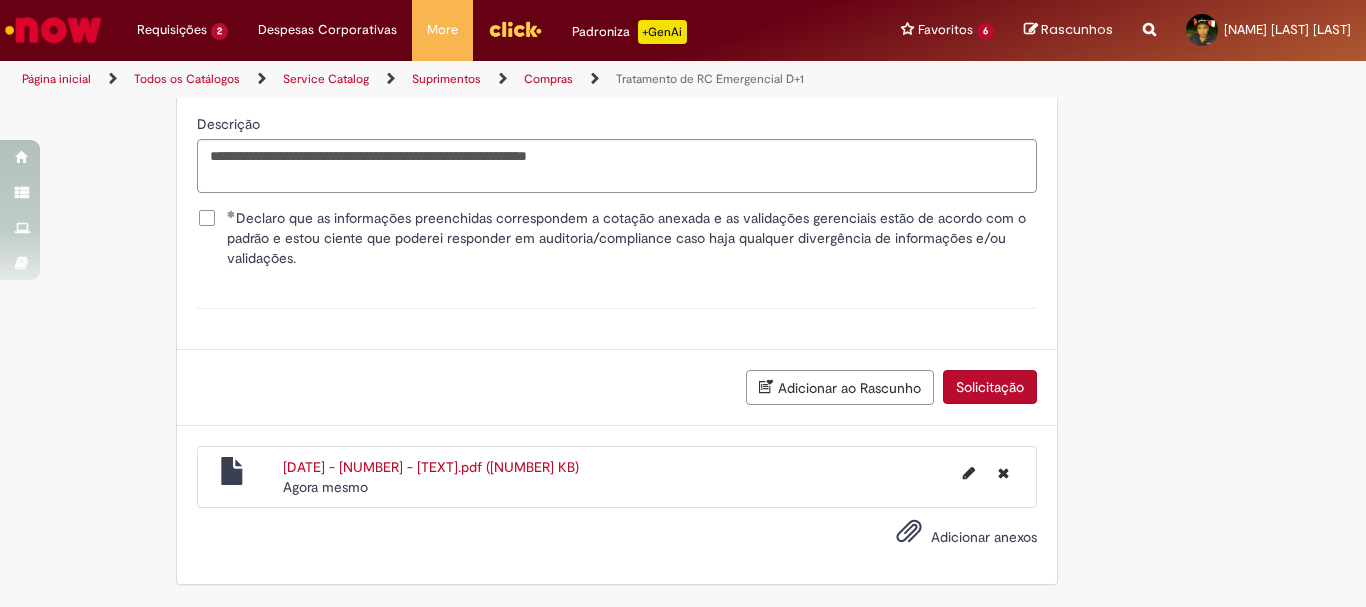 click on "Solicitação" at bounding box center (990, 387) 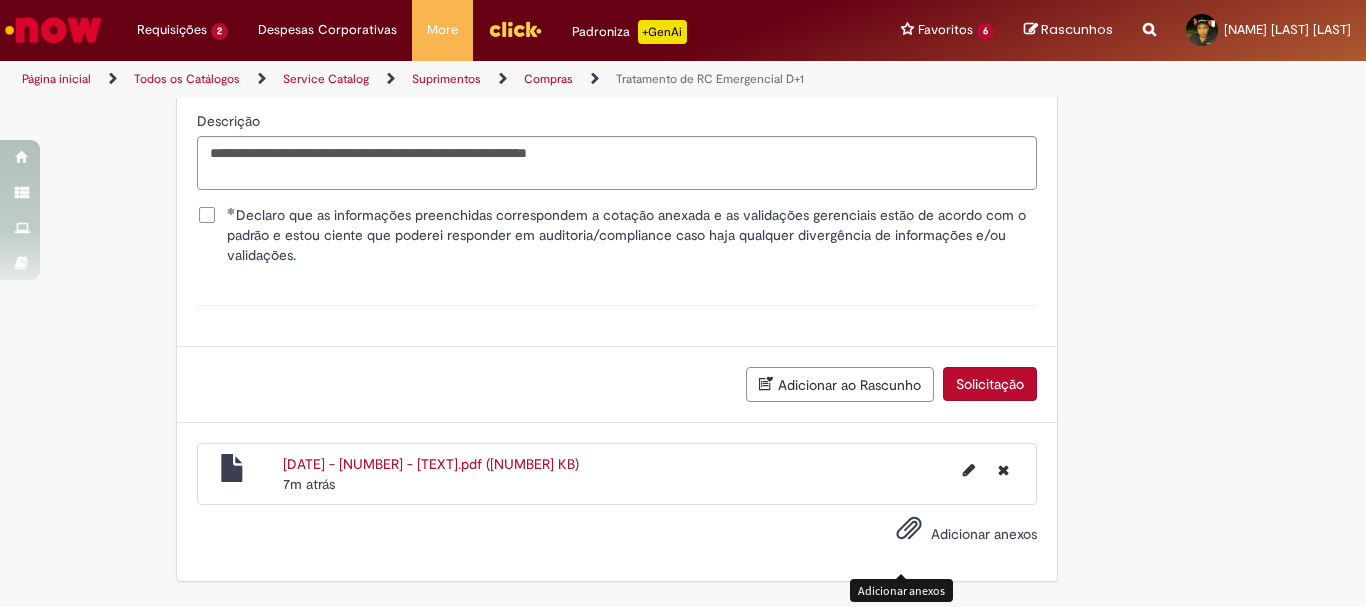 click at bounding box center (909, 529) 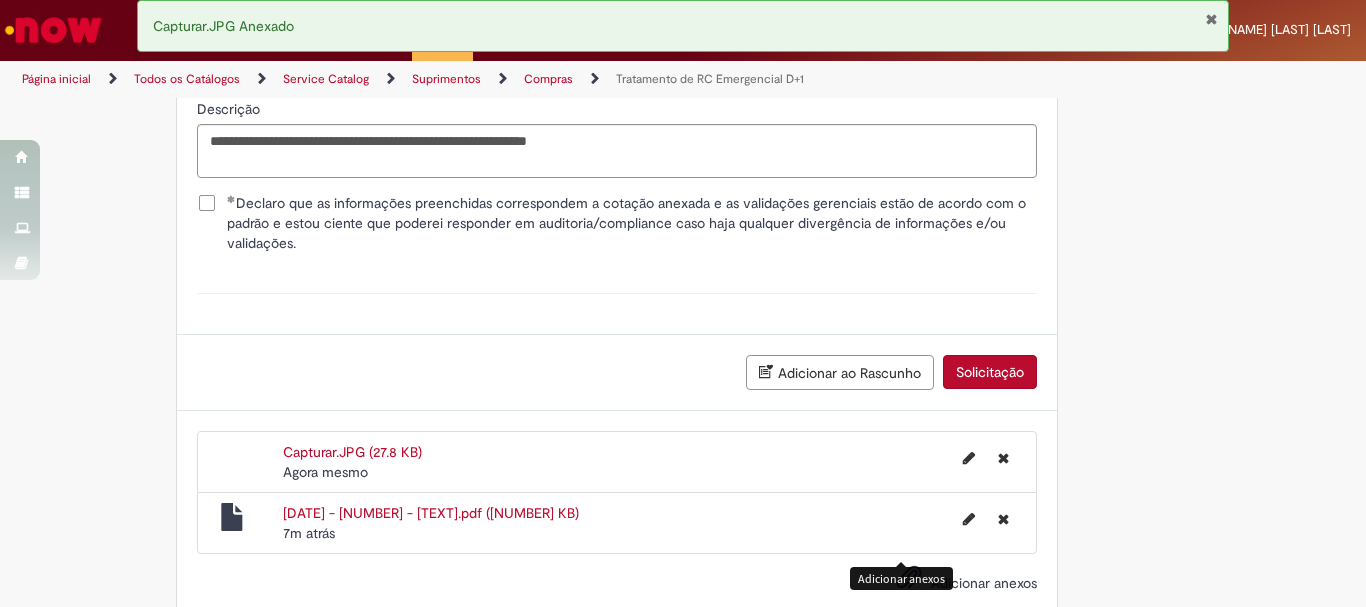 click on "Solicitação" at bounding box center (990, 372) 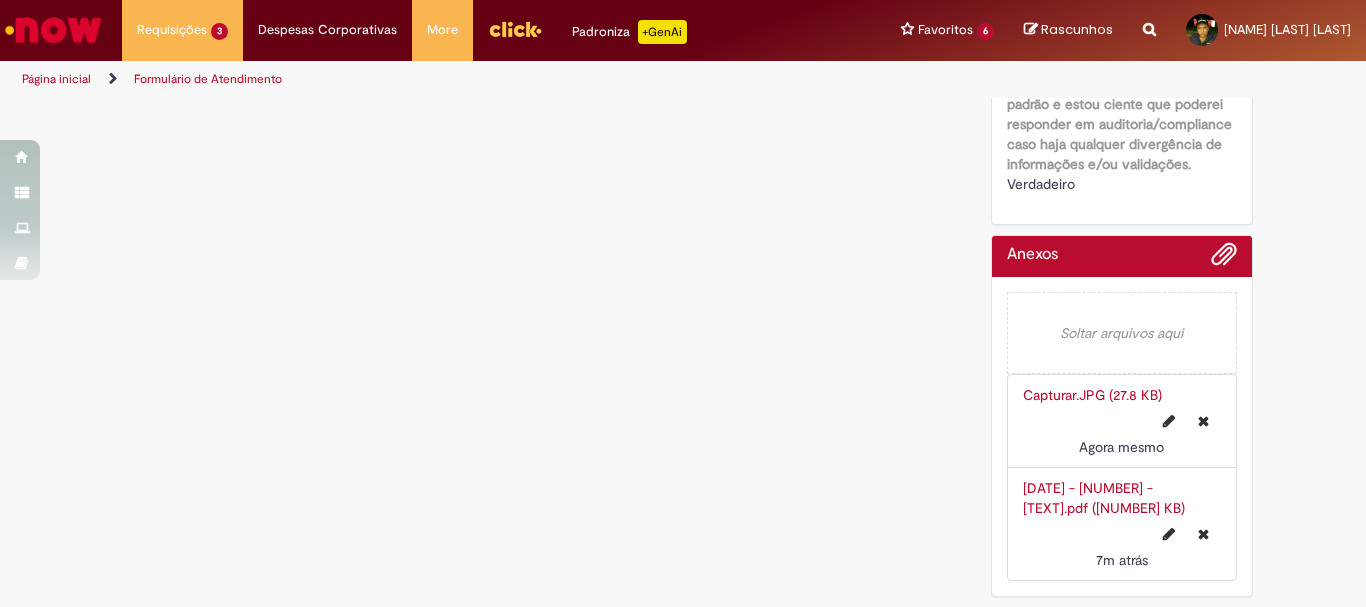 scroll, scrollTop: 0, scrollLeft: 0, axis: both 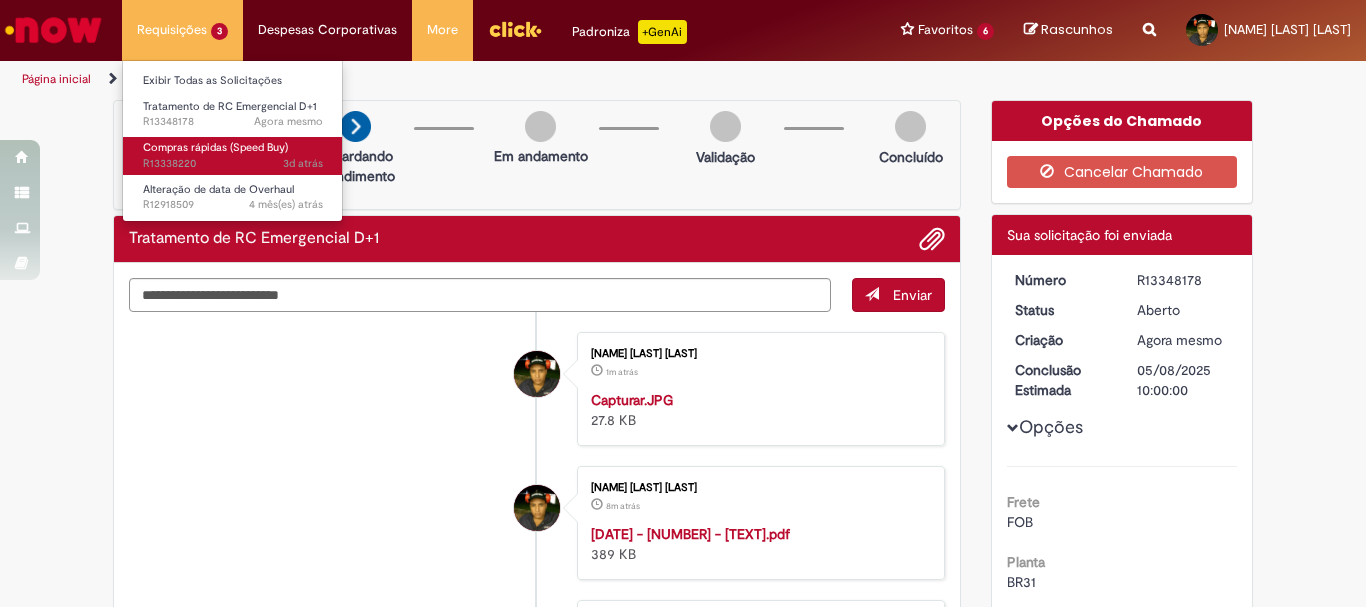 click on "Compras rápidas (Speed Buy)" at bounding box center [215, 147] 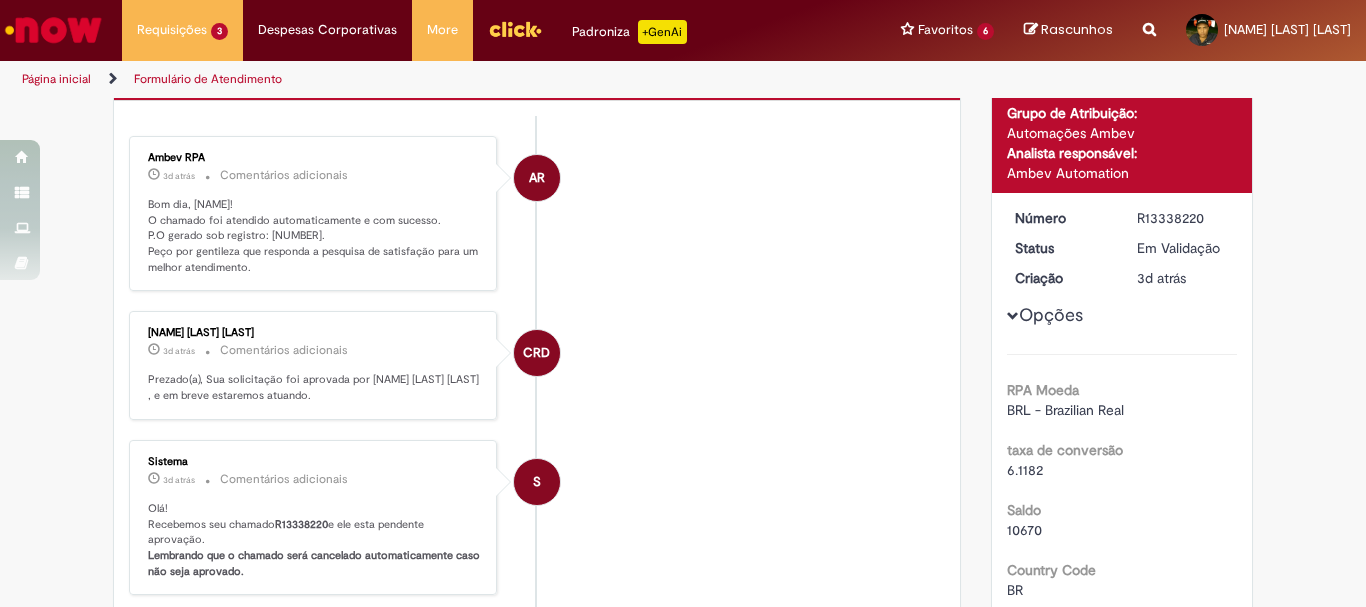 scroll, scrollTop: 0, scrollLeft: 0, axis: both 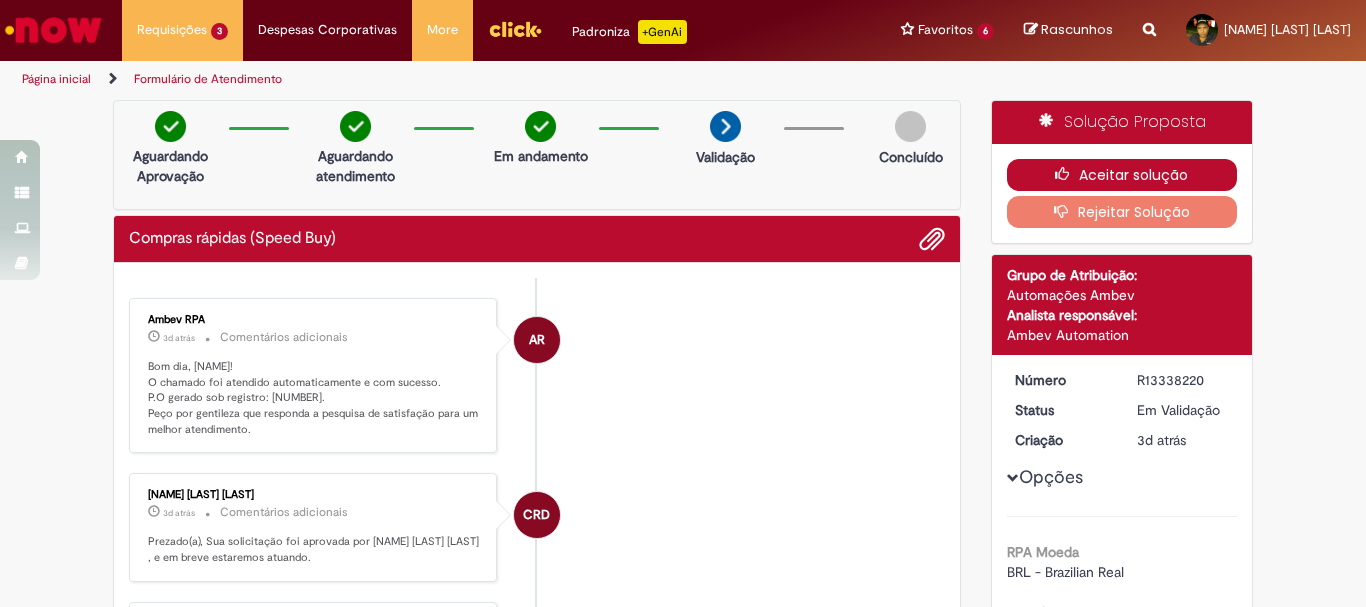 click on "Aceitar solução" at bounding box center [1122, 175] 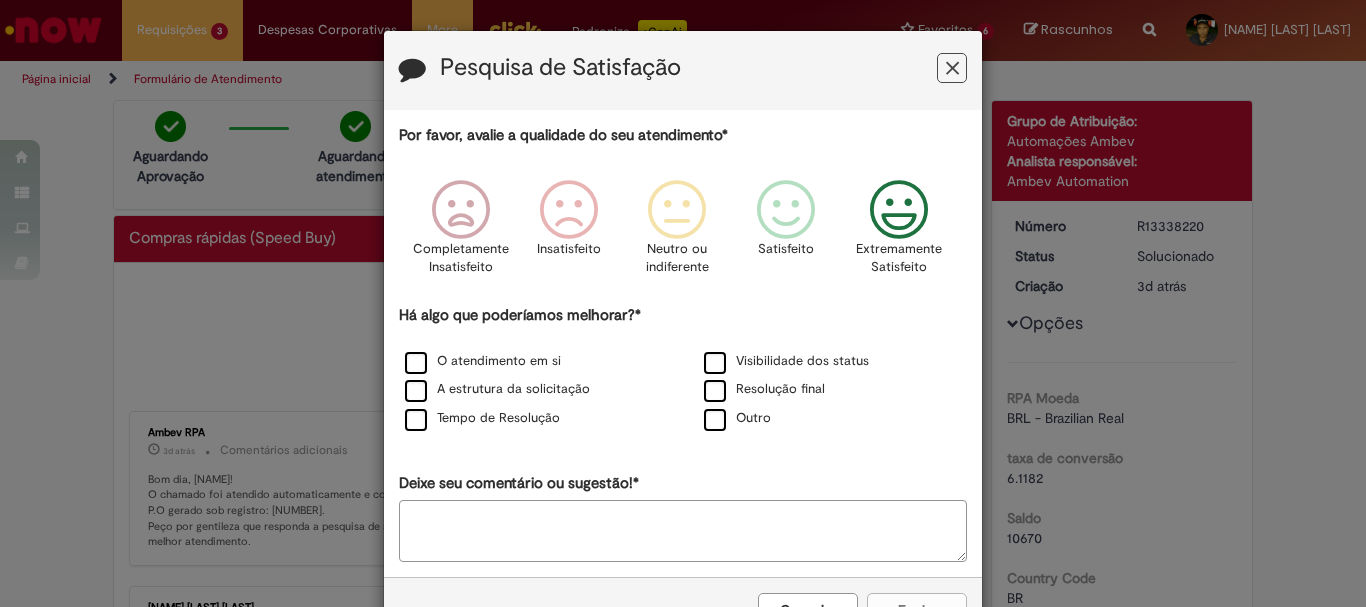 click at bounding box center (899, 210) 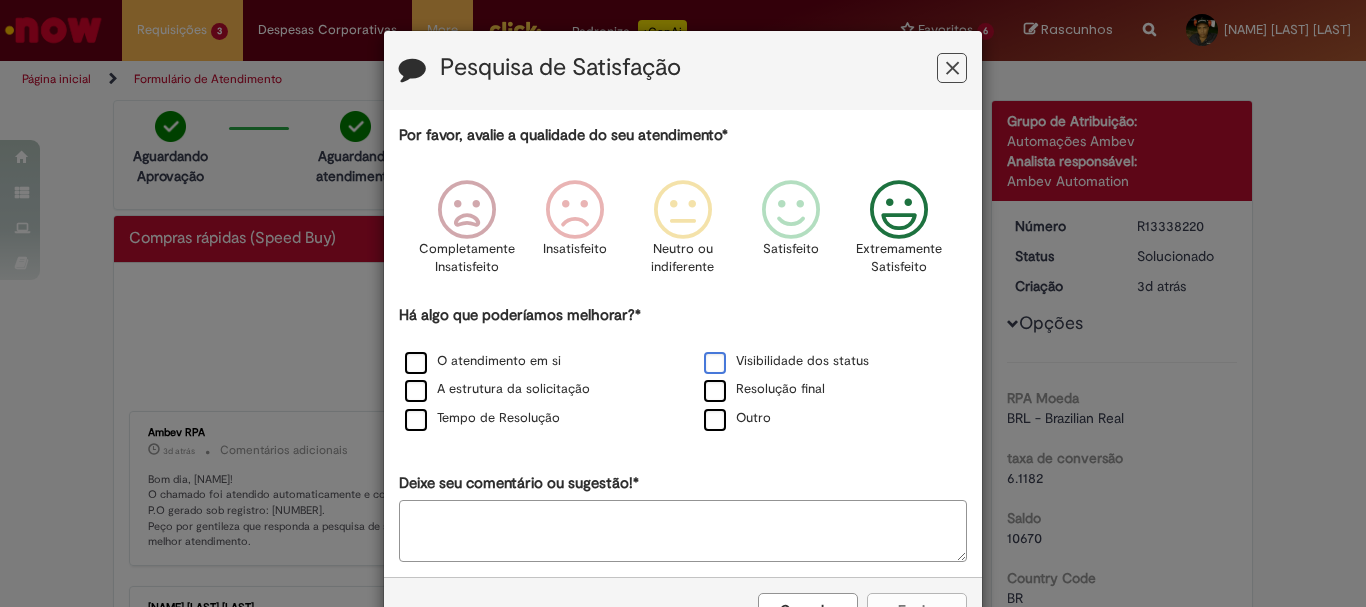 click on "Visibilidade dos status" at bounding box center [786, 361] 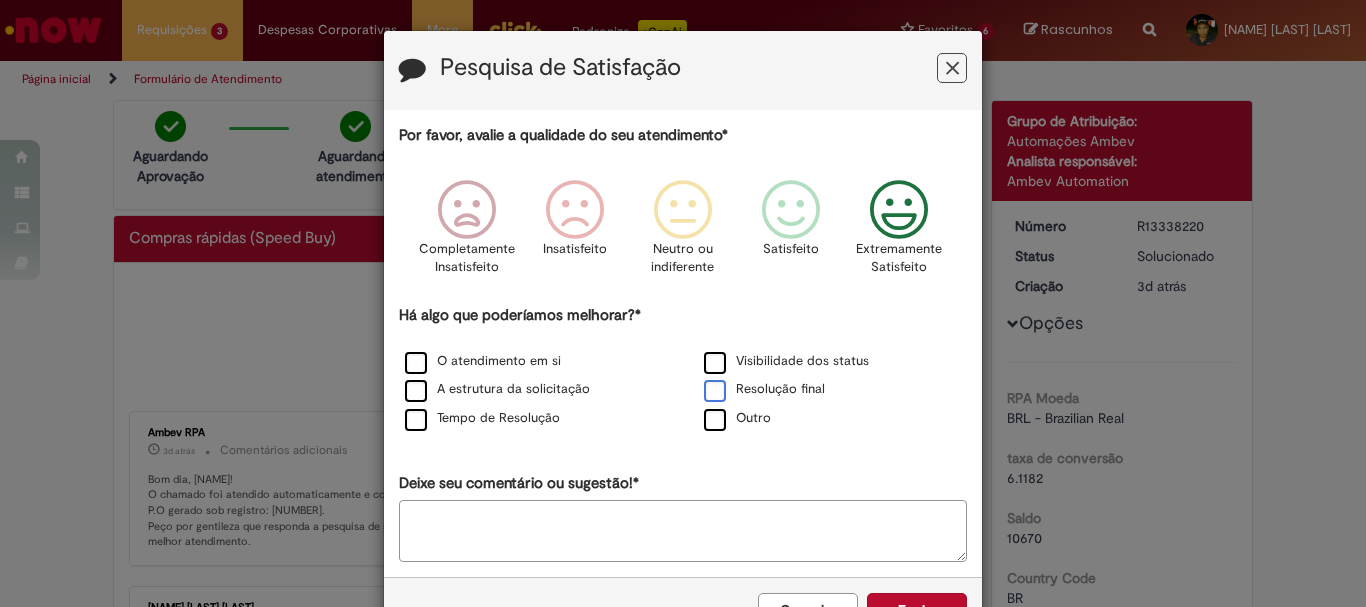 click on "Resolução final" at bounding box center [764, 389] 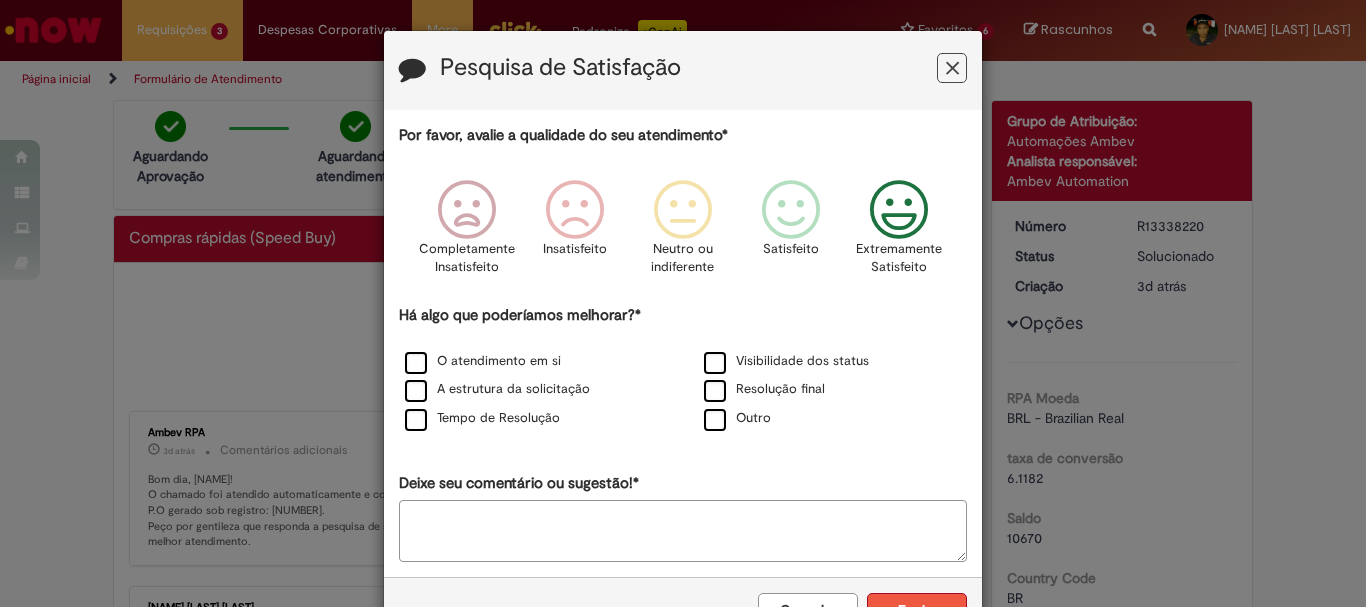 click on "Enviar" at bounding box center (917, 610) 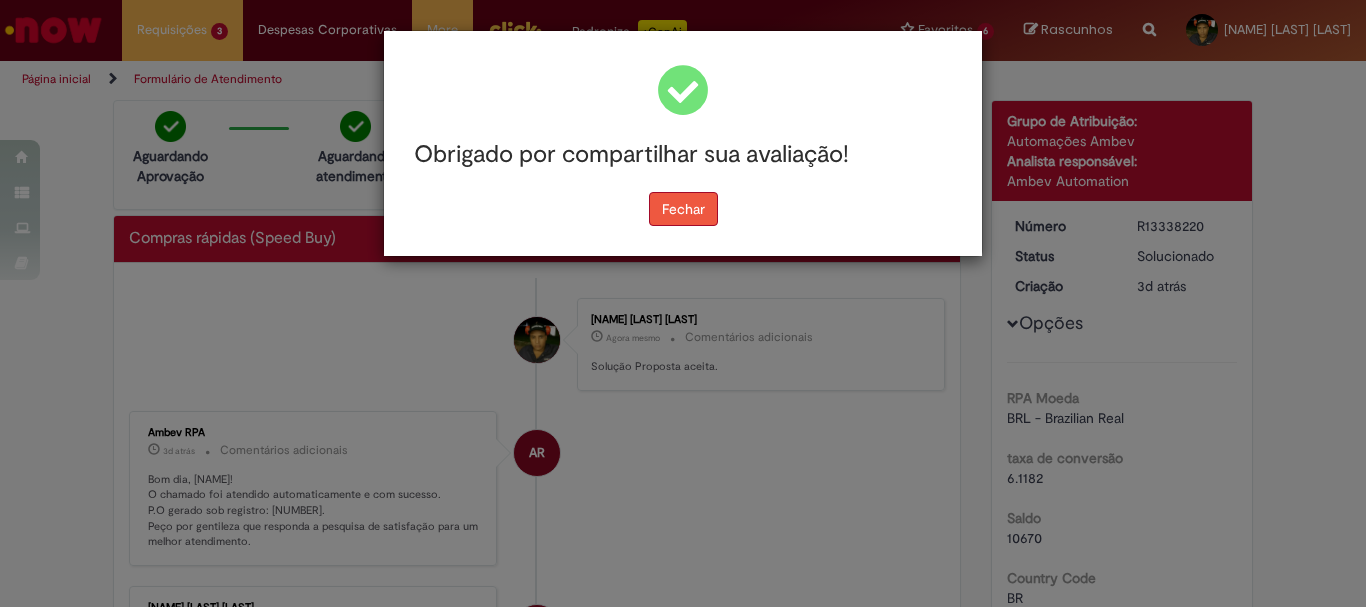 click on "Fechar" at bounding box center [683, 209] 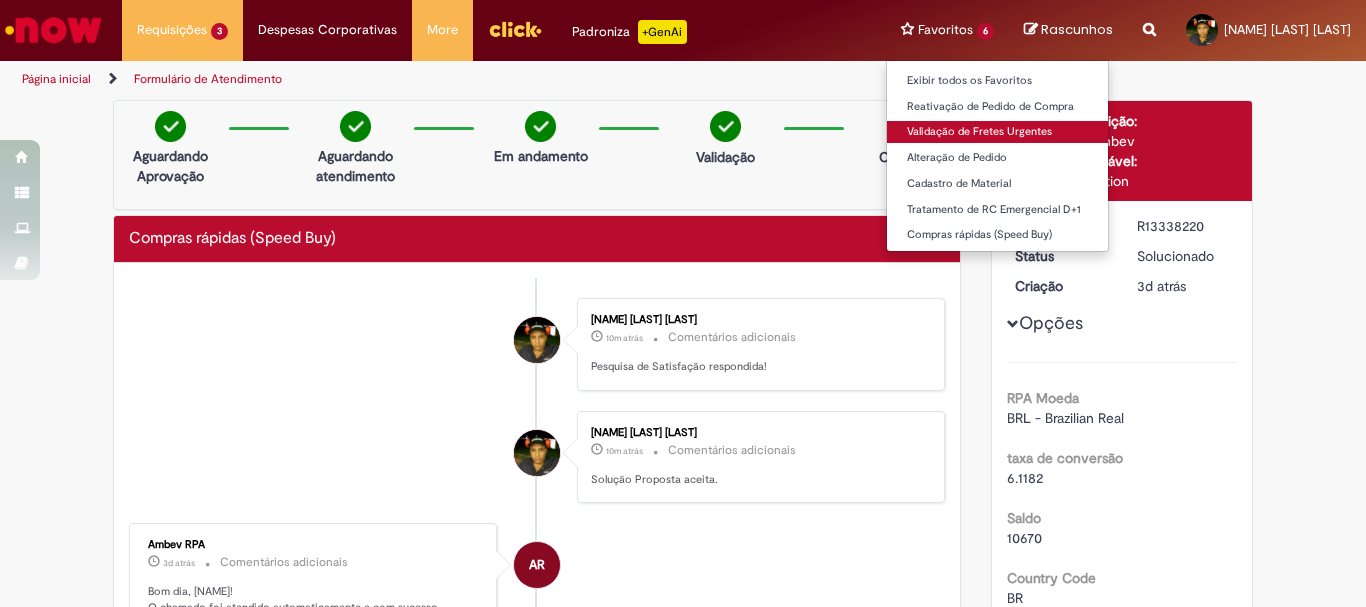 click on "Validação de Fretes Urgentes" at bounding box center [997, 132] 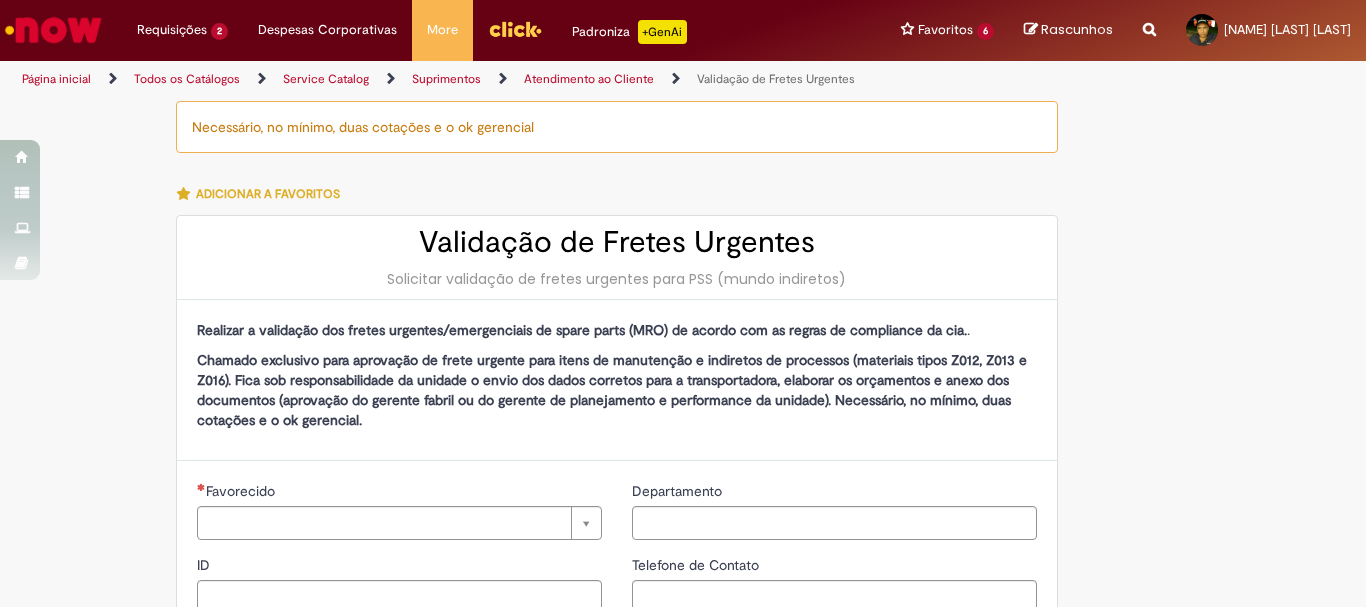 type on "********" 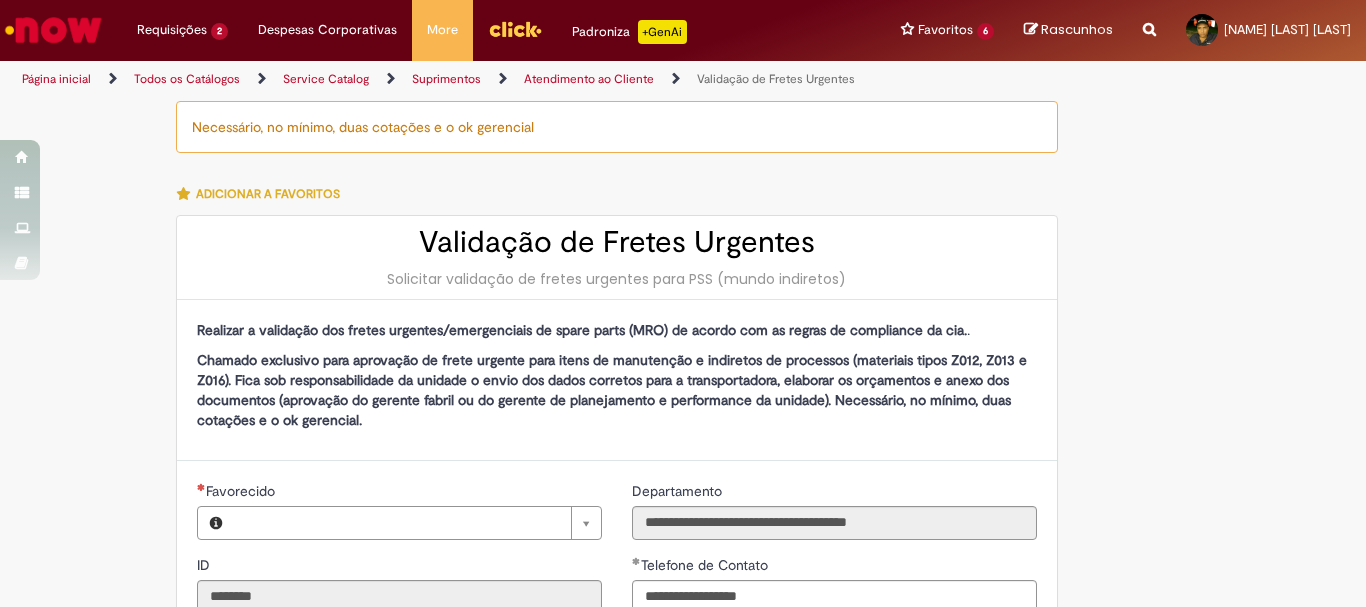 type on "**********" 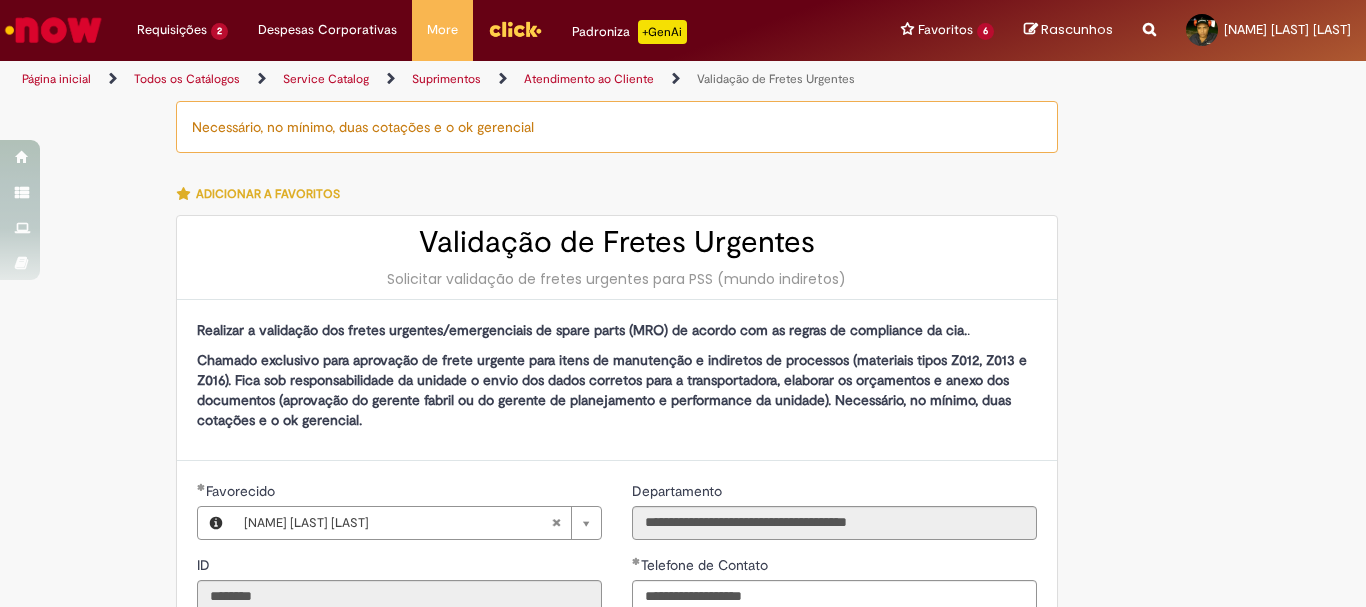 type on "**********" 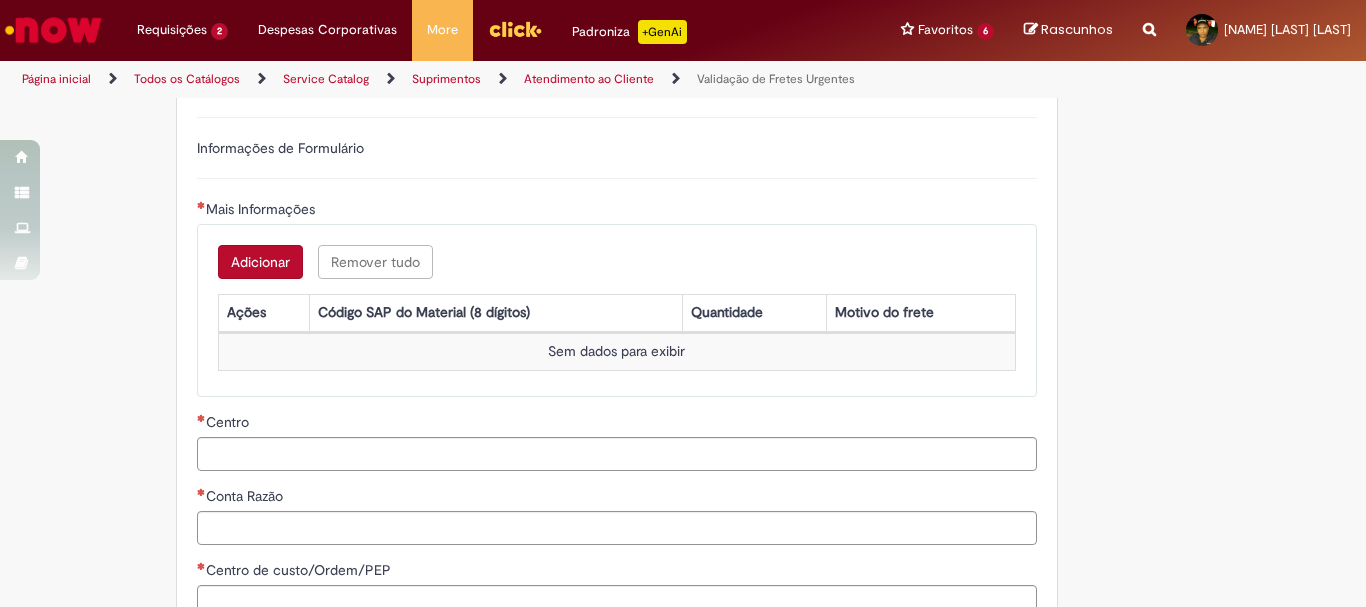 scroll, scrollTop: 689, scrollLeft: 0, axis: vertical 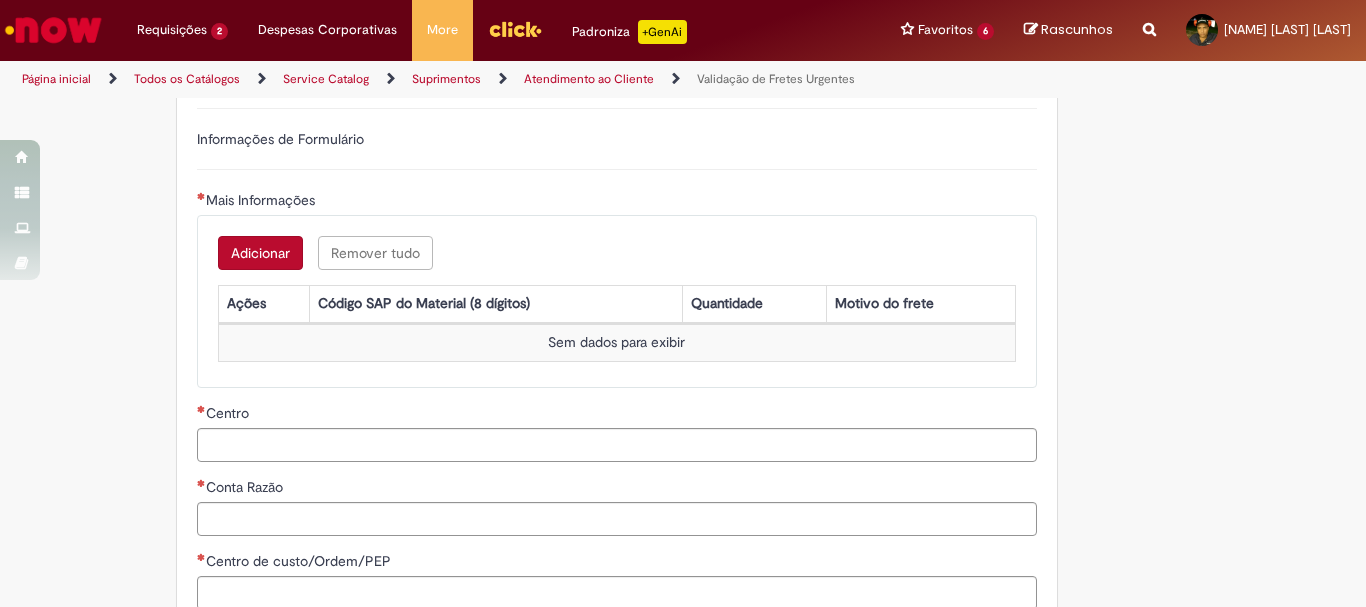 click on "Adicionar" at bounding box center (260, 253) 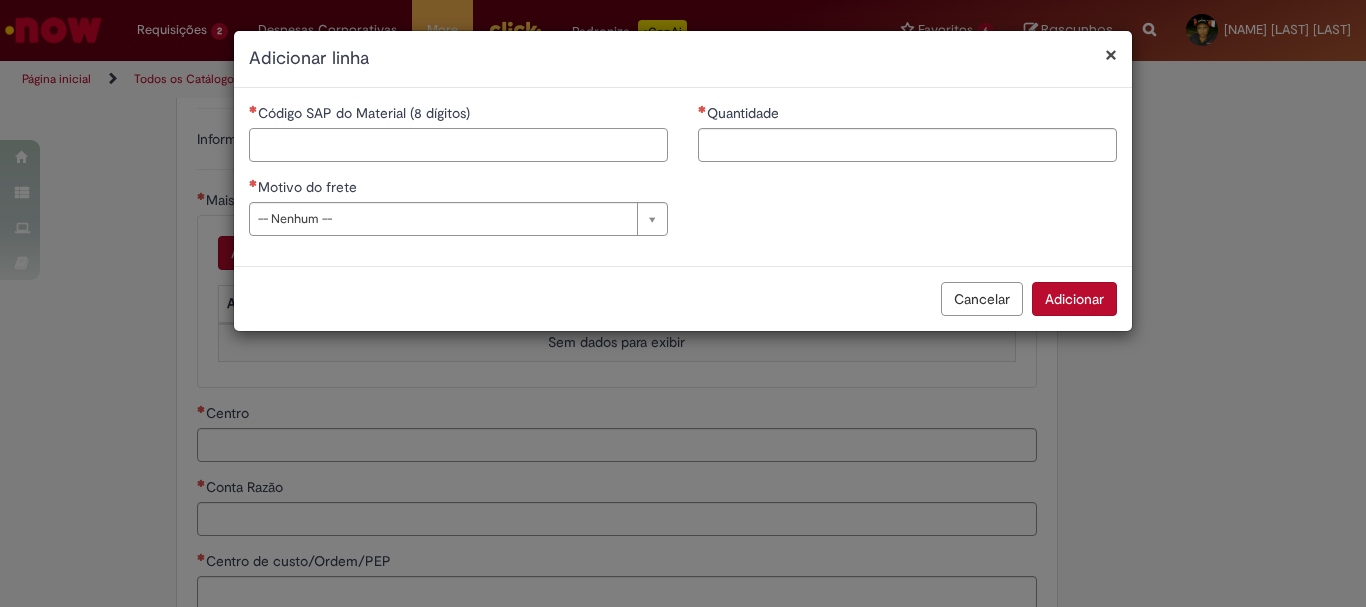 click on "Código SAP do Material (8 dígitos)" at bounding box center [458, 145] 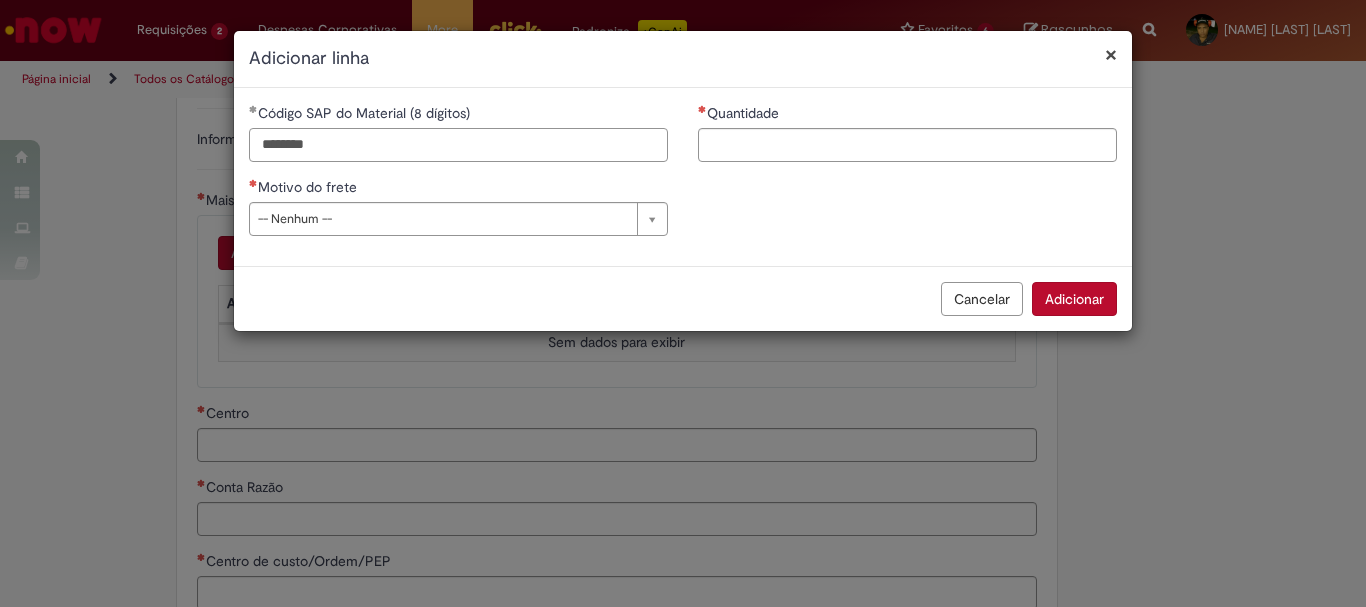 type on "********" 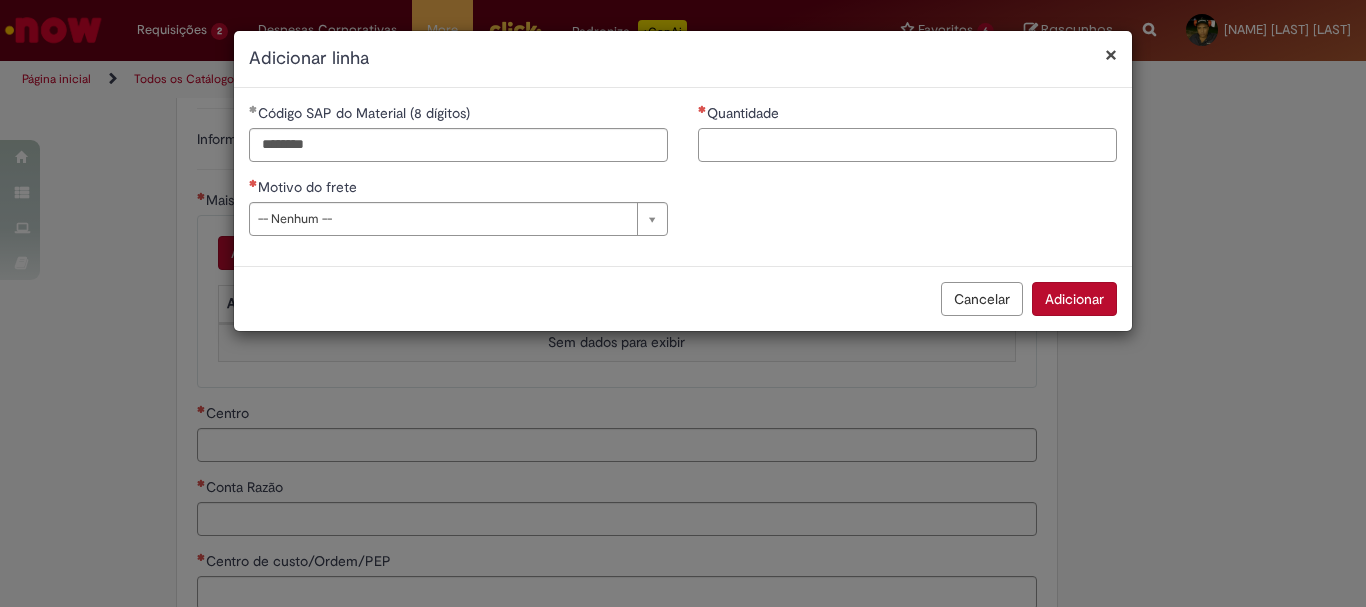 click on "Quantidade" at bounding box center [907, 145] 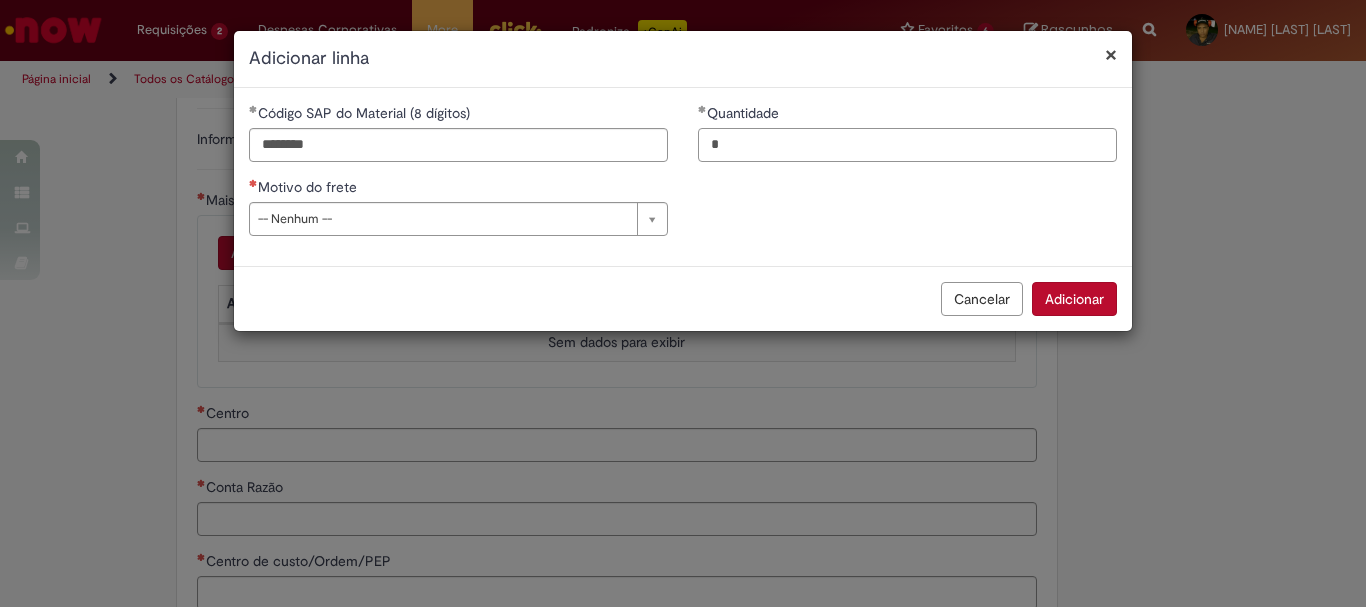 type on "*" 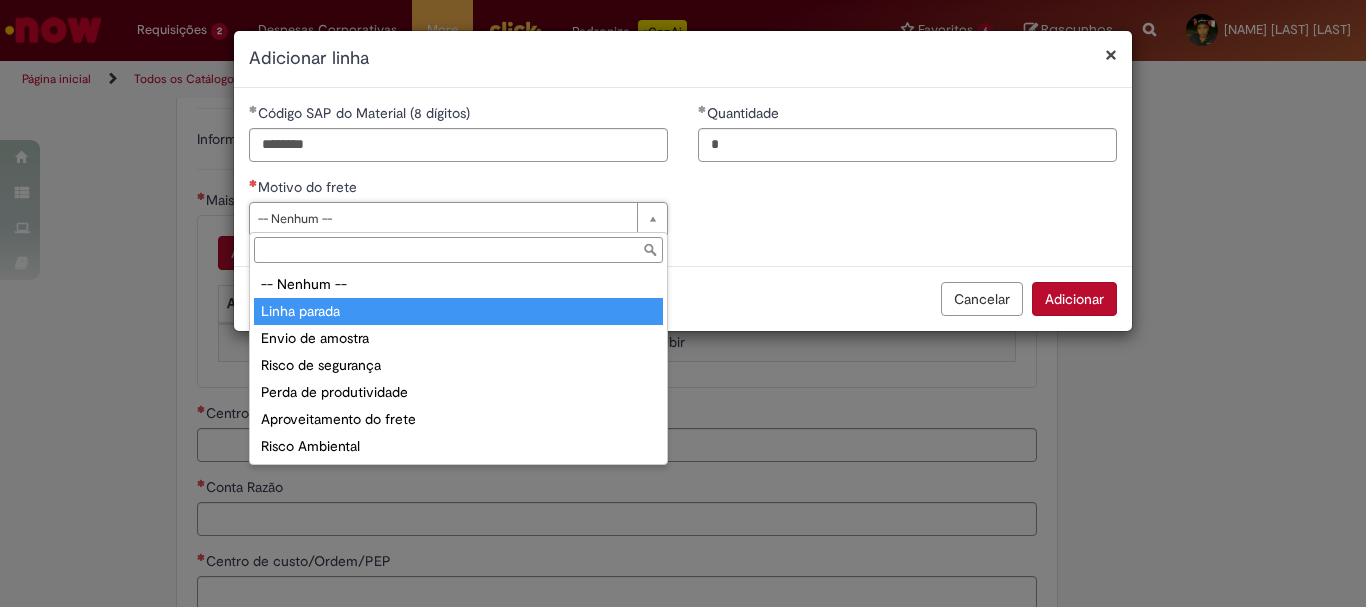 type on "**********" 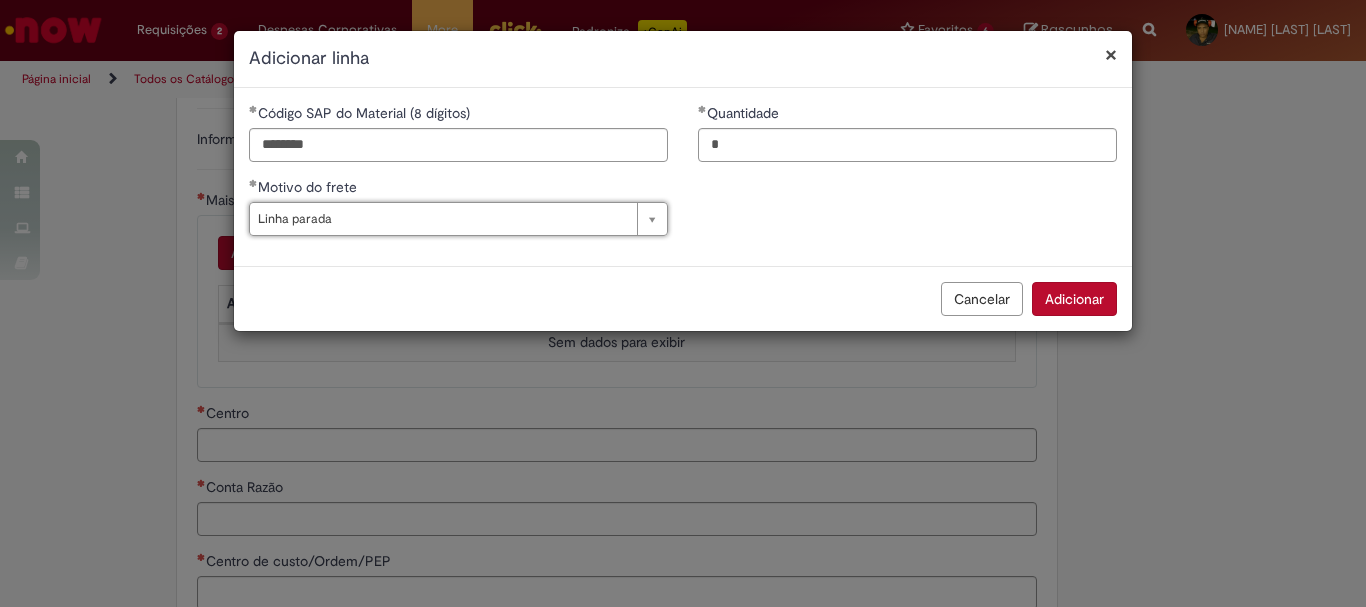 click on "Adicionar" at bounding box center [1074, 299] 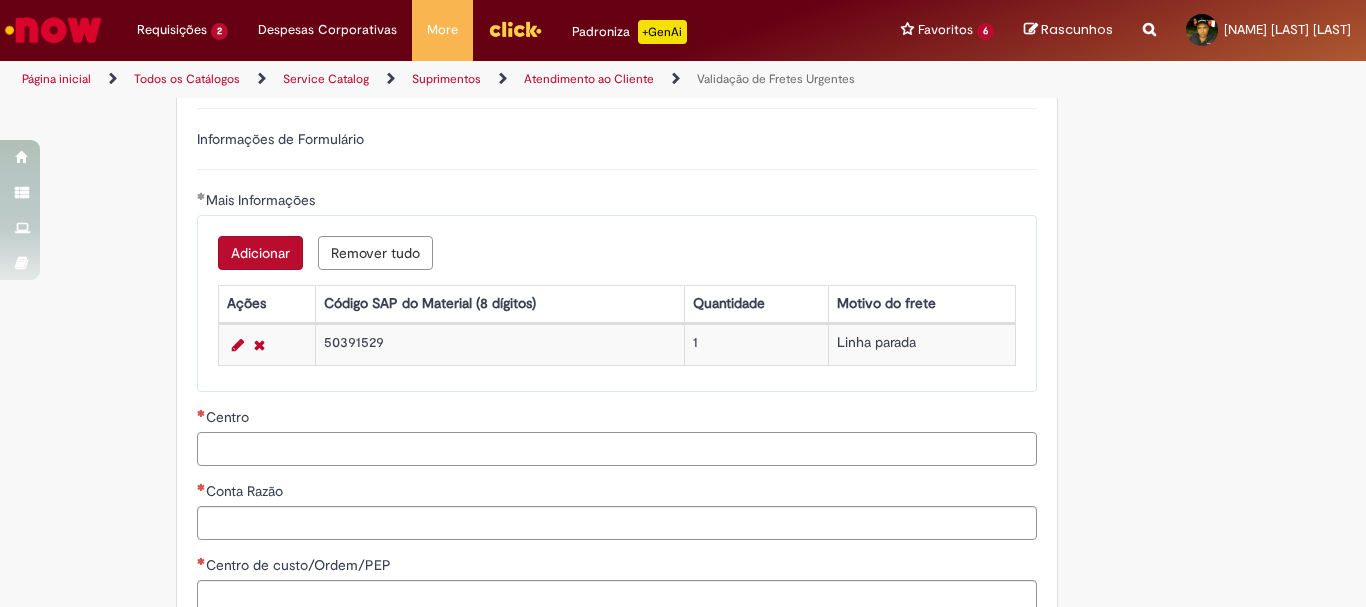 click on "Centro" at bounding box center [617, 449] 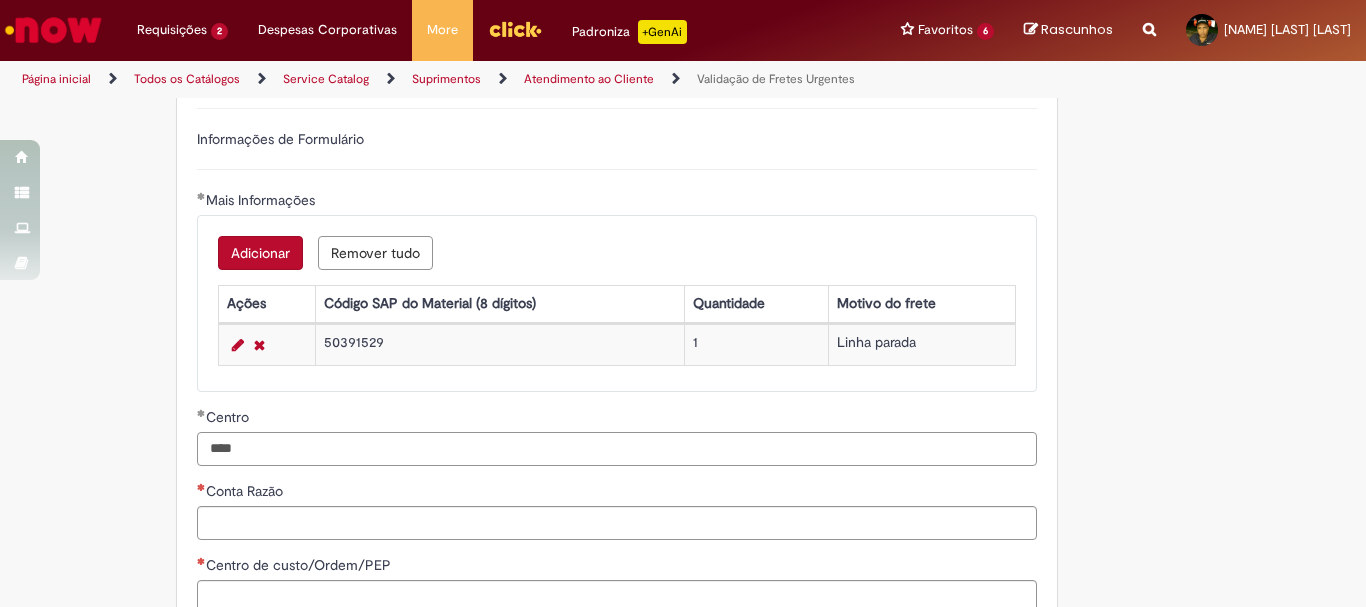 type on "****" 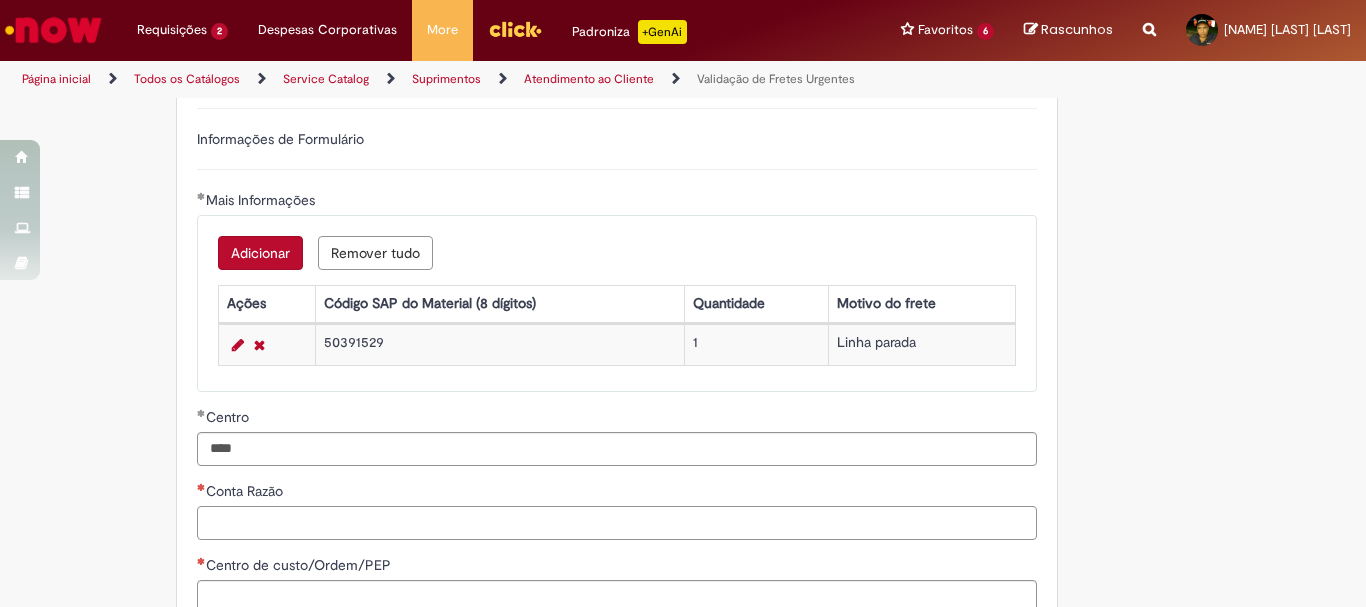 click on "Conta Razão" at bounding box center [617, 523] 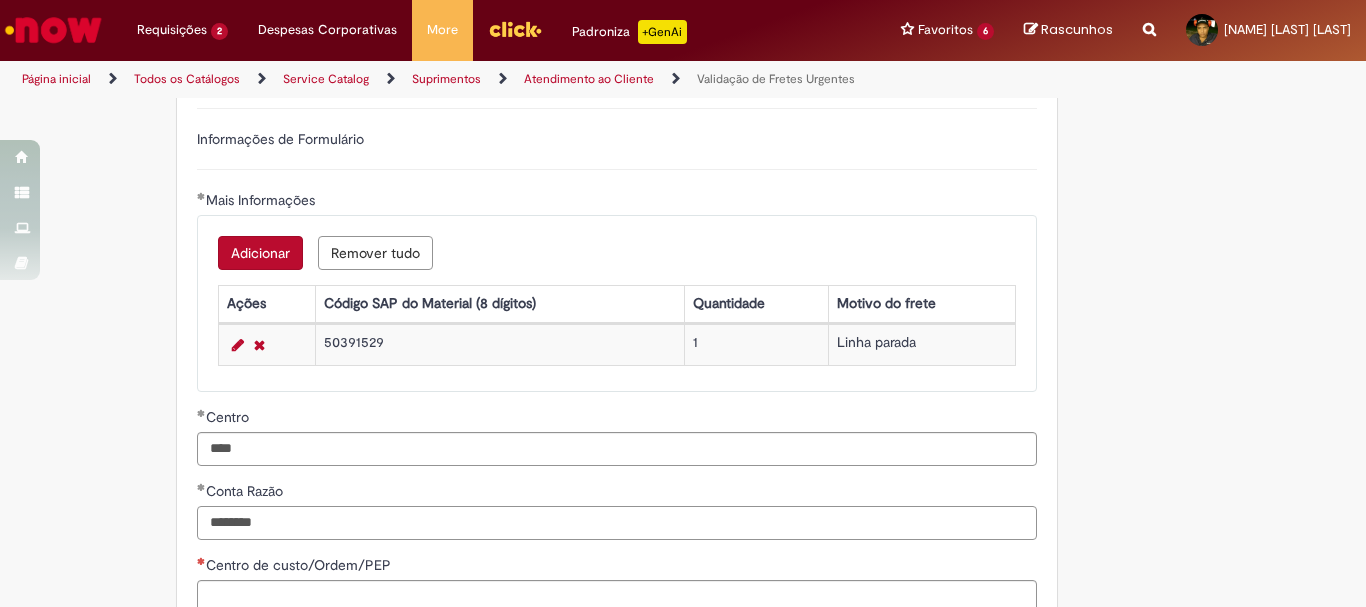type on "********" 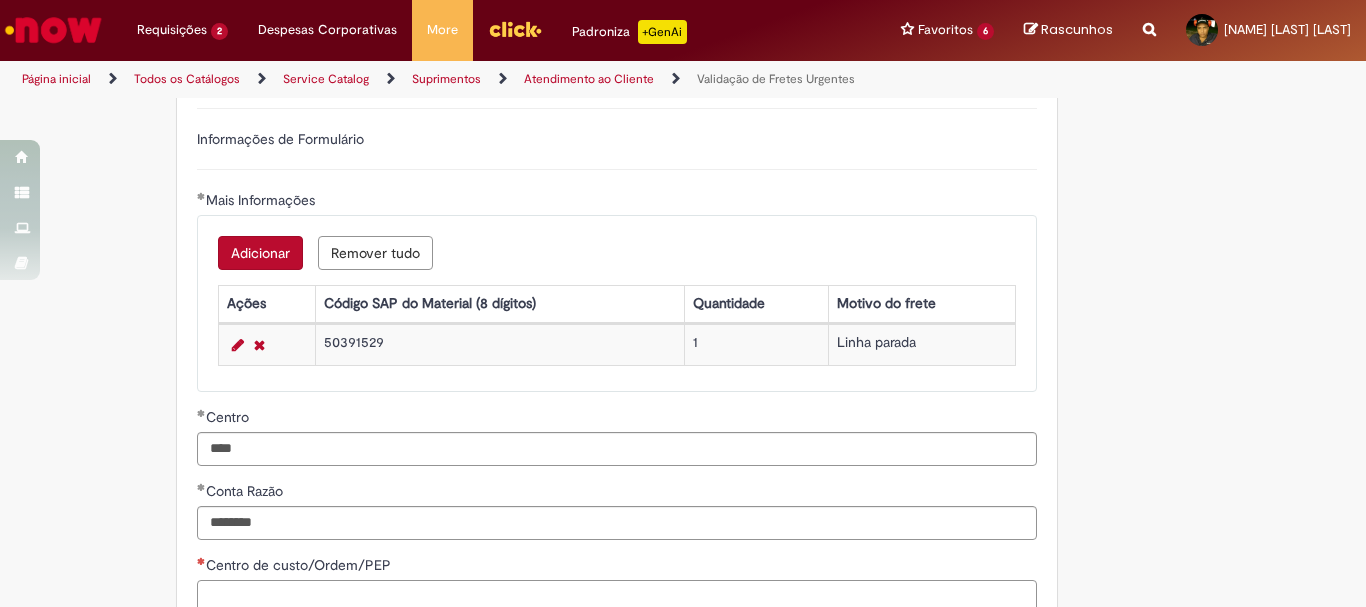 click on "Centro de custo/Ordem/PEP" at bounding box center (617, 597) 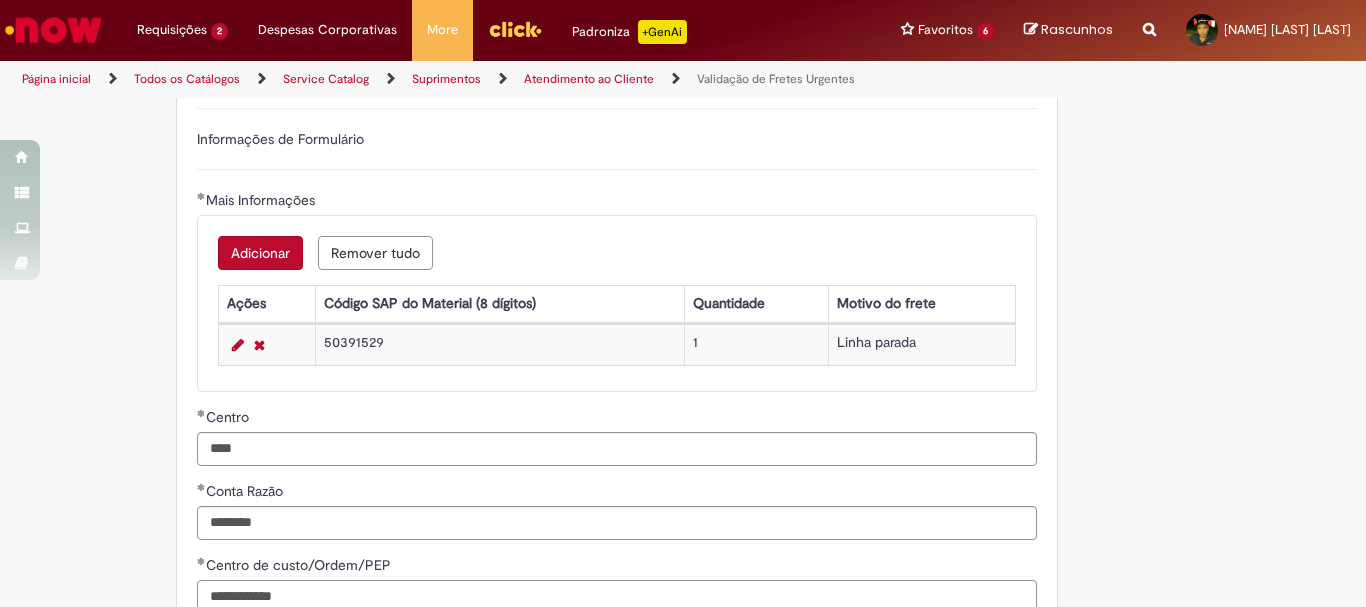 type on "**********" 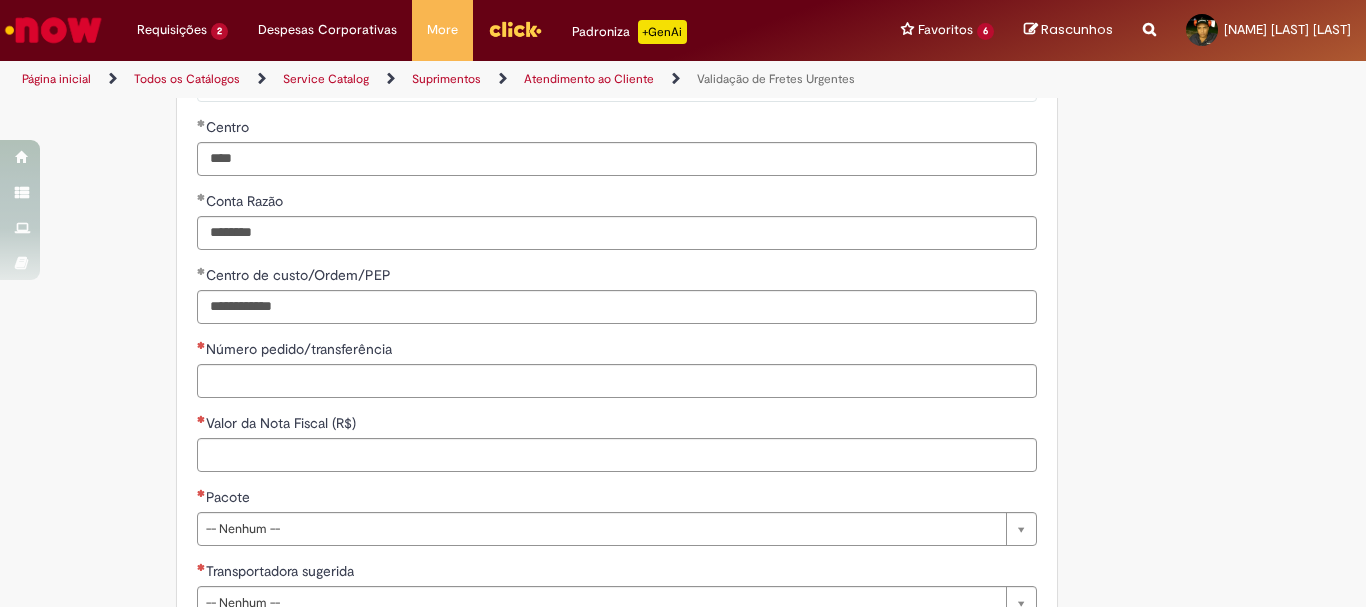scroll, scrollTop: 983, scrollLeft: 0, axis: vertical 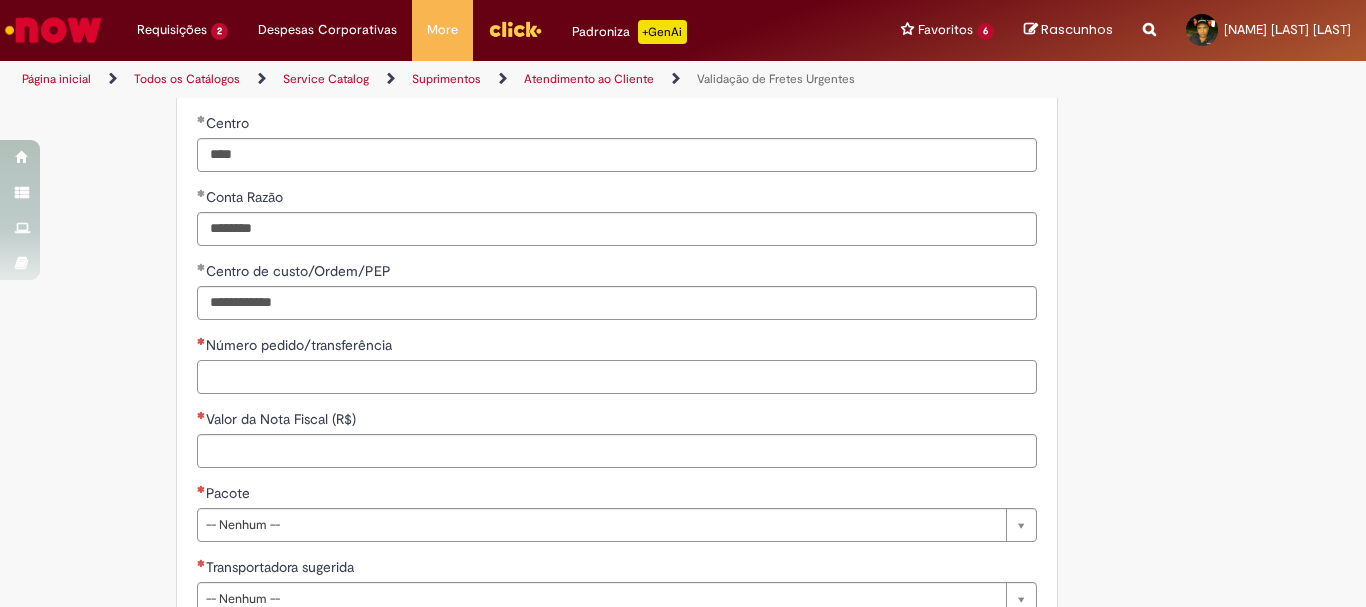 click on "Número pedido/transferência" at bounding box center [617, 377] 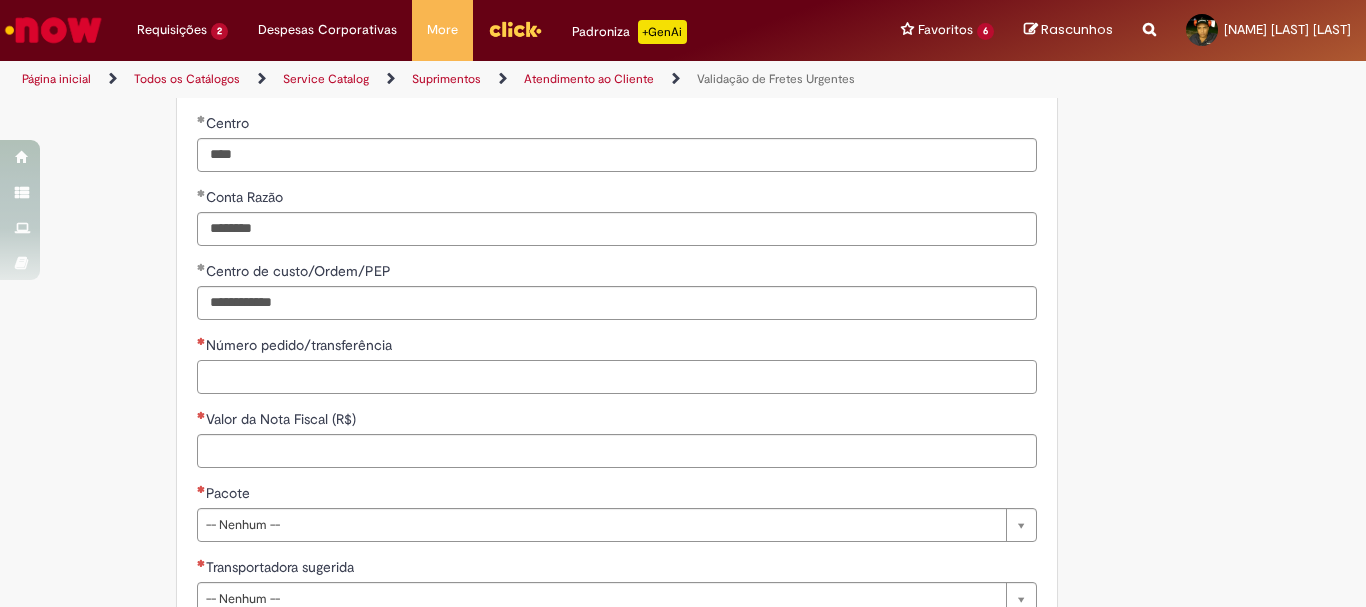 paste on "**********" 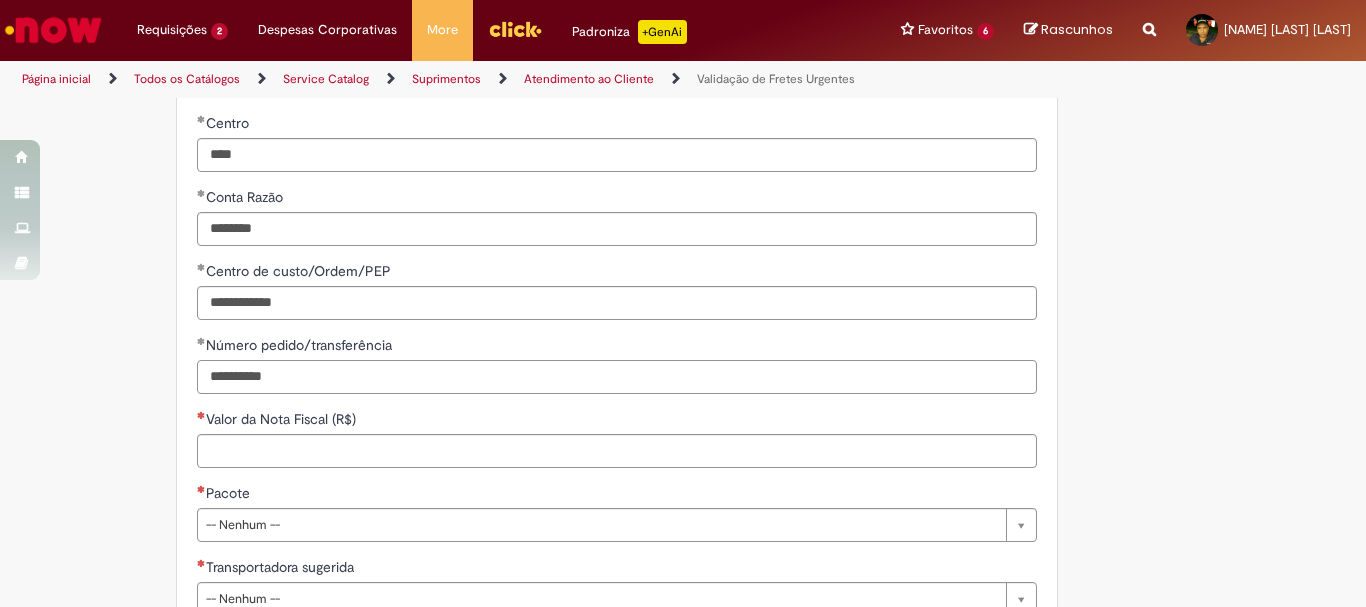 type on "**********" 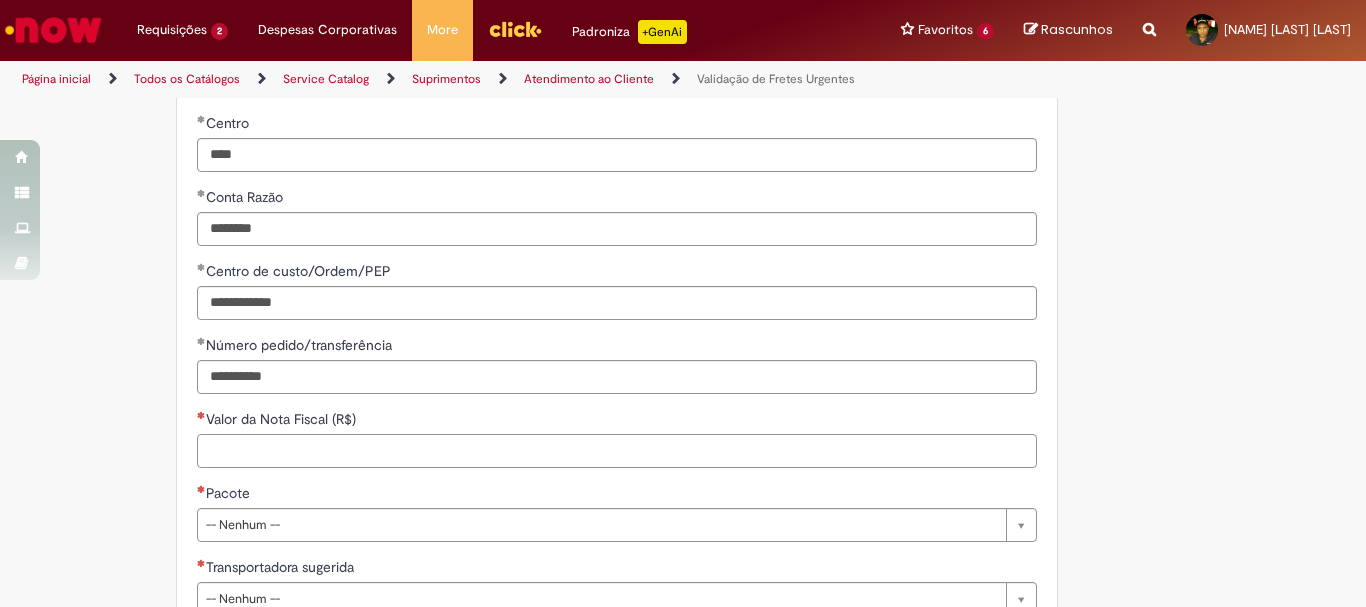 click on "Valor da Nota Fiscal (R$)" at bounding box center (617, 451) 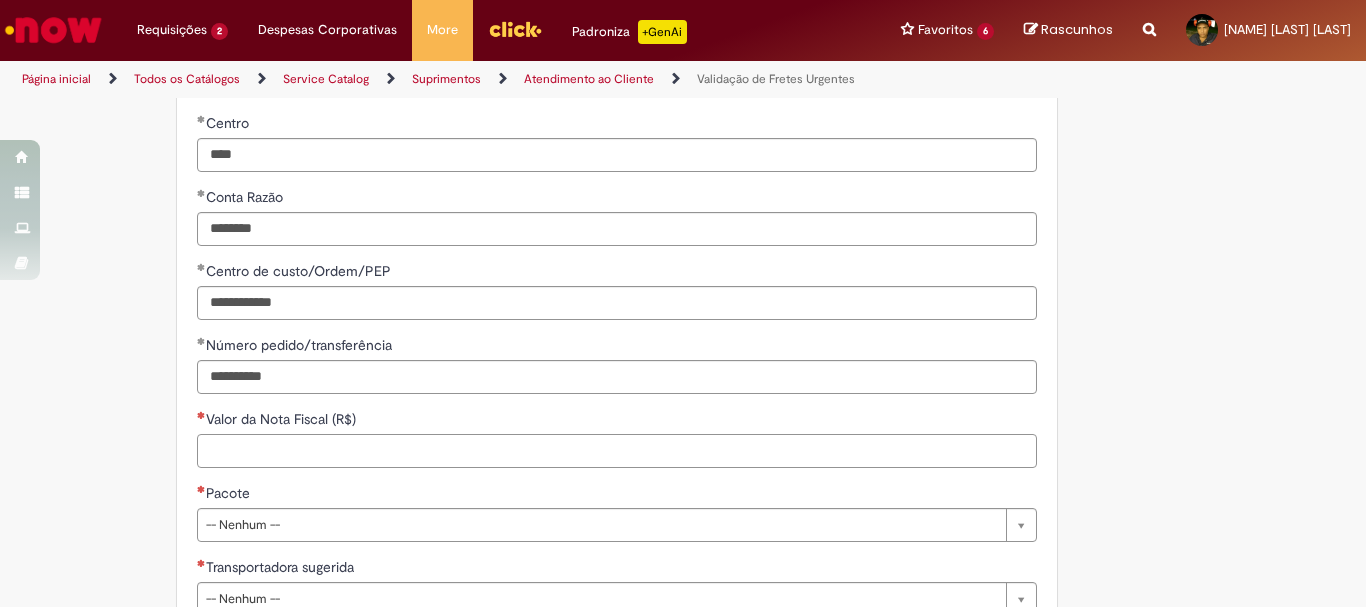 paste on "**********" 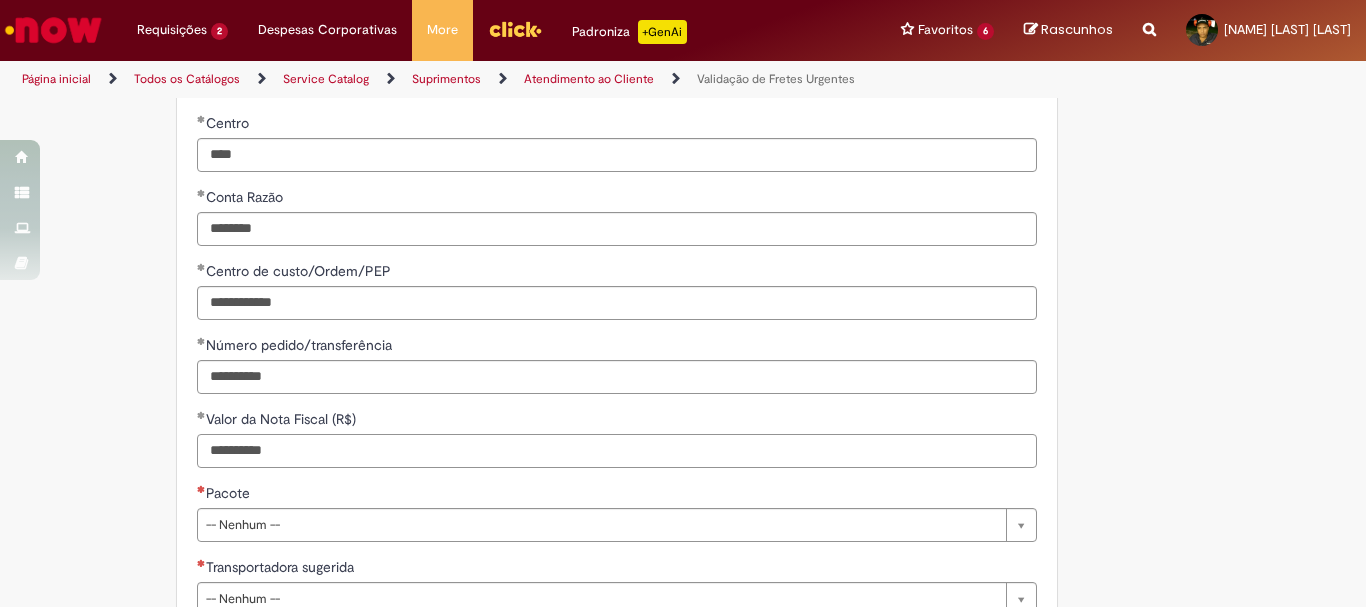 type on "**********" 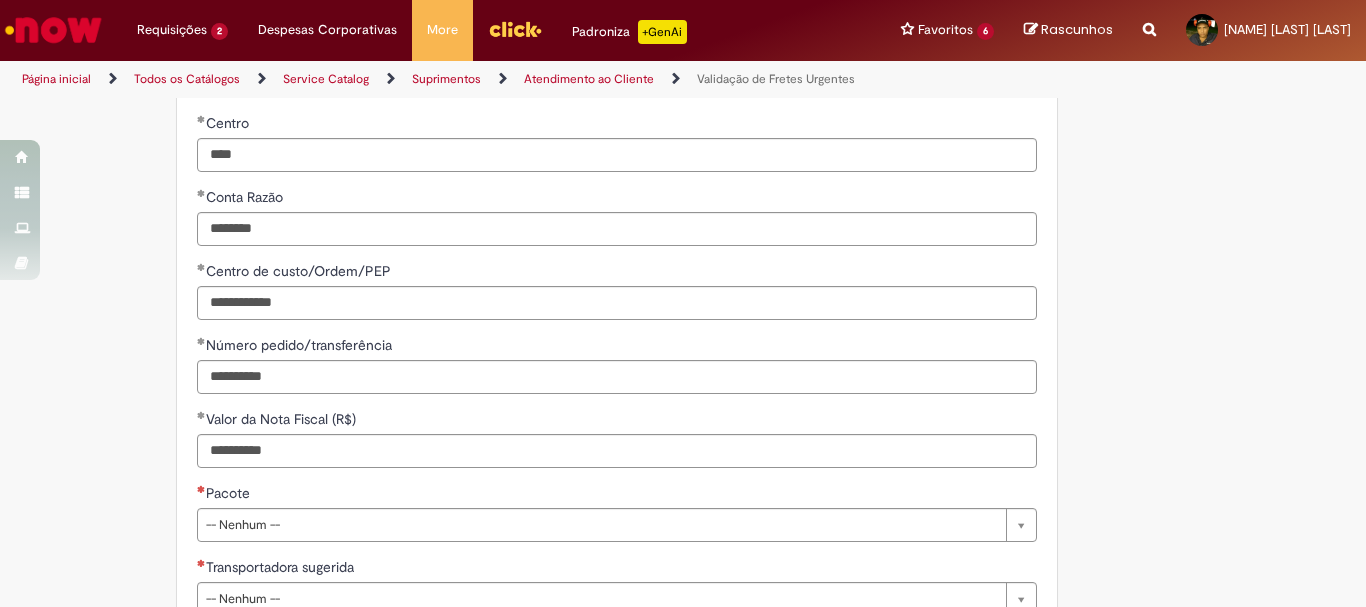 type 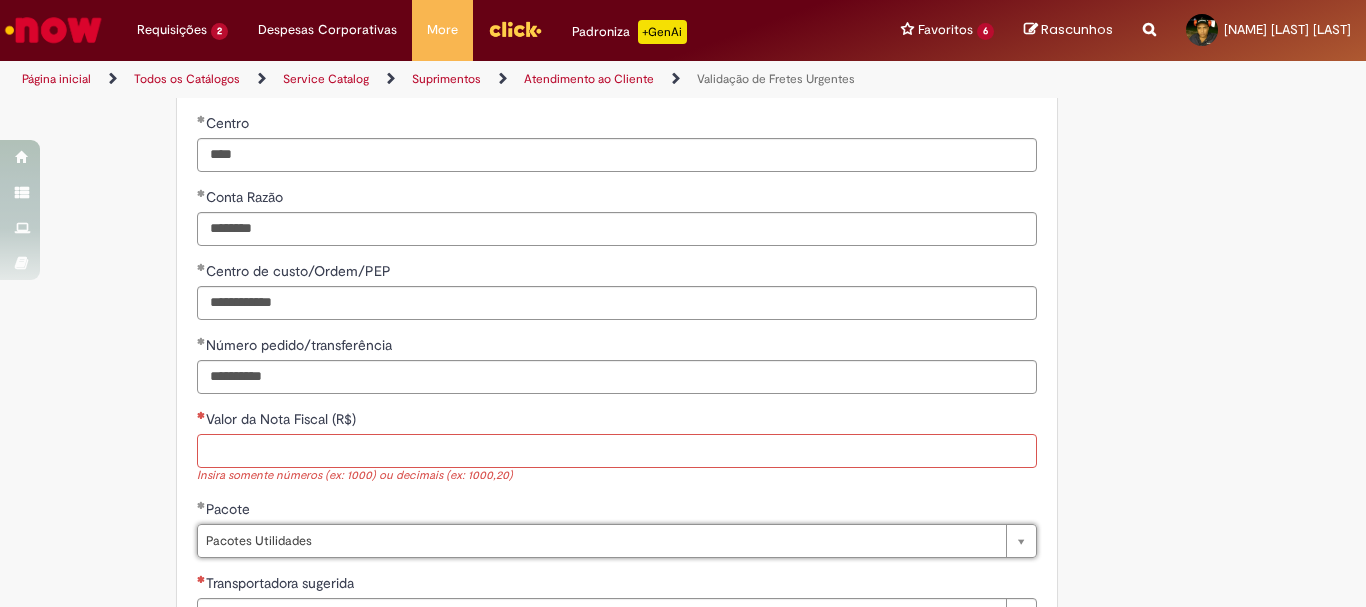 click on "Valor da Nota Fiscal (R$)" at bounding box center [617, 451] 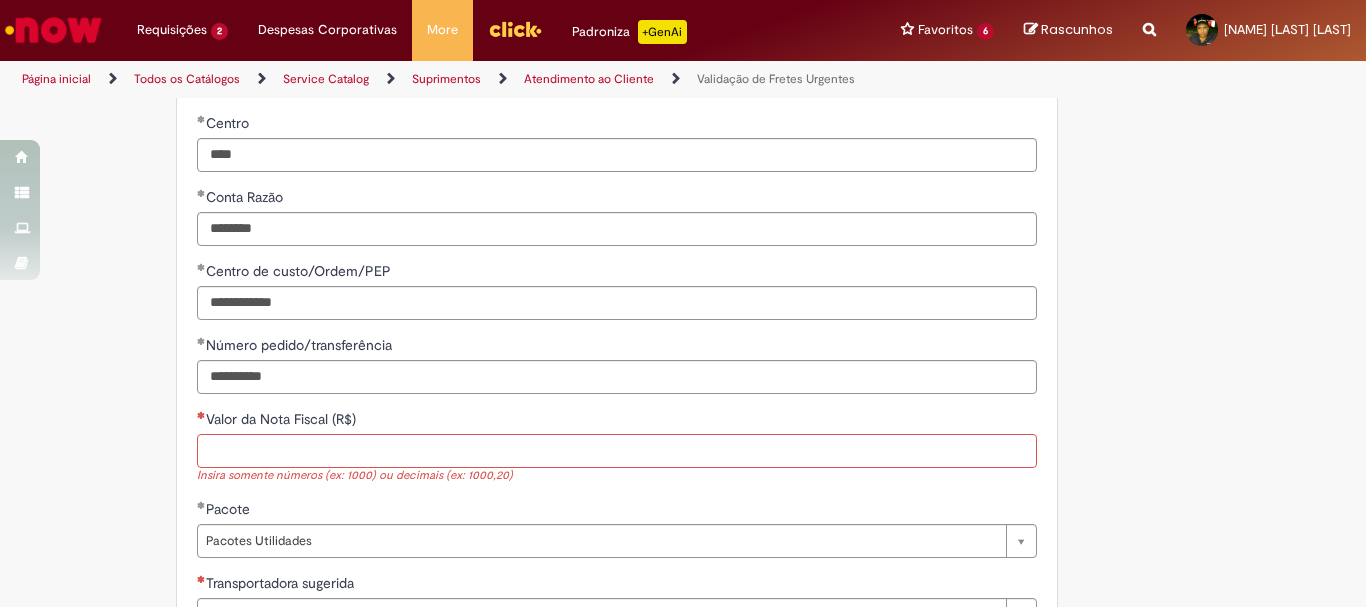 paste on "**********" 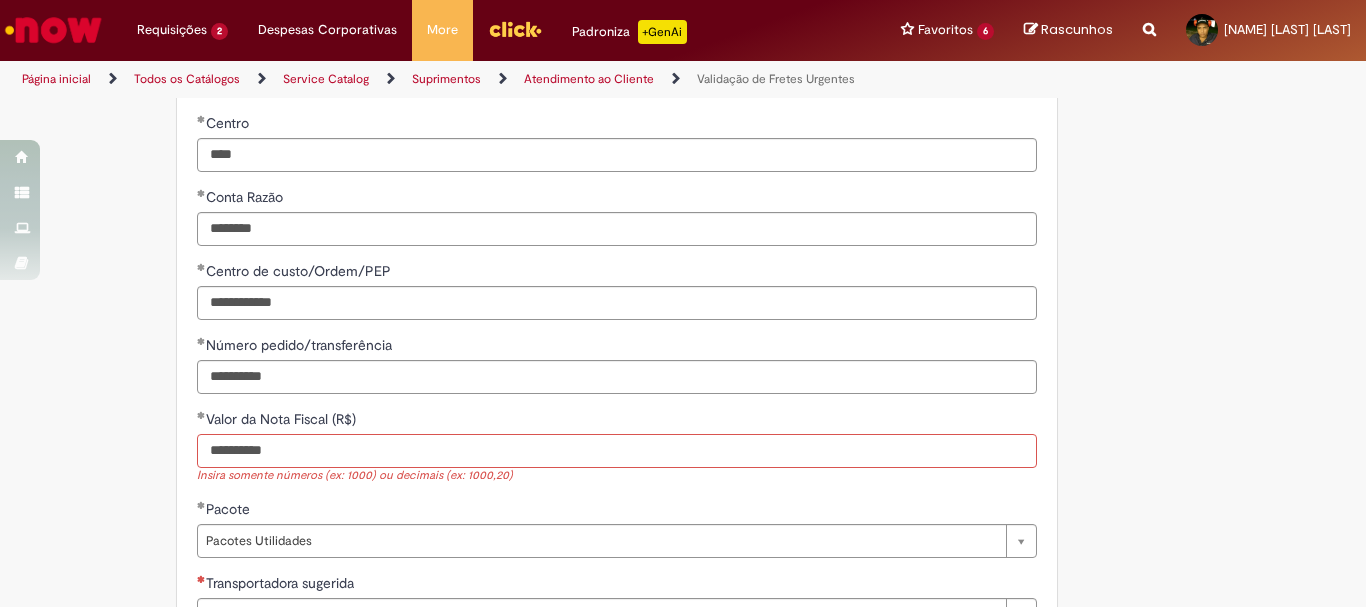 click on "**********" at bounding box center (617, 451) 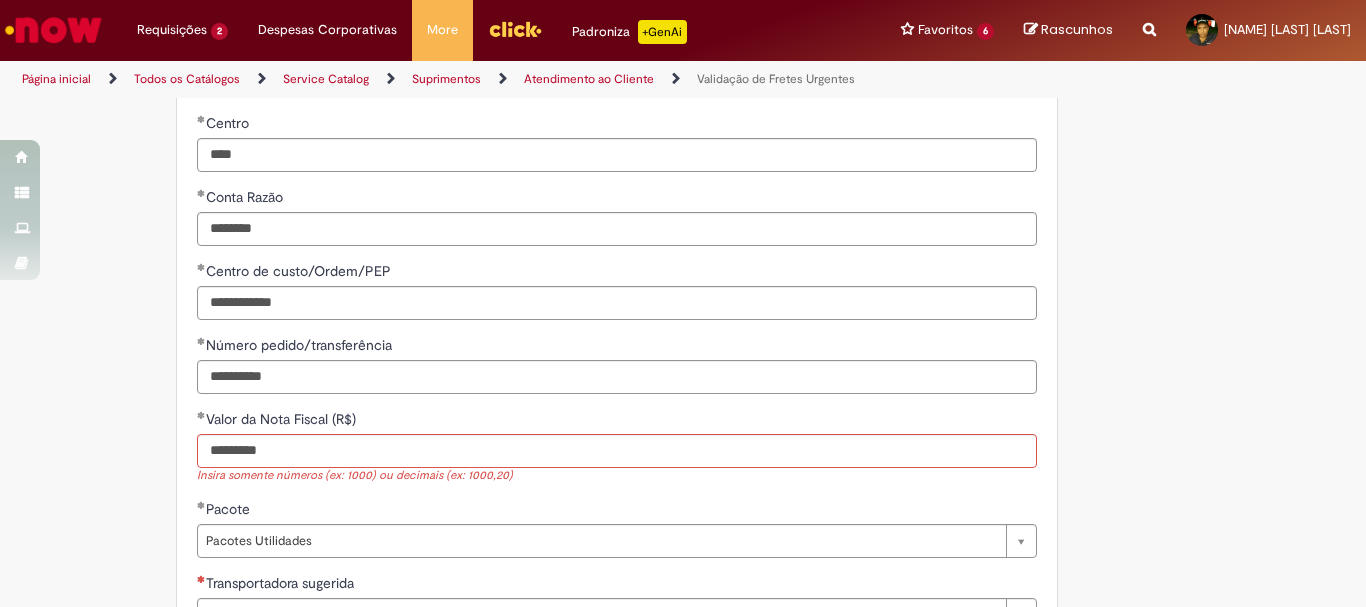type on "**********" 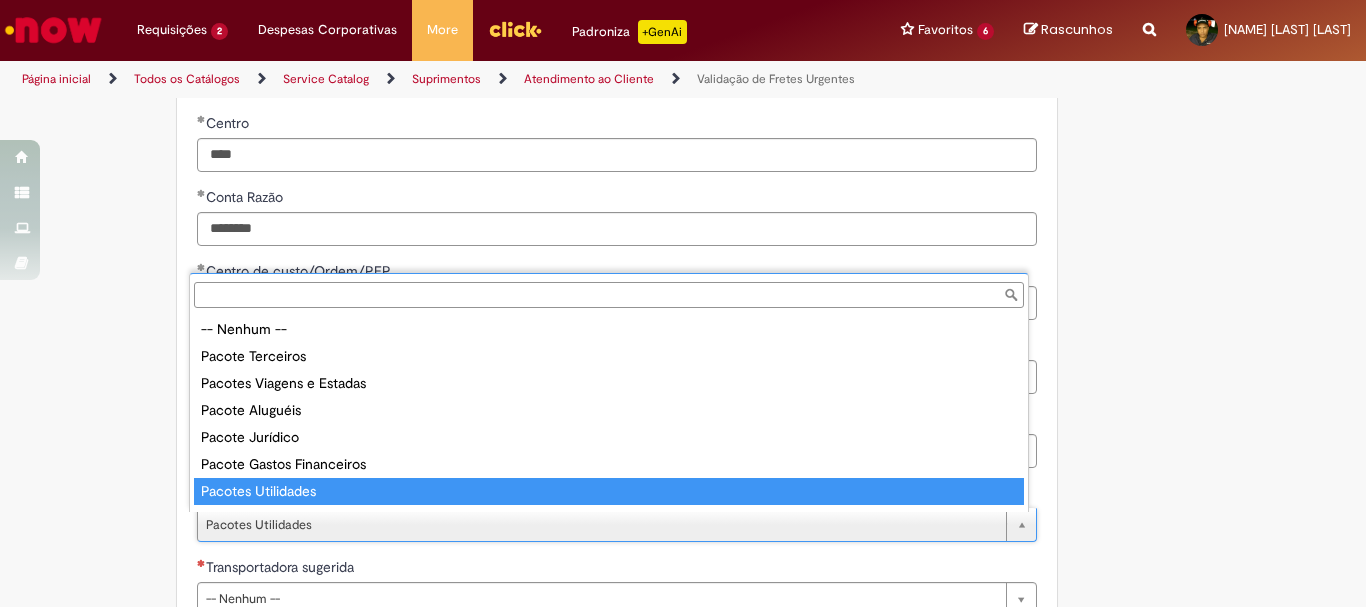scroll, scrollTop: 16, scrollLeft: 0, axis: vertical 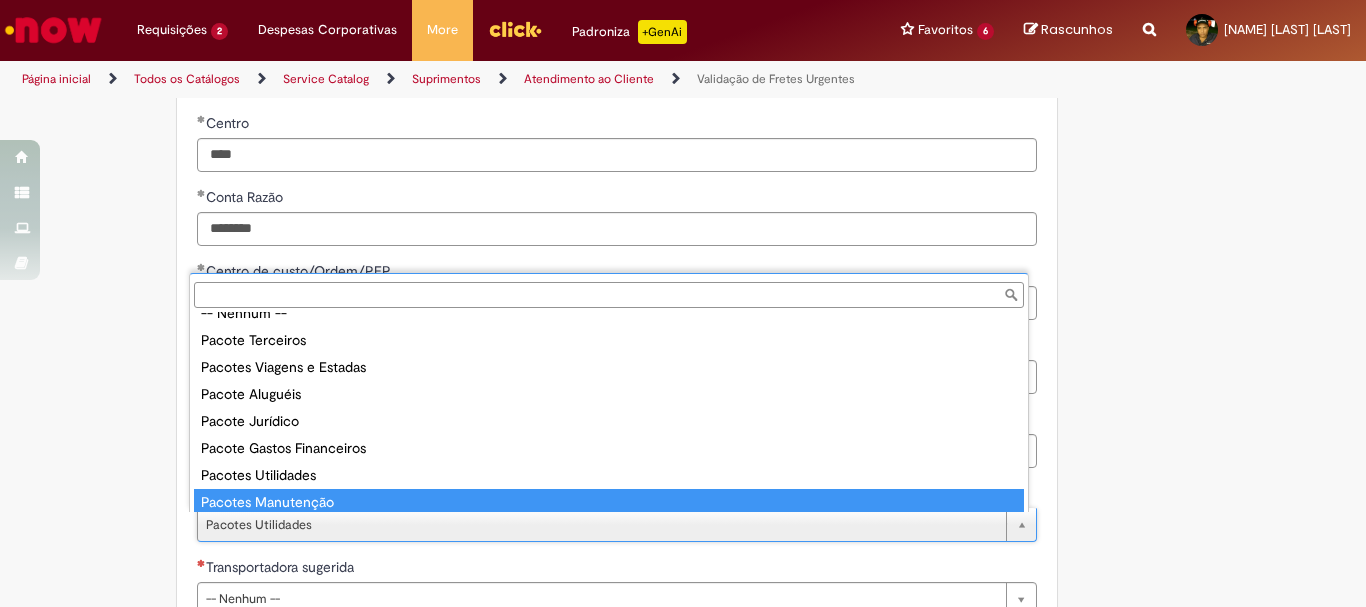 type on "**********" 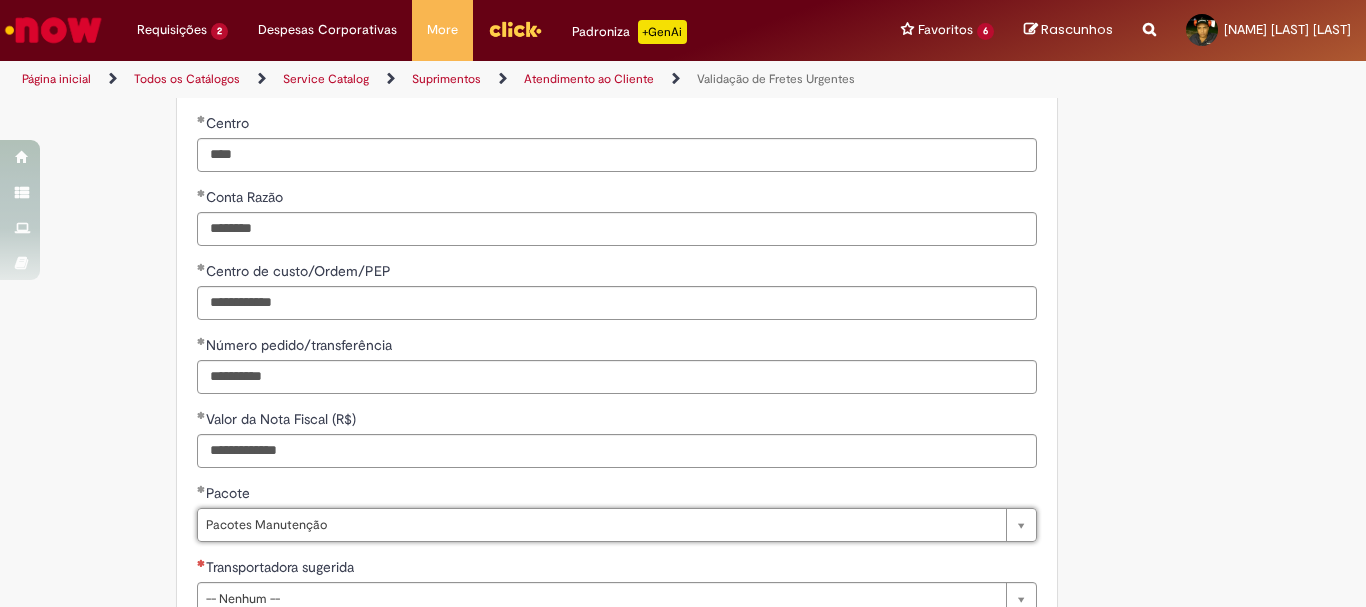 scroll, scrollTop: 0, scrollLeft: 0, axis: both 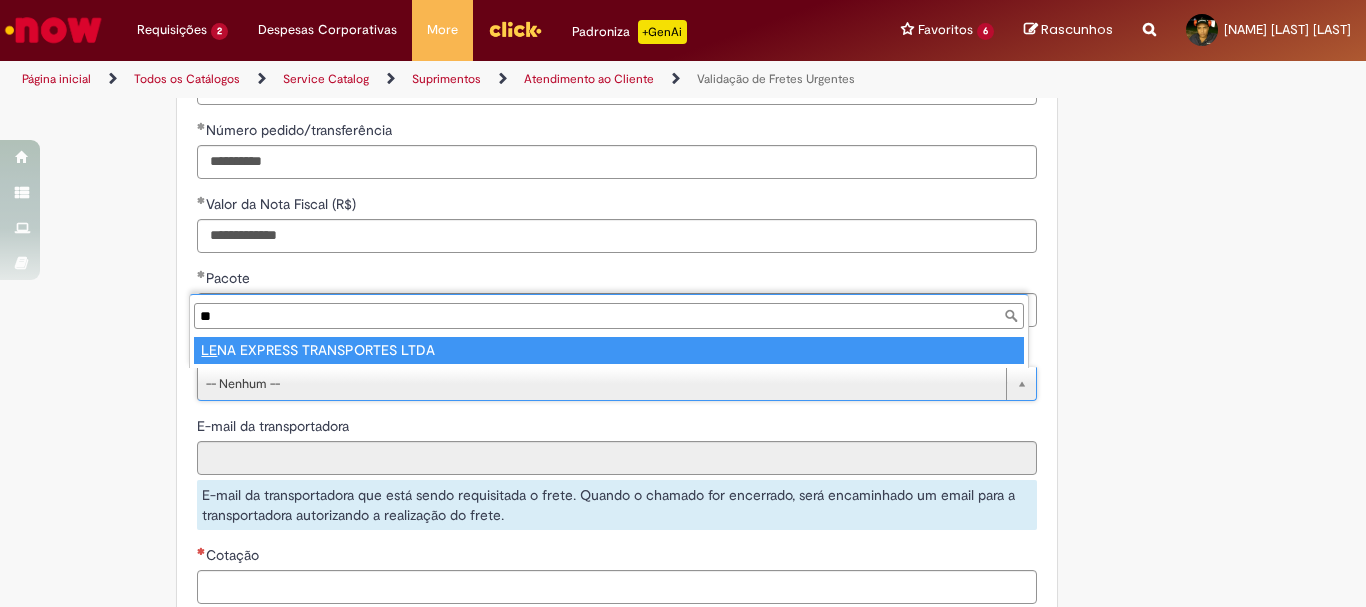 type on "**" 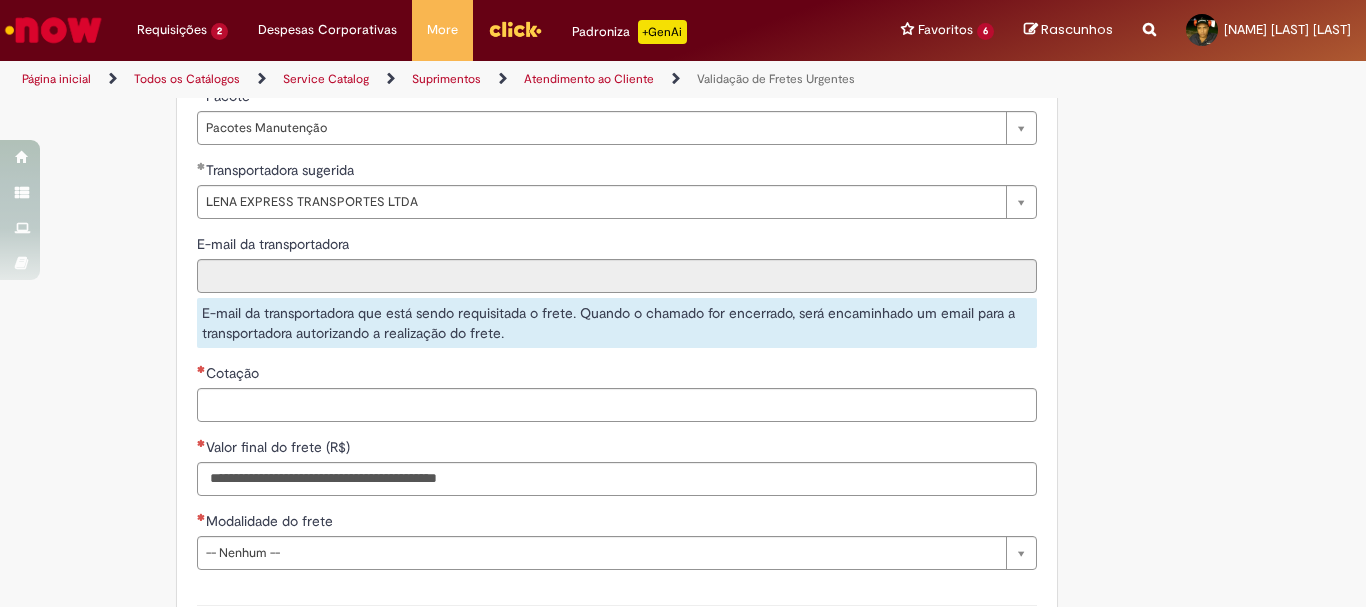 scroll, scrollTop: 1441, scrollLeft: 0, axis: vertical 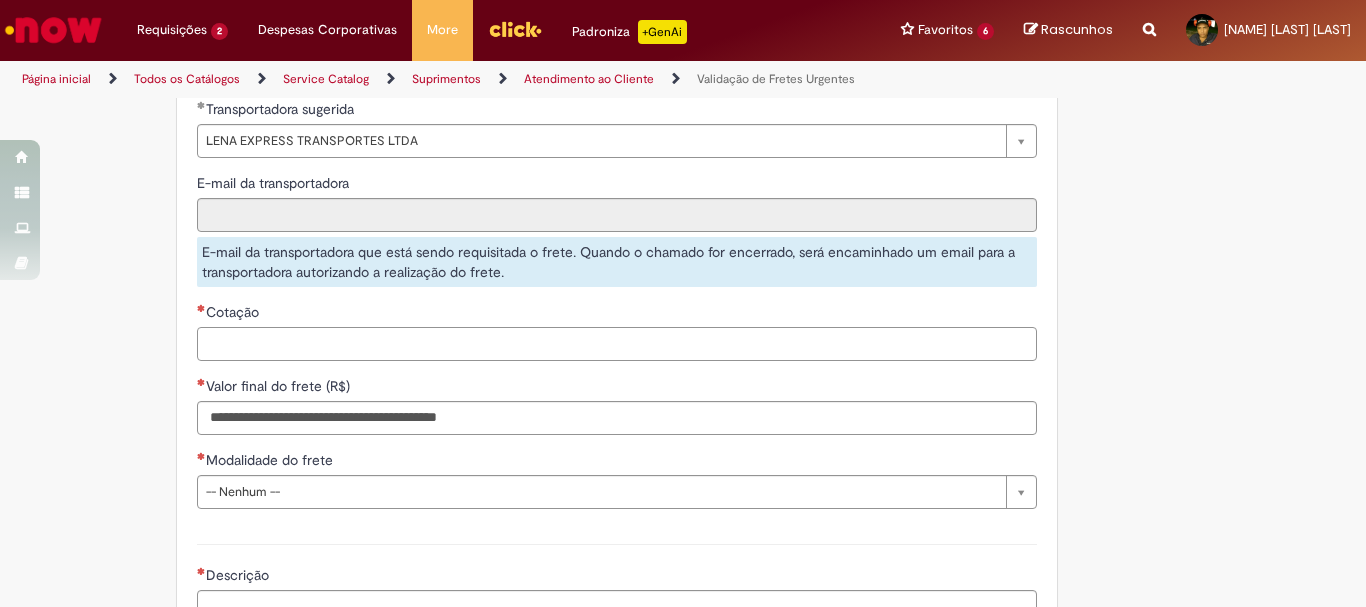 click on "Cotação" at bounding box center (617, 344) 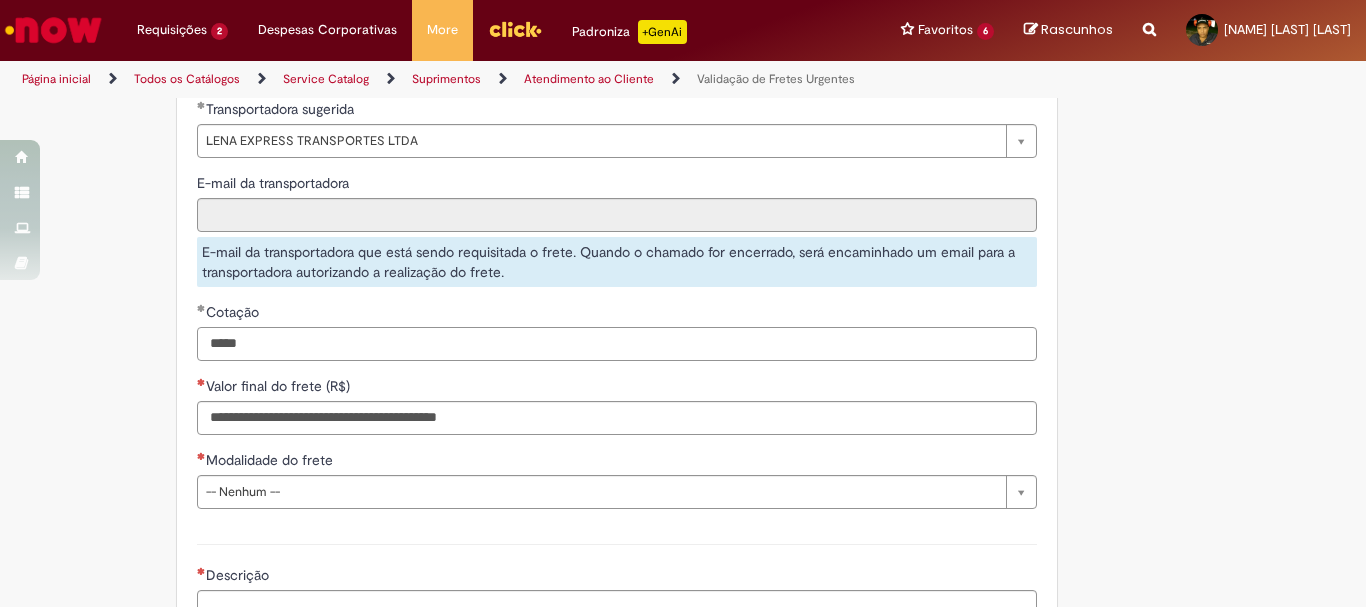 type on "*****" 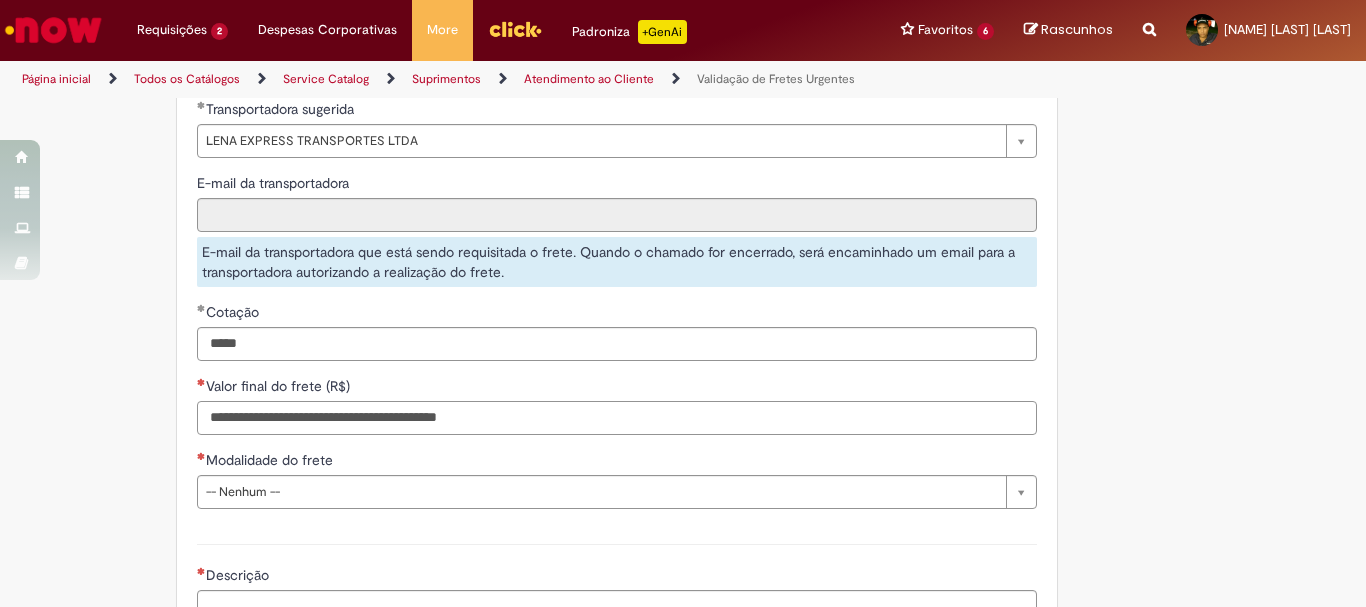 click on "Valor final do frete (R$)" at bounding box center [617, 418] 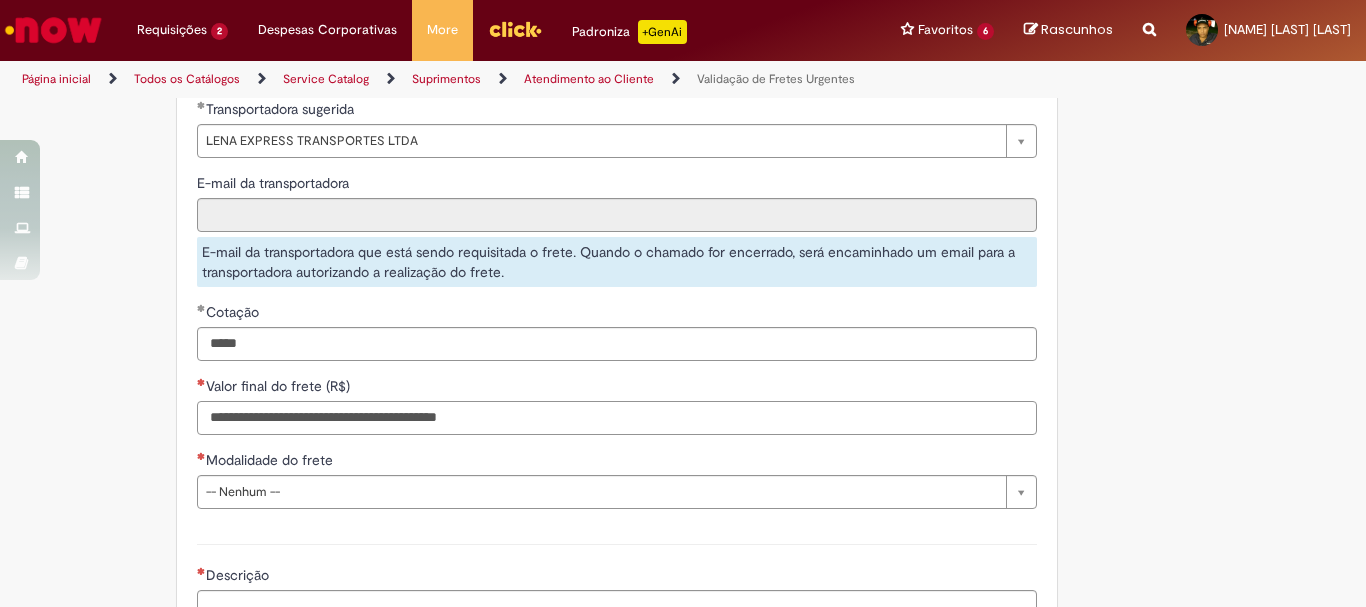 paste on "*********" 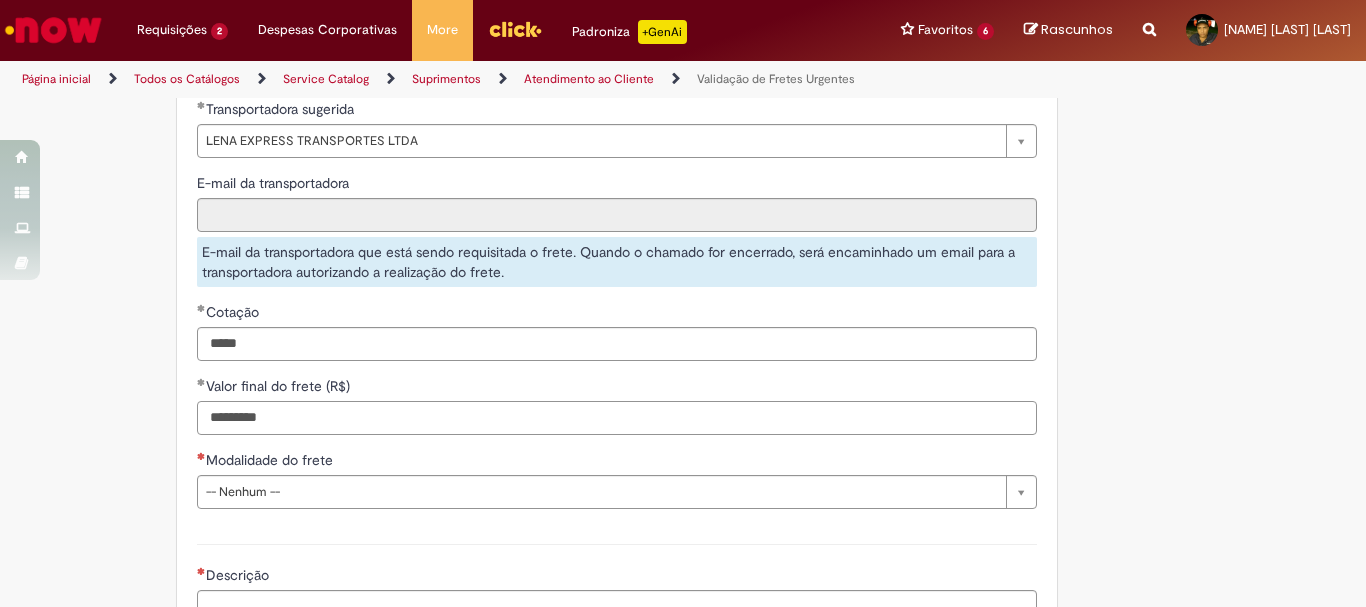 type on "*********" 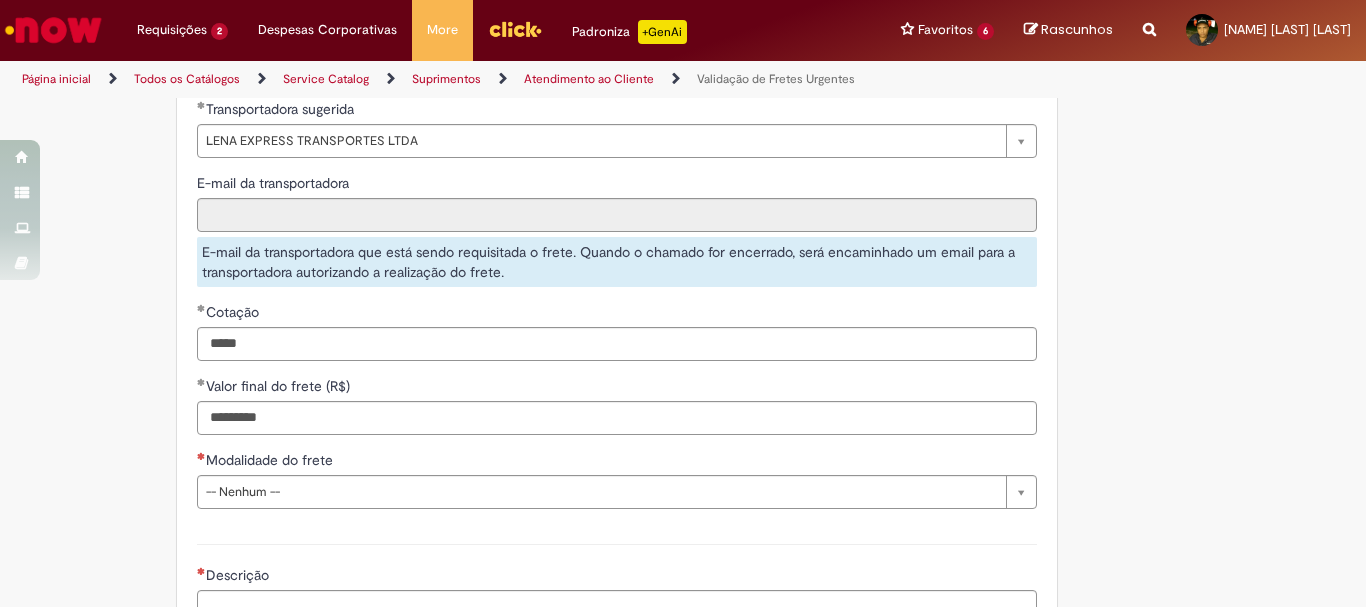 type 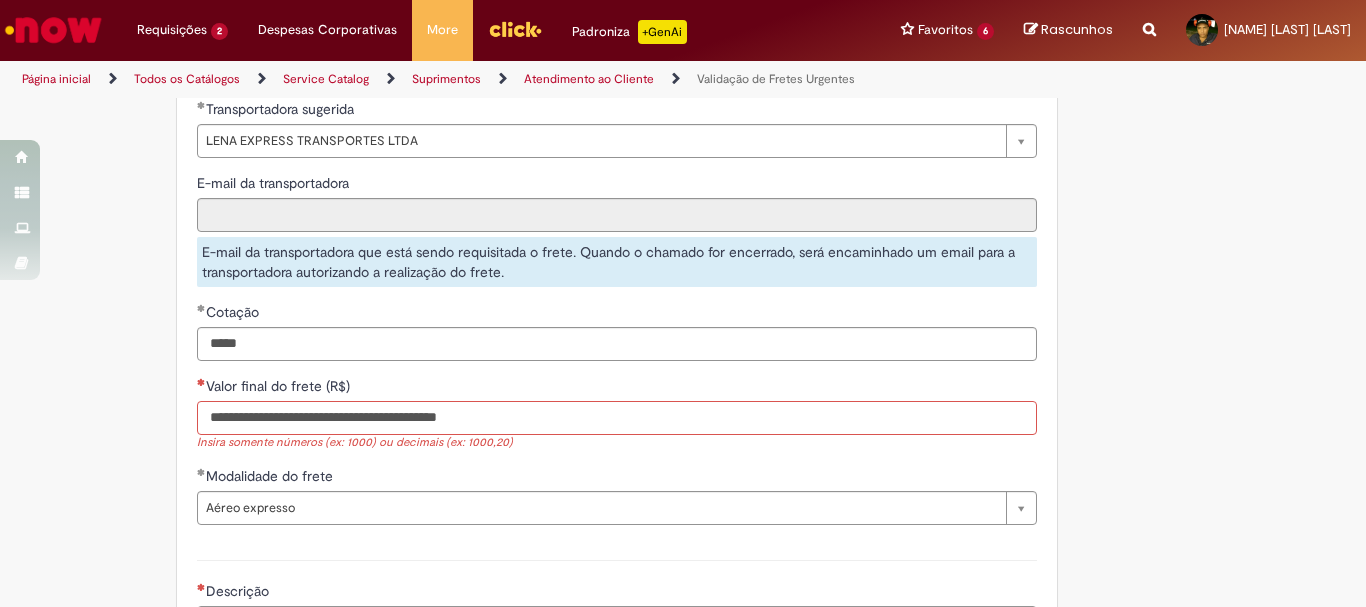 click on "Valor final do frete (R$)" at bounding box center (617, 418) 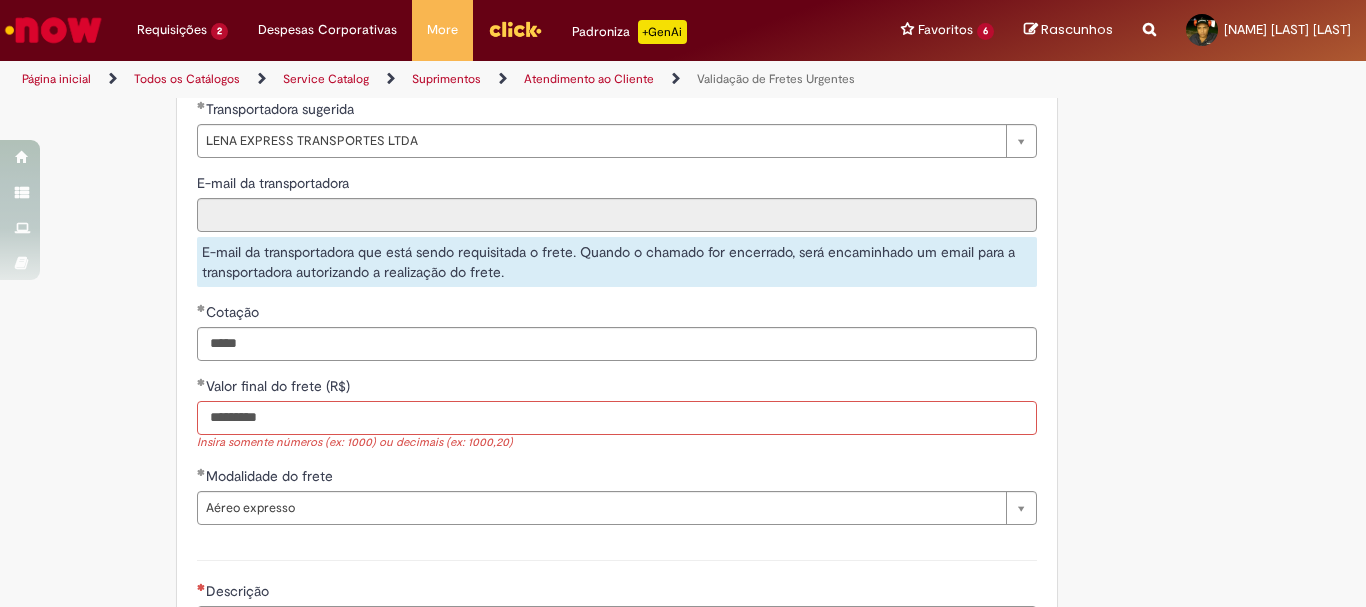 click on "*********" at bounding box center (617, 418) 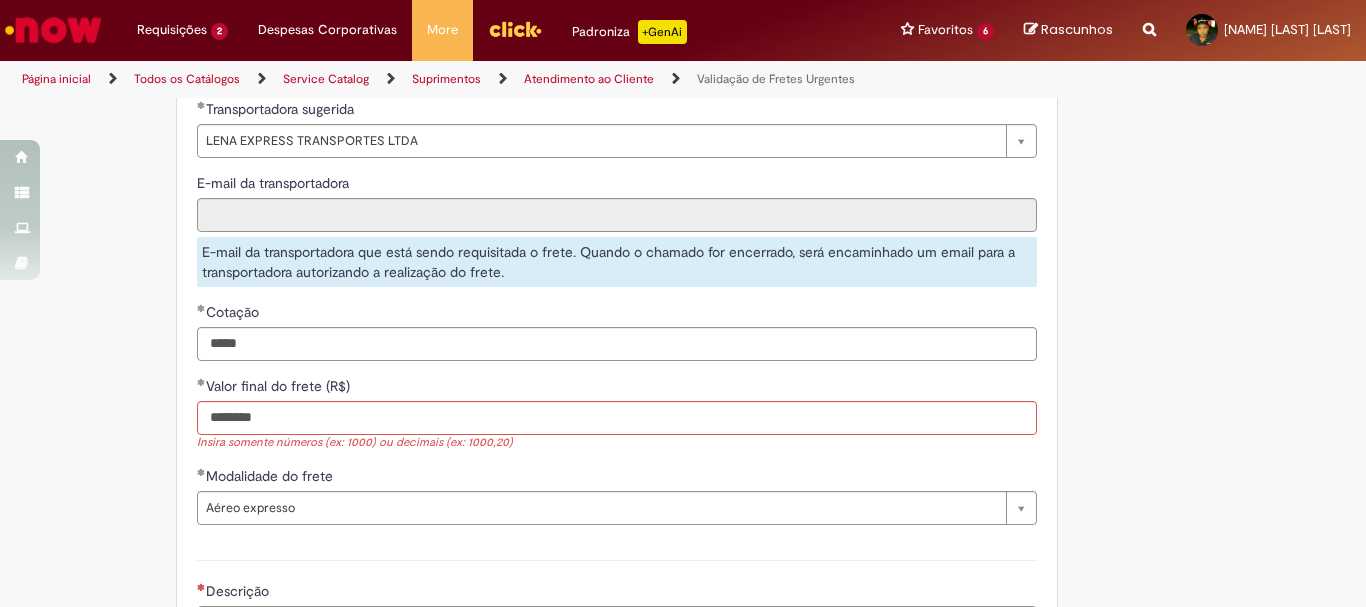 type on "**********" 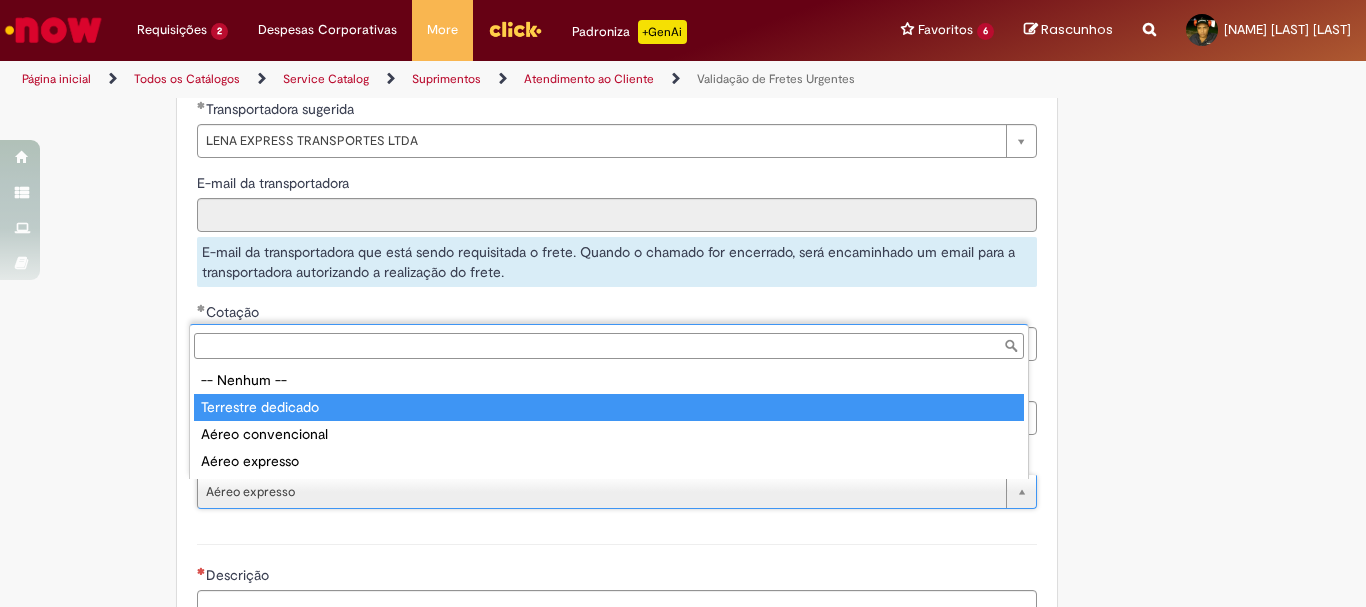 type on "**********" 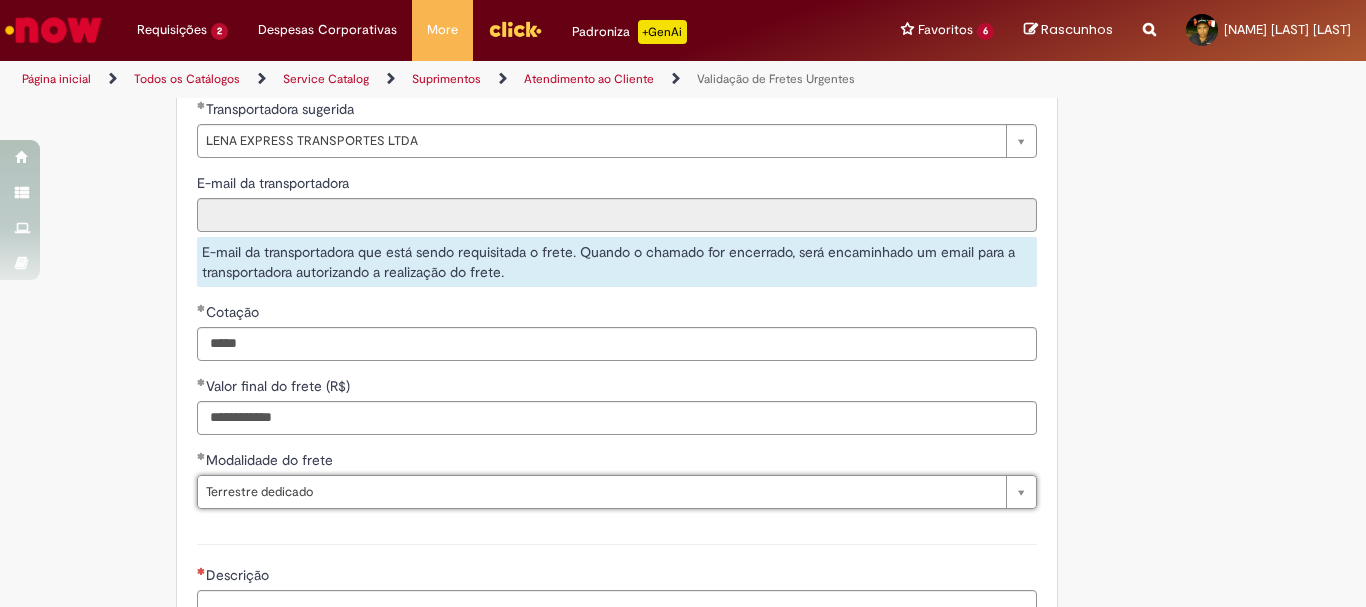scroll, scrollTop: 0, scrollLeft: 96, axis: horizontal 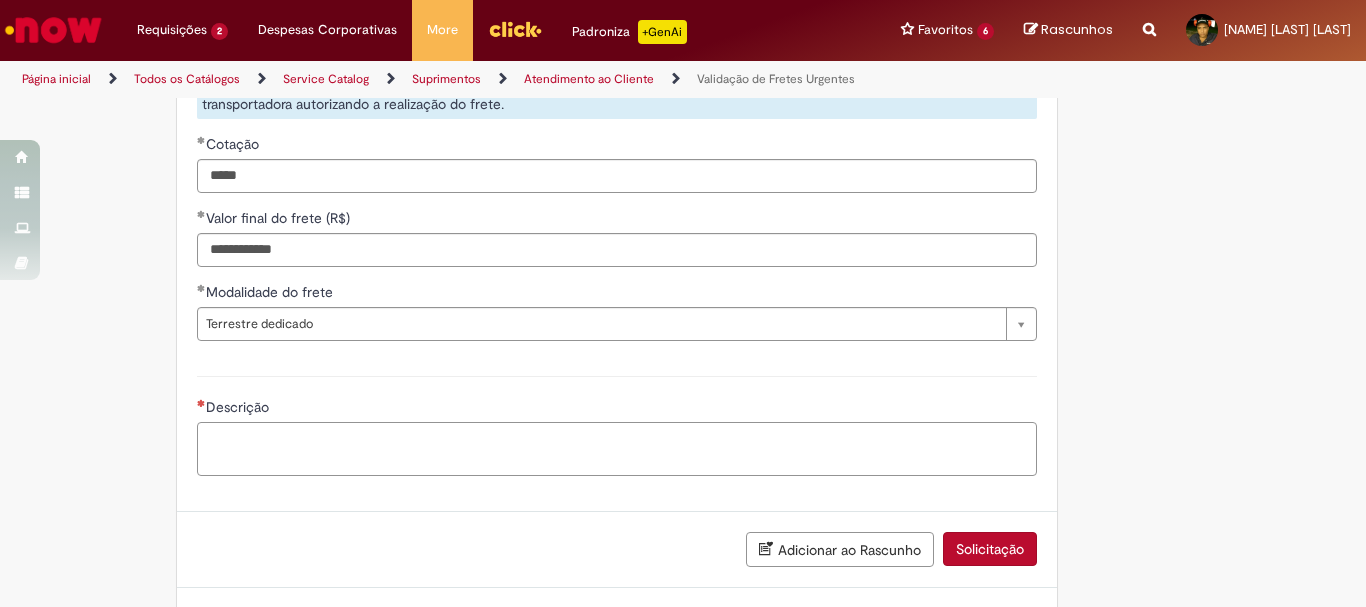 click on "Descrição" at bounding box center (617, 449) 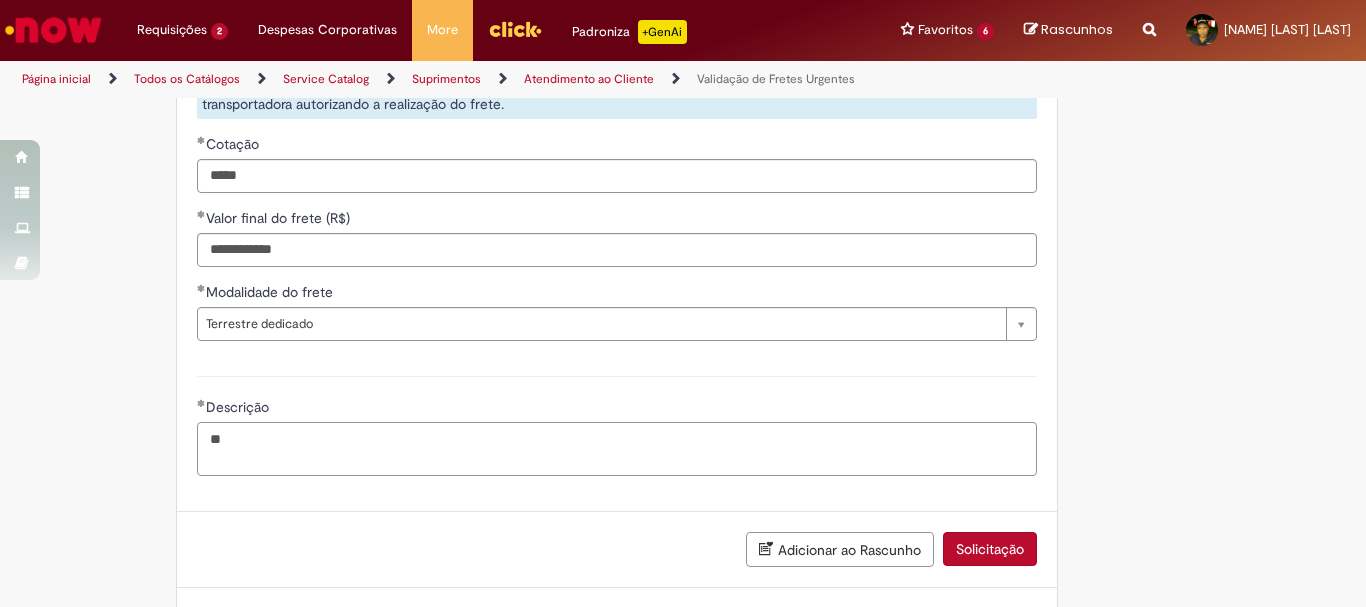 type on "*" 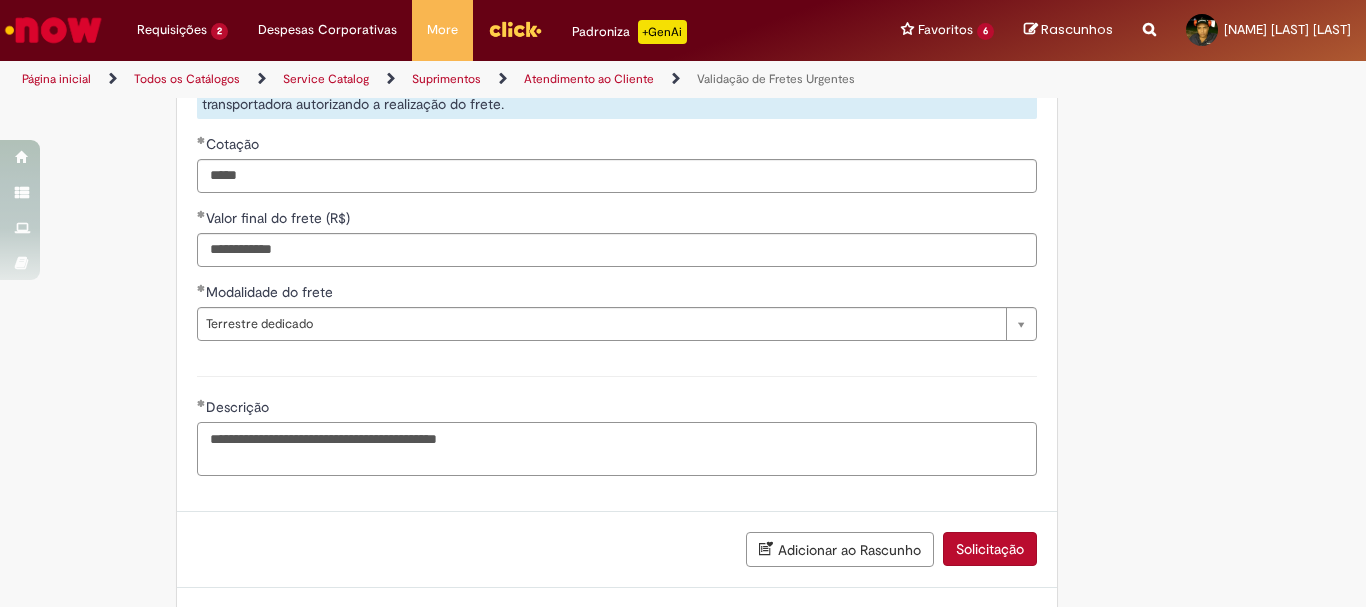type on "**********" 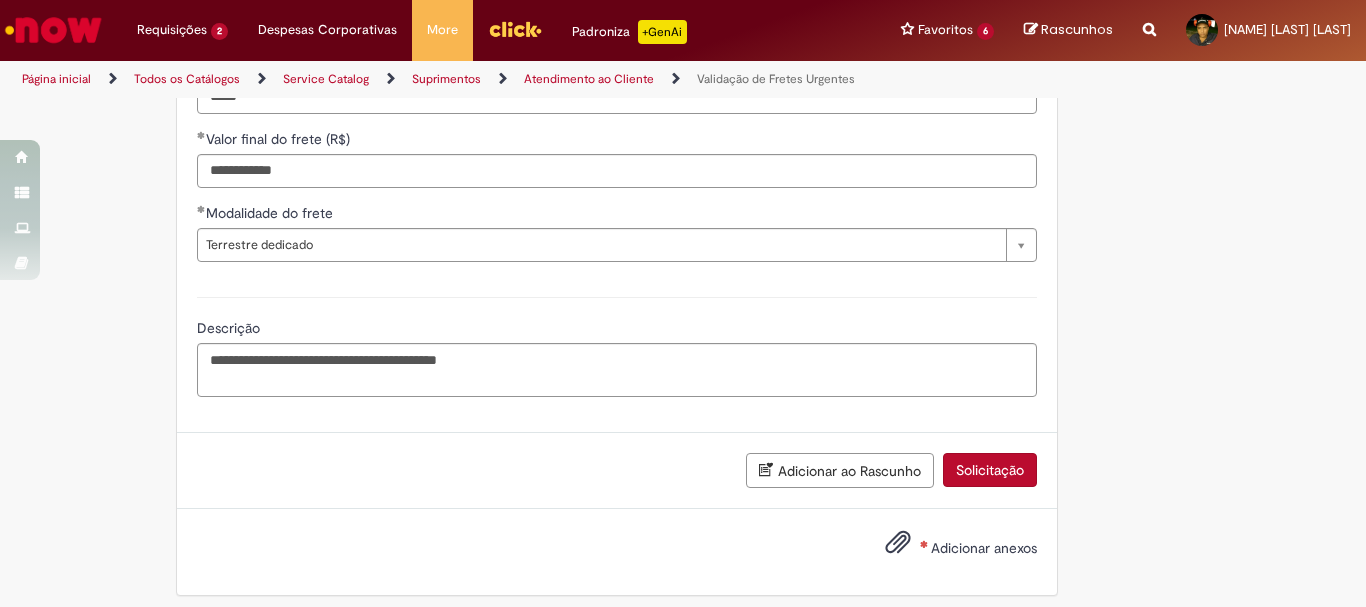 scroll, scrollTop: 1699, scrollLeft: 0, axis: vertical 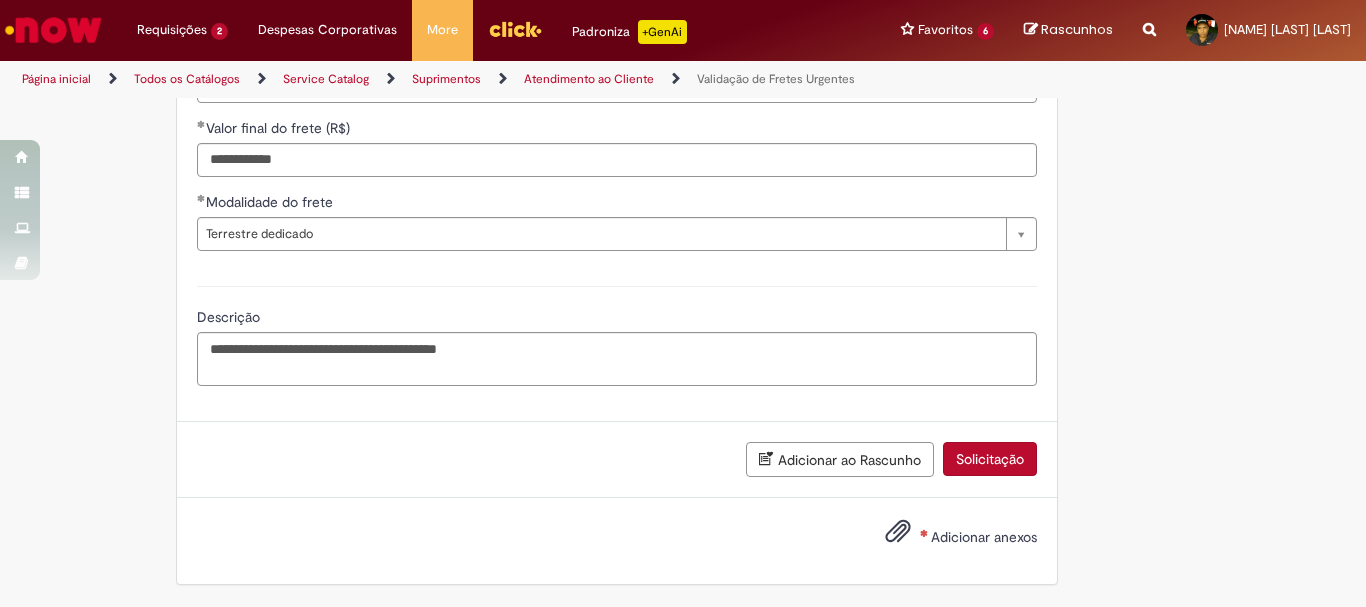 click on "Adicionar anexos" at bounding box center (984, 537) 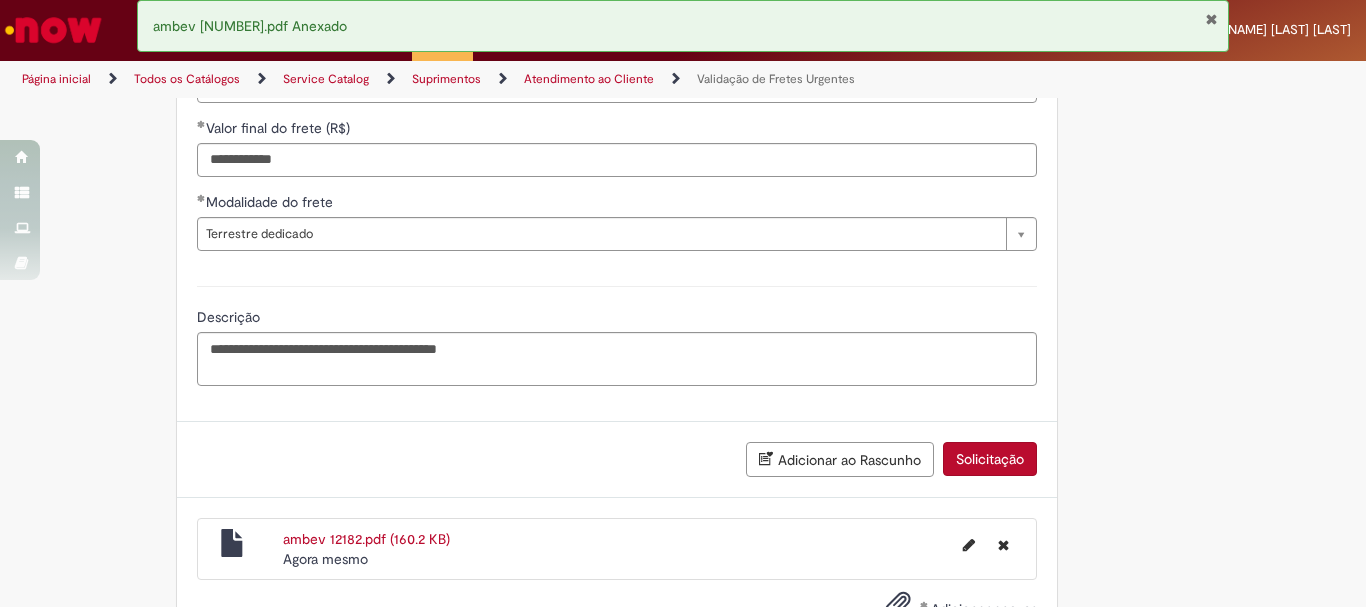 scroll, scrollTop: 1771, scrollLeft: 0, axis: vertical 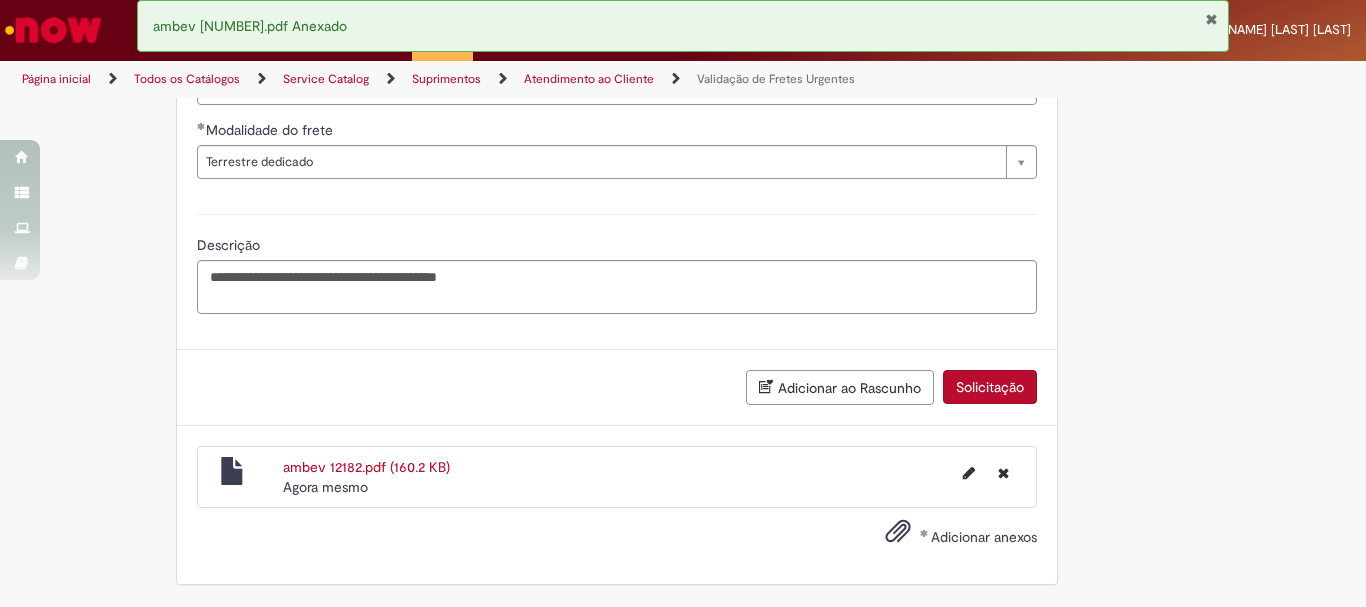 click on "Adicionar anexos" at bounding box center (984, 537) 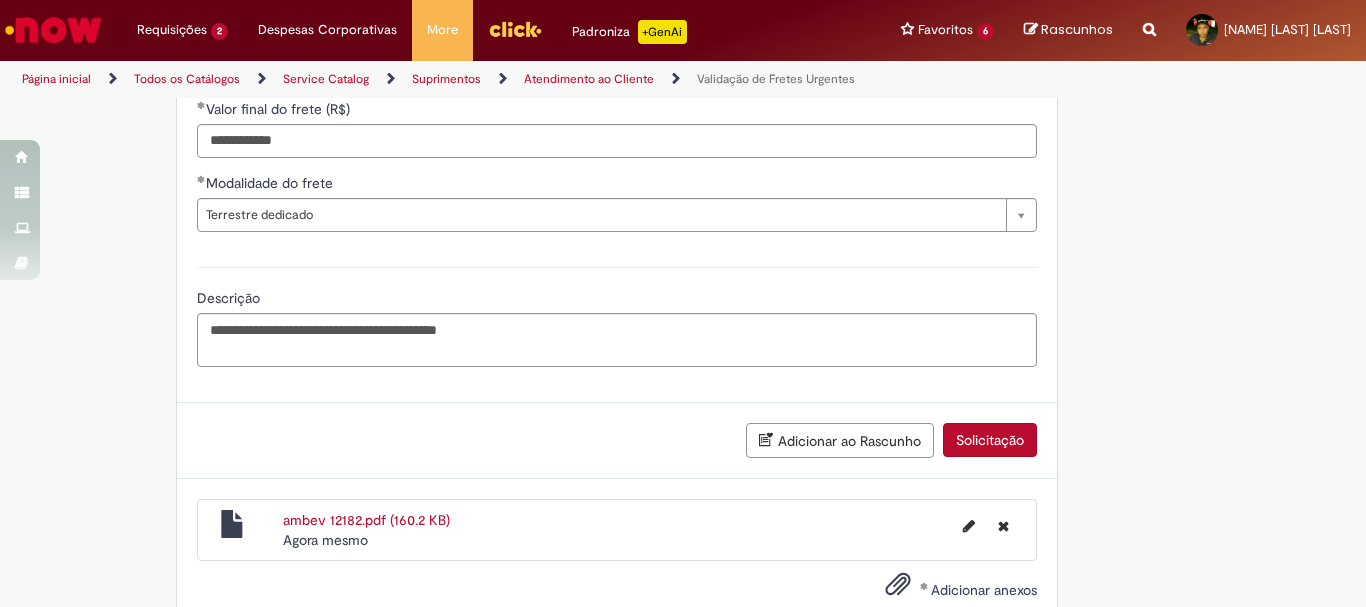 scroll, scrollTop: 1771, scrollLeft: 0, axis: vertical 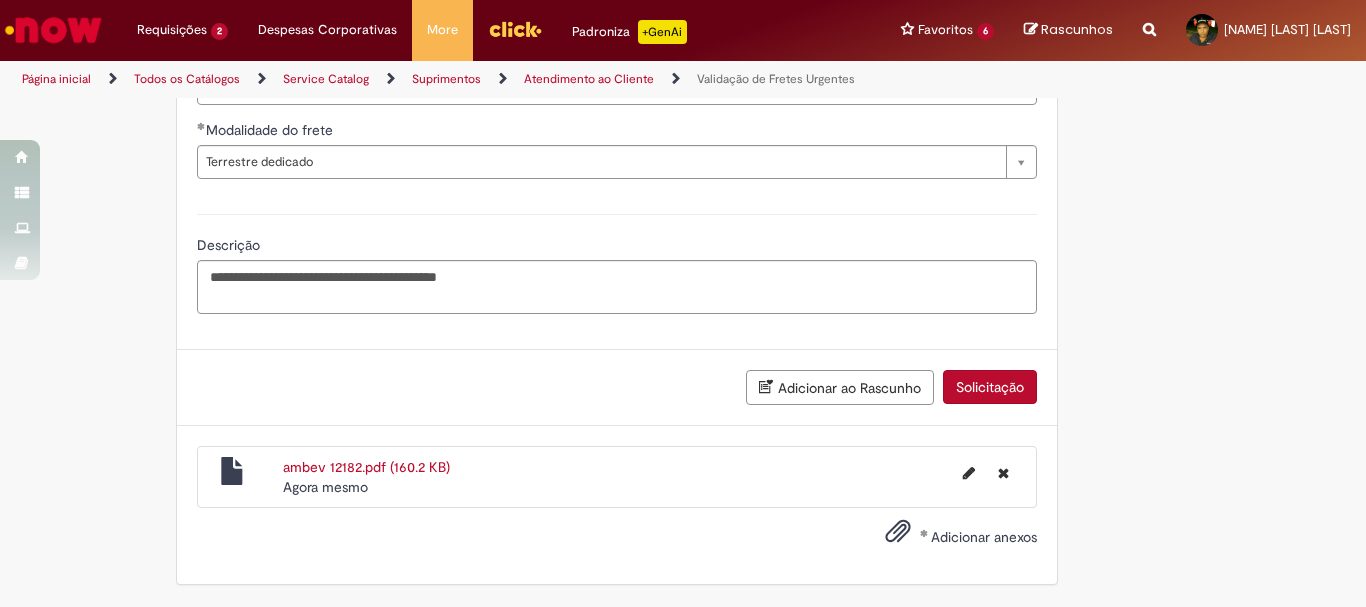 click on "Solicitação" at bounding box center (990, 387) 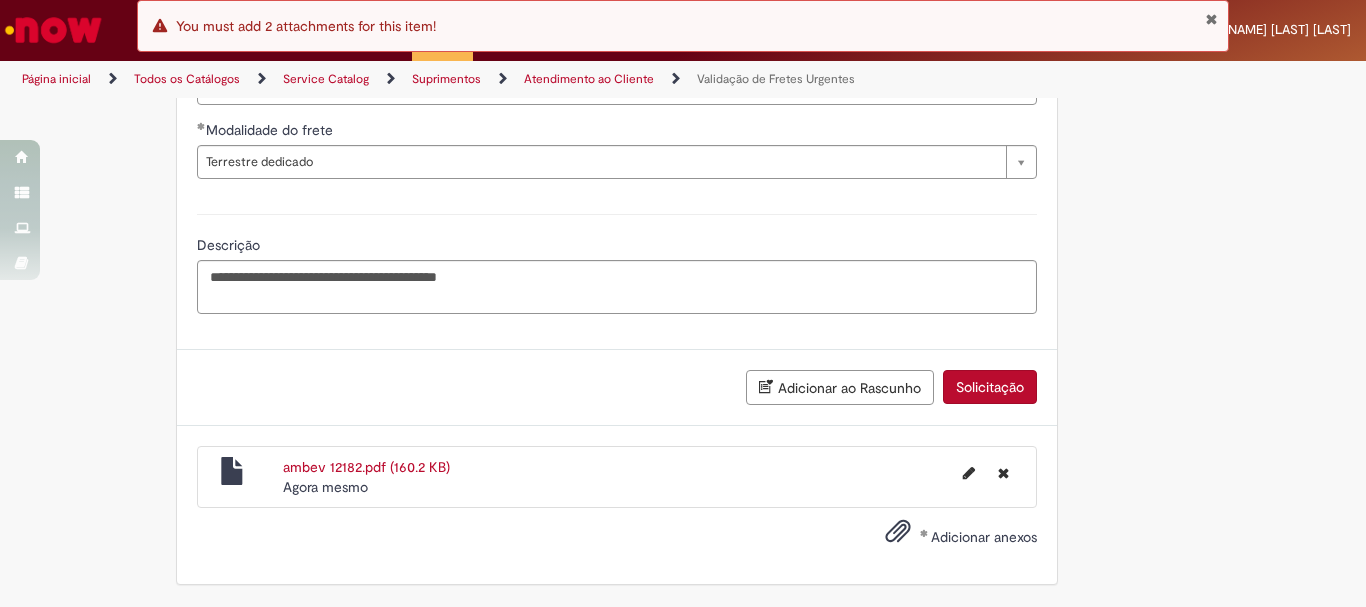 click on "Adicionar anexos" at bounding box center [984, 537] 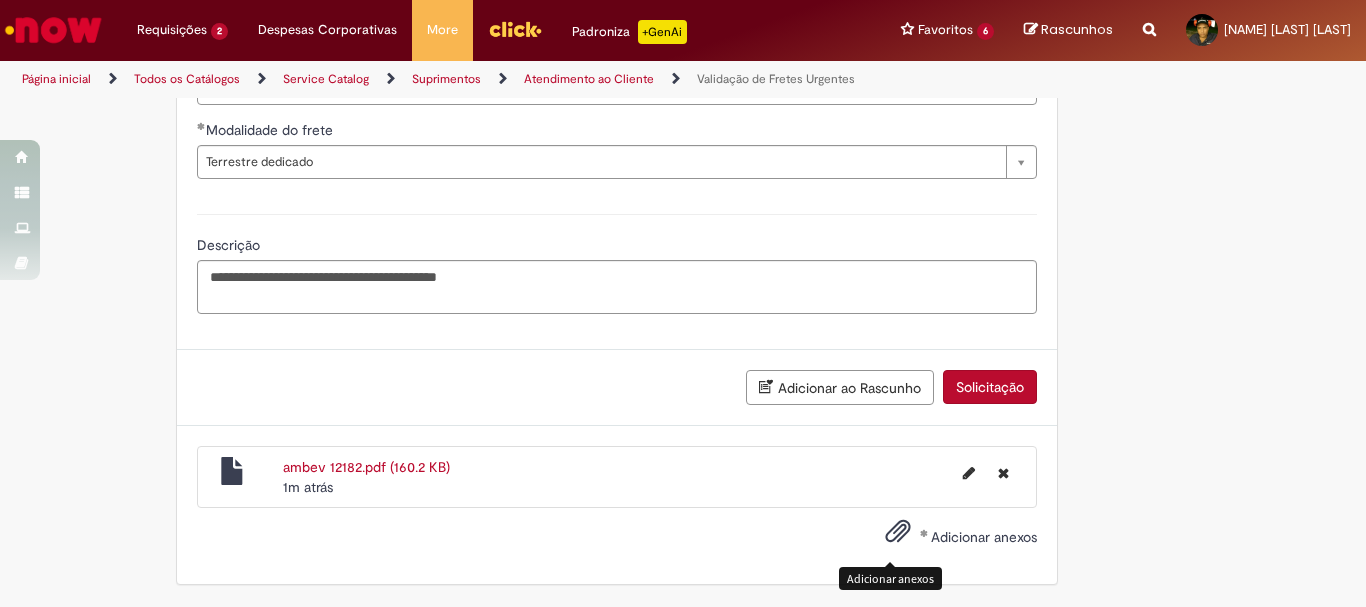 click at bounding box center [898, 532] 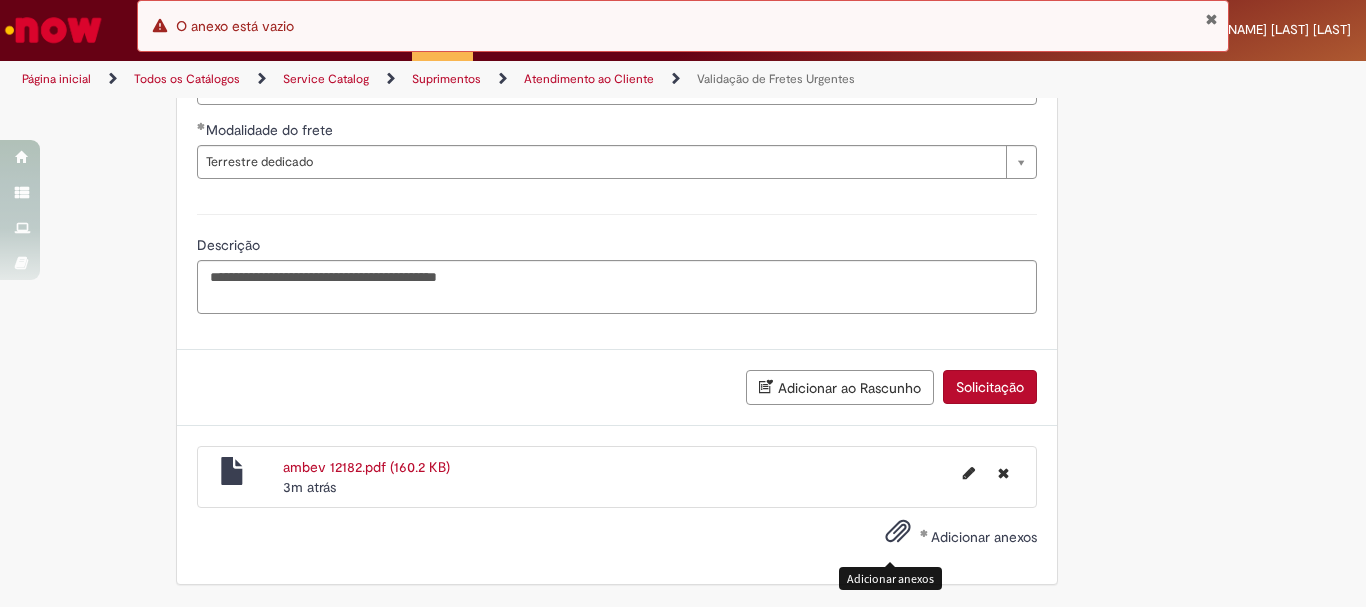 click at bounding box center (898, 532) 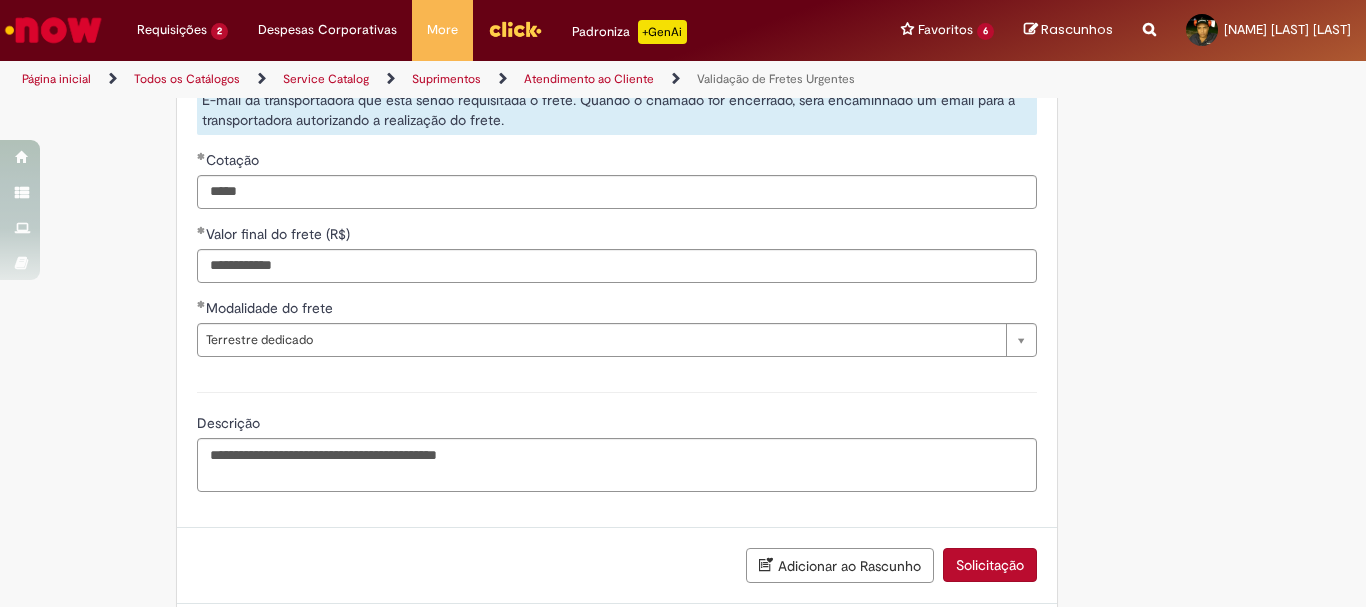 scroll, scrollTop: 1608, scrollLeft: 0, axis: vertical 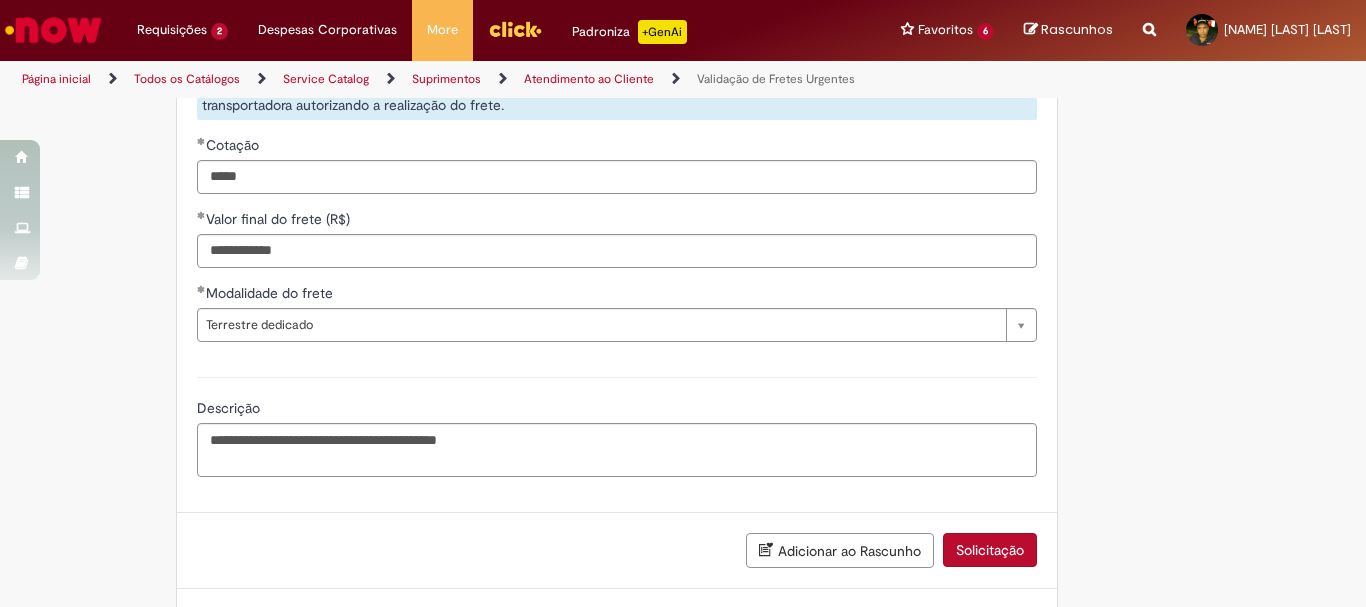 click on "Solicitação" at bounding box center (990, 550) 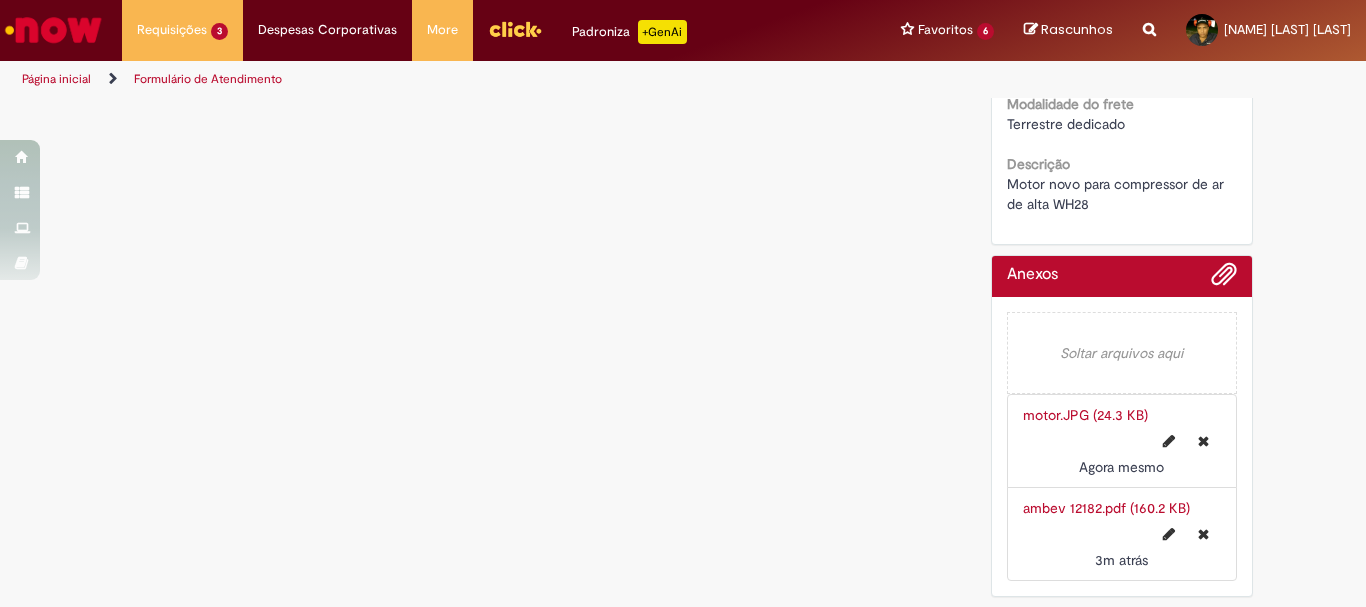 scroll, scrollTop: 0, scrollLeft: 0, axis: both 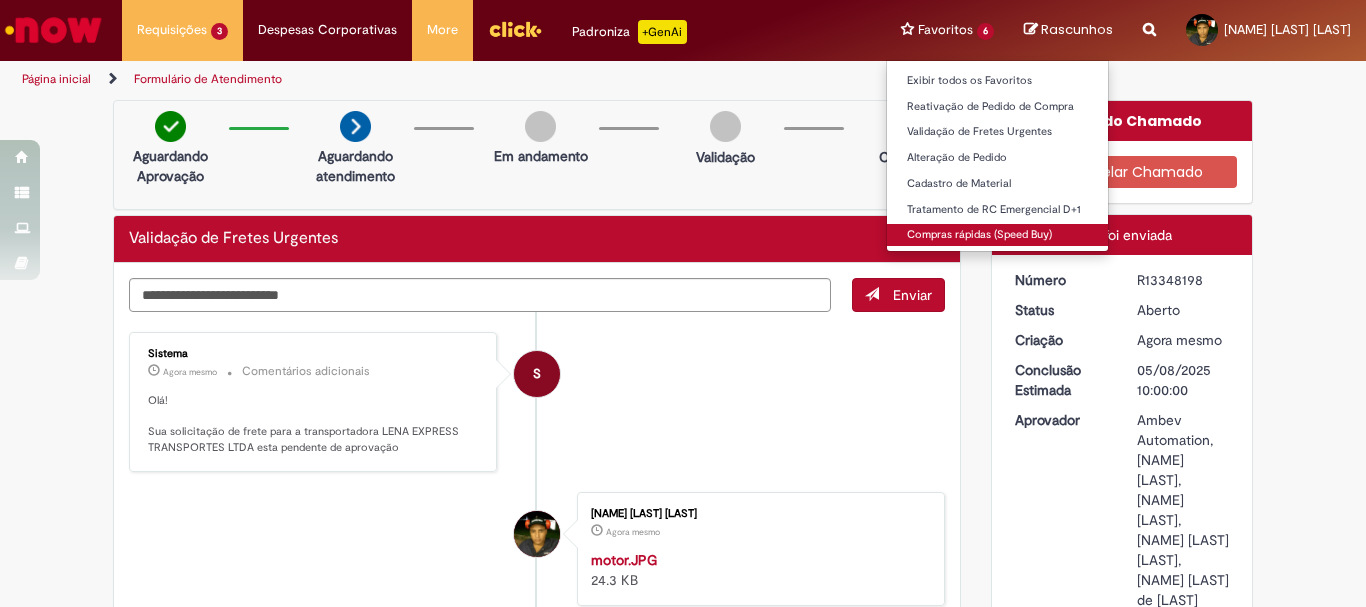 click on "Compras rápidas (Speed Buy)" at bounding box center [997, 235] 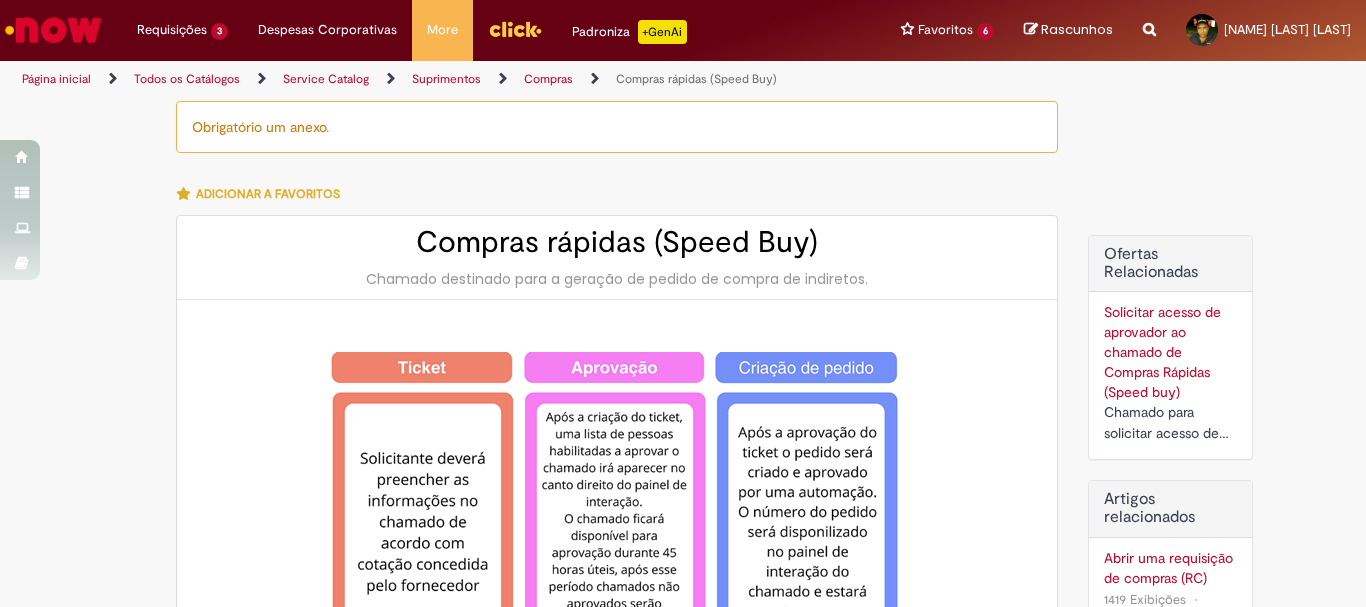 type on "********" 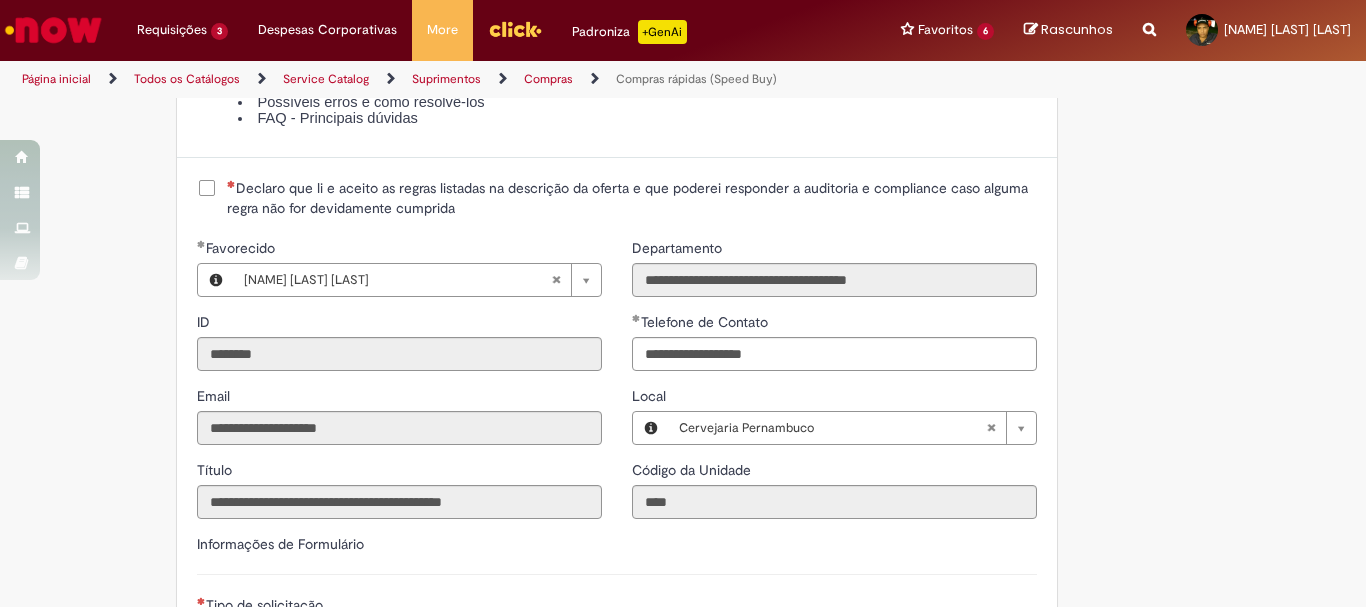 scroll, scrollTop: 2499, scrollLeft: 0, axis: vertical 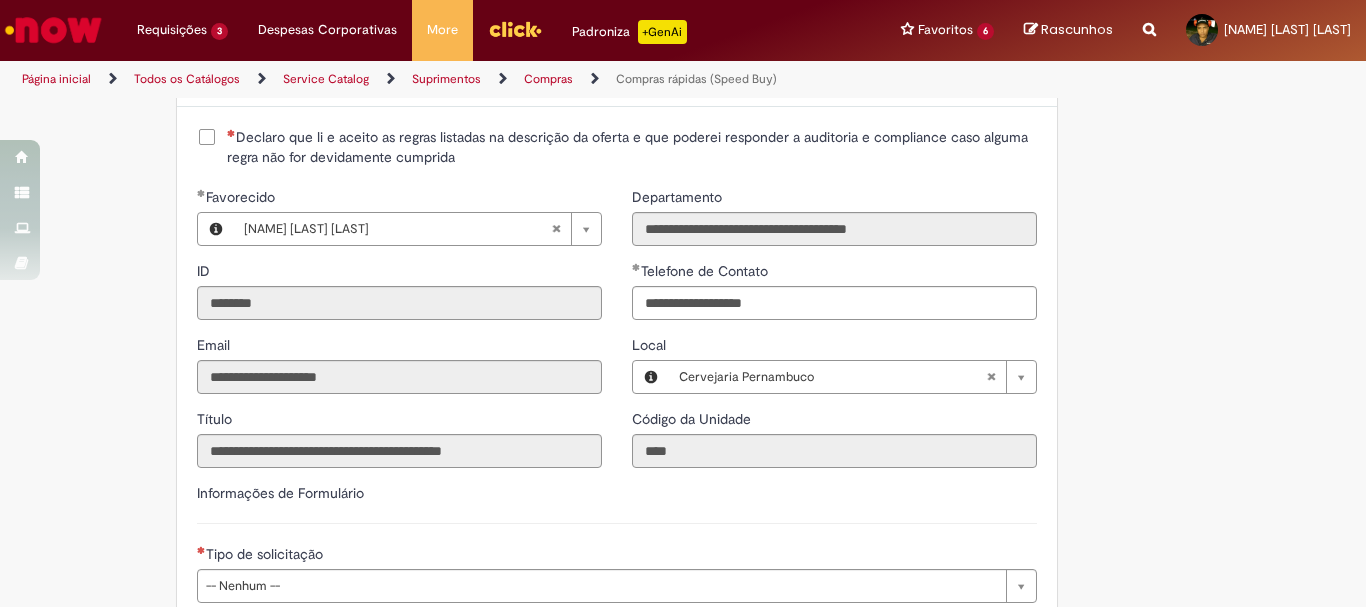 click on "Declaro que li e aceito as regras listadas na descrição da oferta e que poderei responder a auditoria e compliance caso alguma regra não for devidamente cumprida" at bounding box center [632, 147] 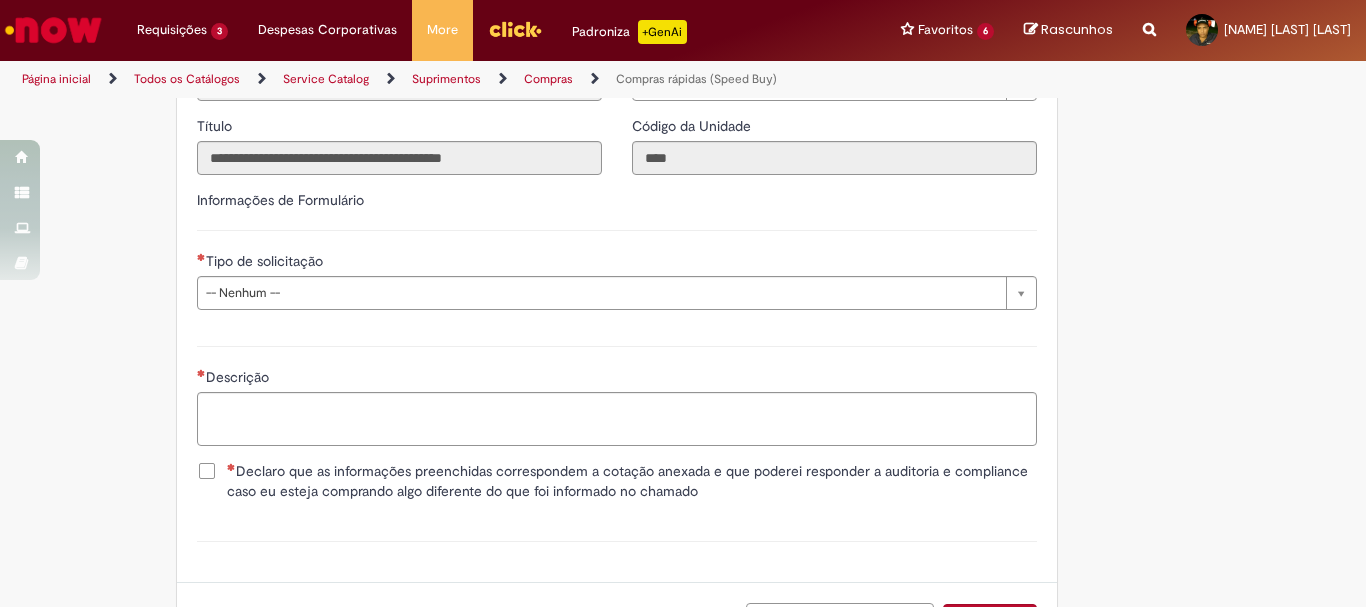 scroll, scrollTop: 2800, scrollLeft: 0, axis: vertical 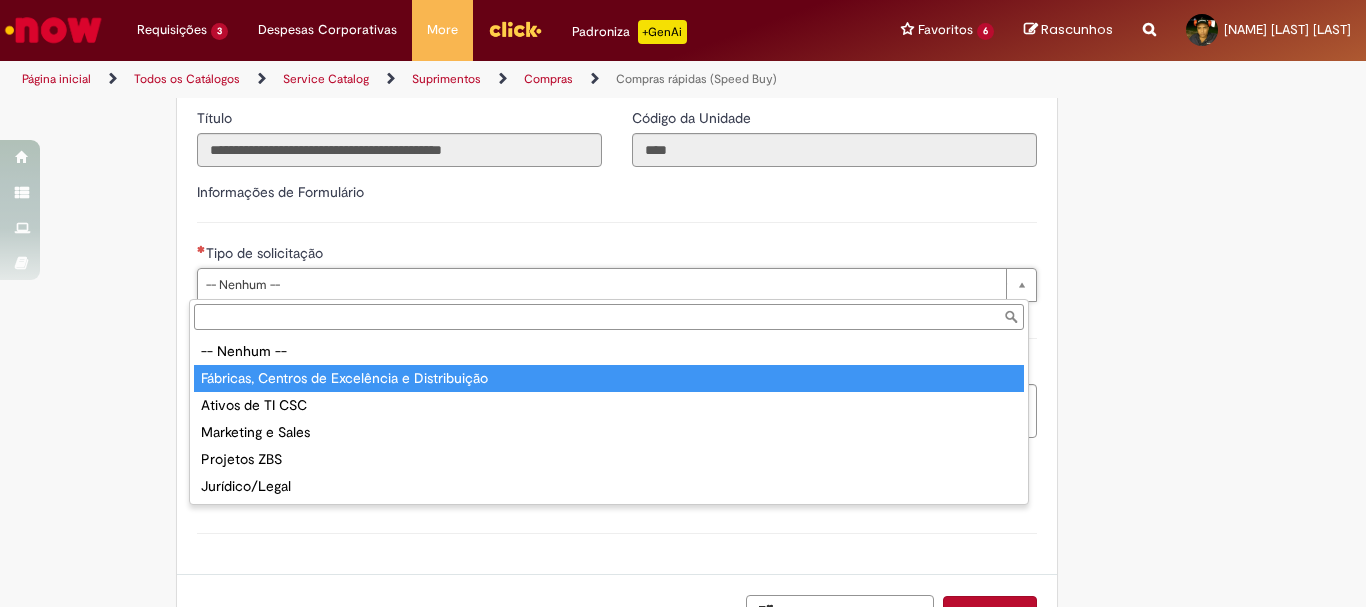 type on "**********" 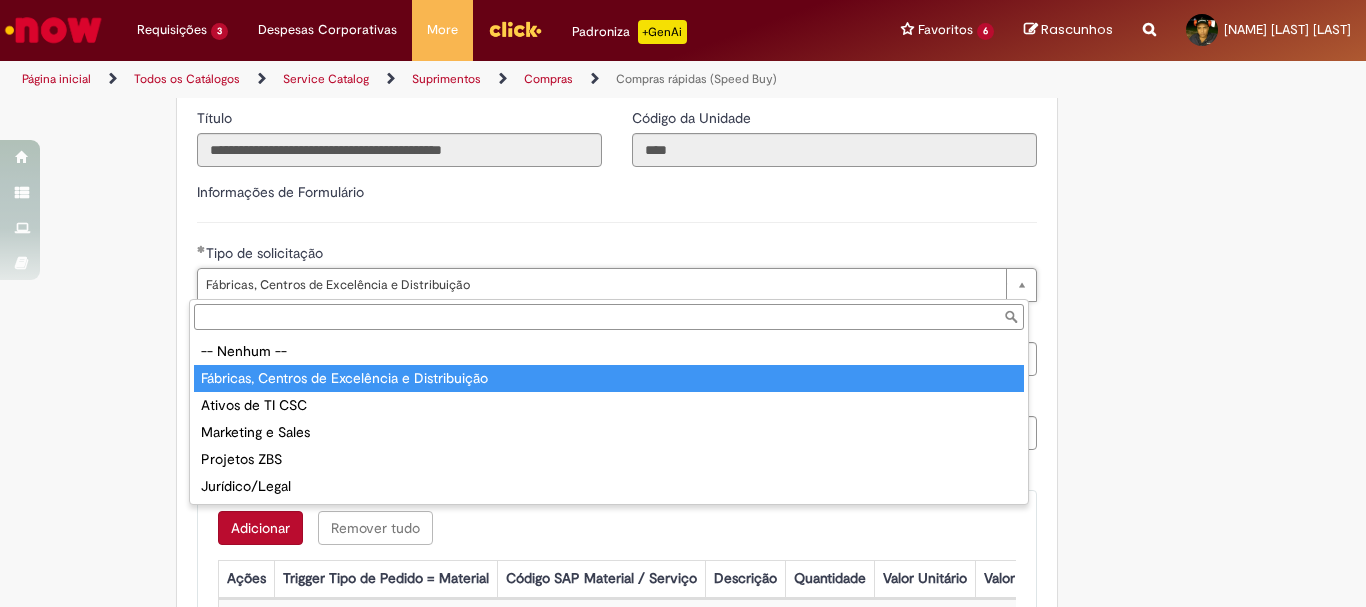 type on "**********" 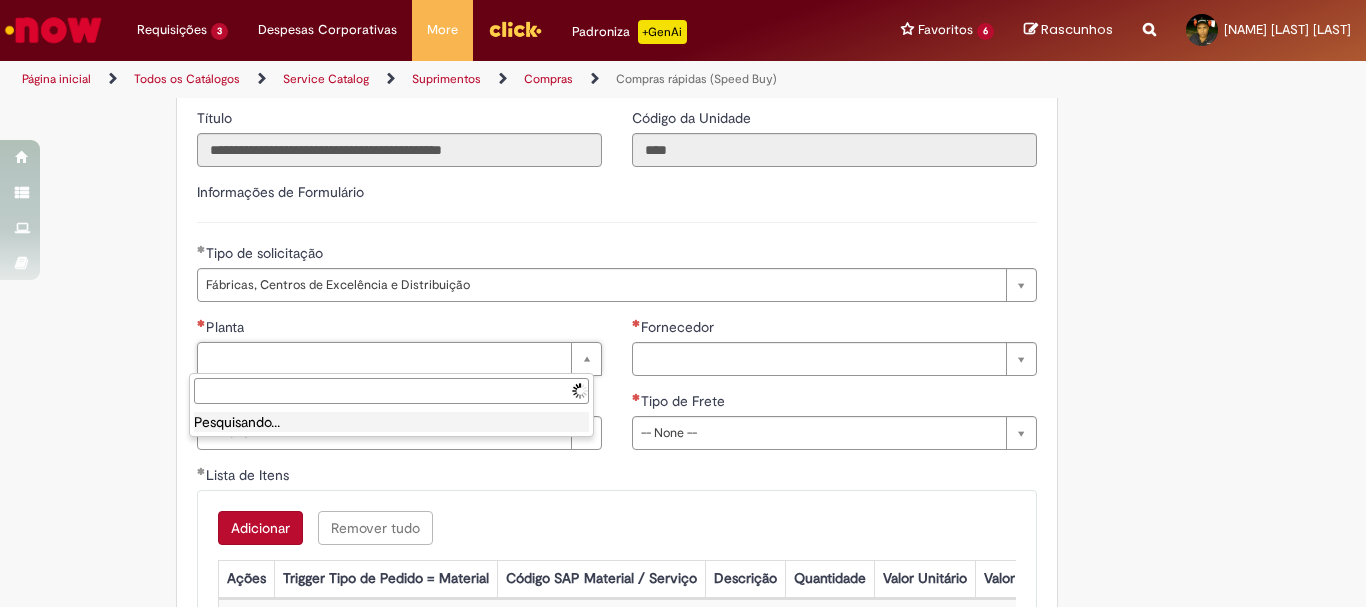 scroll, scrollTop: 0, scrollLeft: 0, axis: both 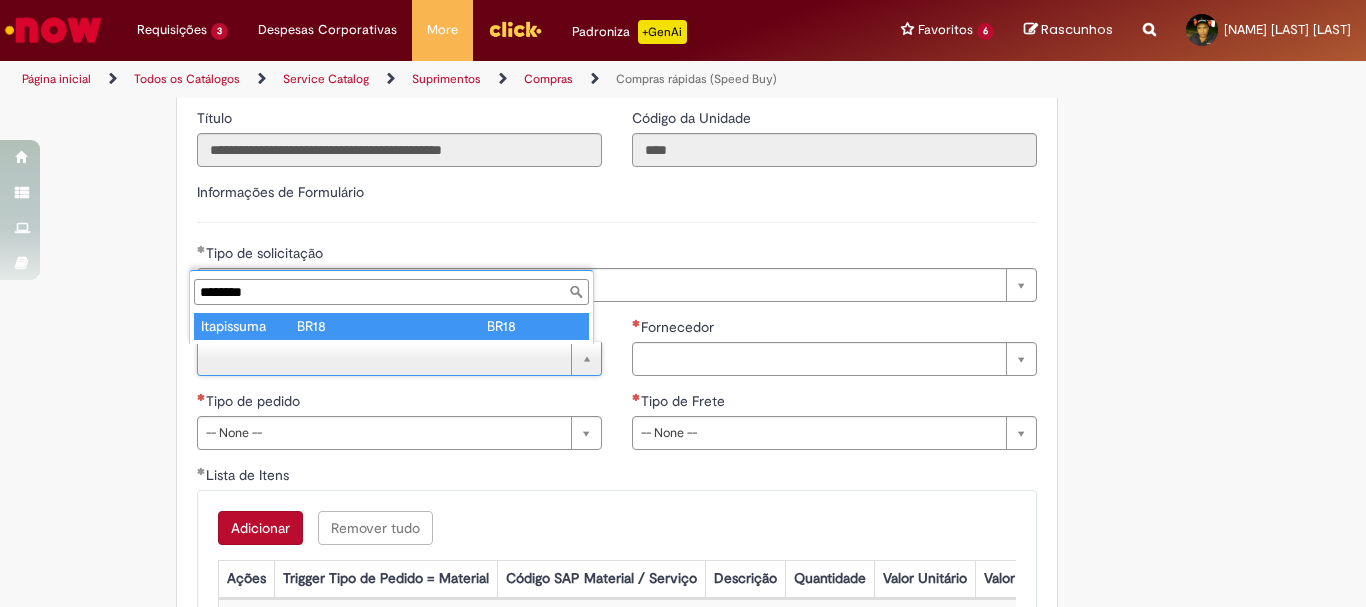 type on "********" 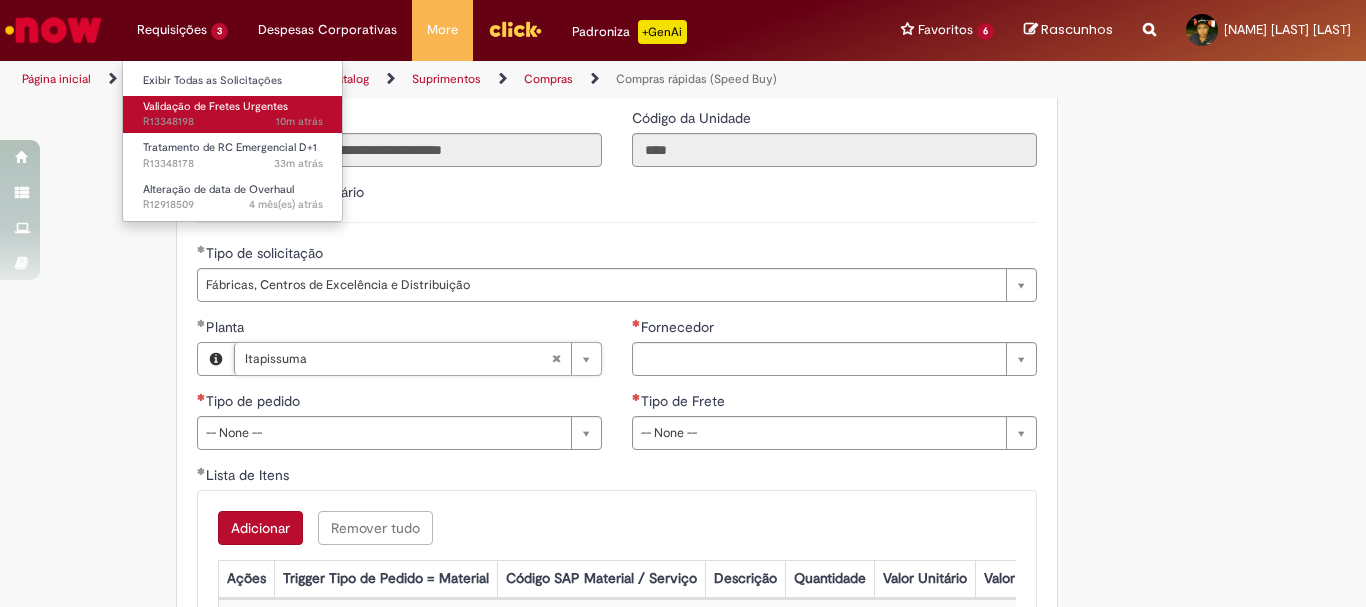 click on "Validação de Fretes Urgentes" at bounding box center (215, 106) 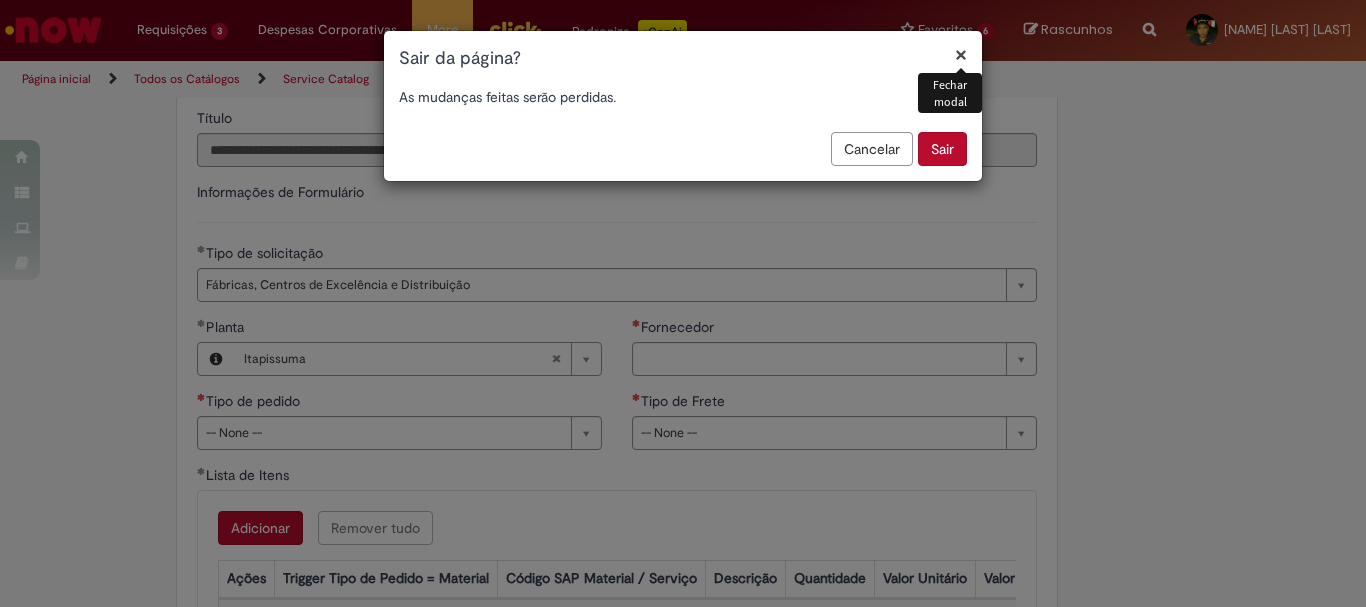 click on "Sair" at bounding box center (942, 149) 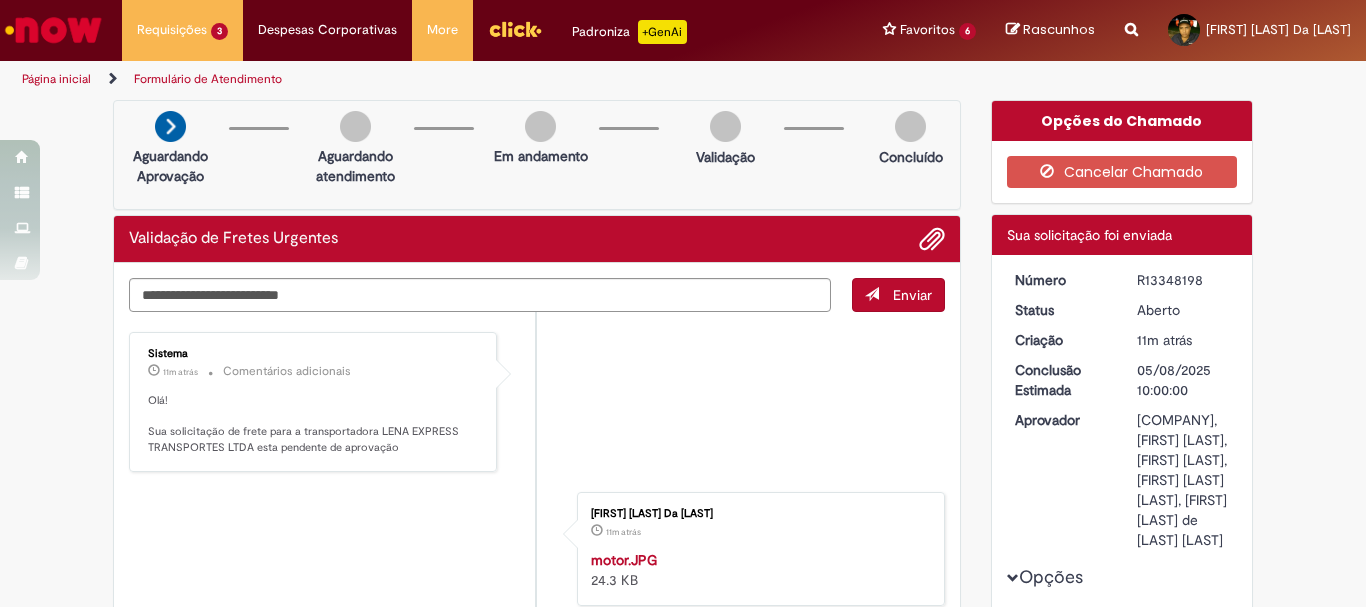 scroll, scrollTop: 0, scrollLeft: 0, axis: both 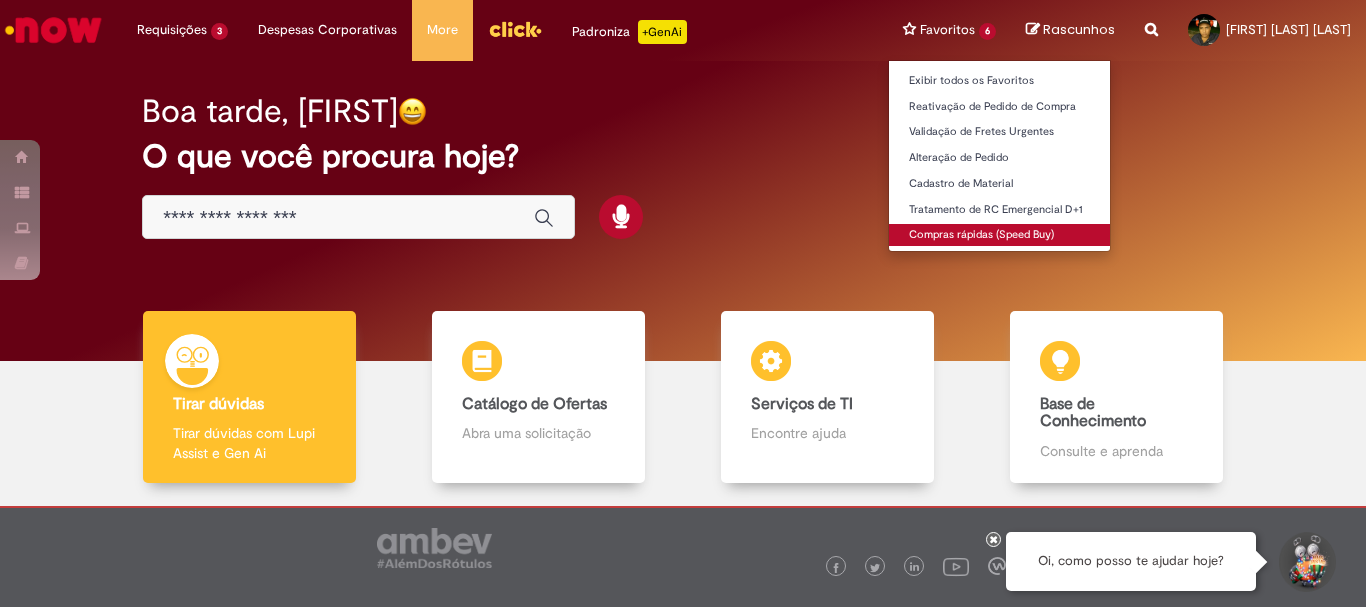 click on "Compras rápidas (Speed Buy)" at bounding box center [999, 235] 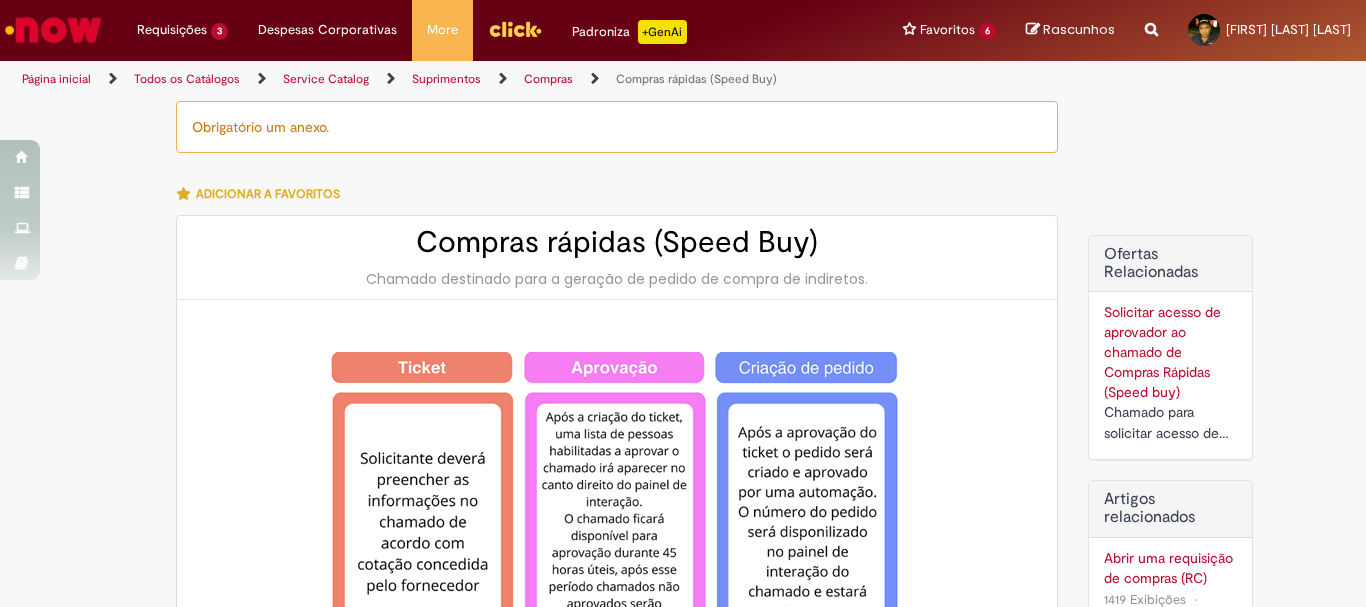 type on "********" 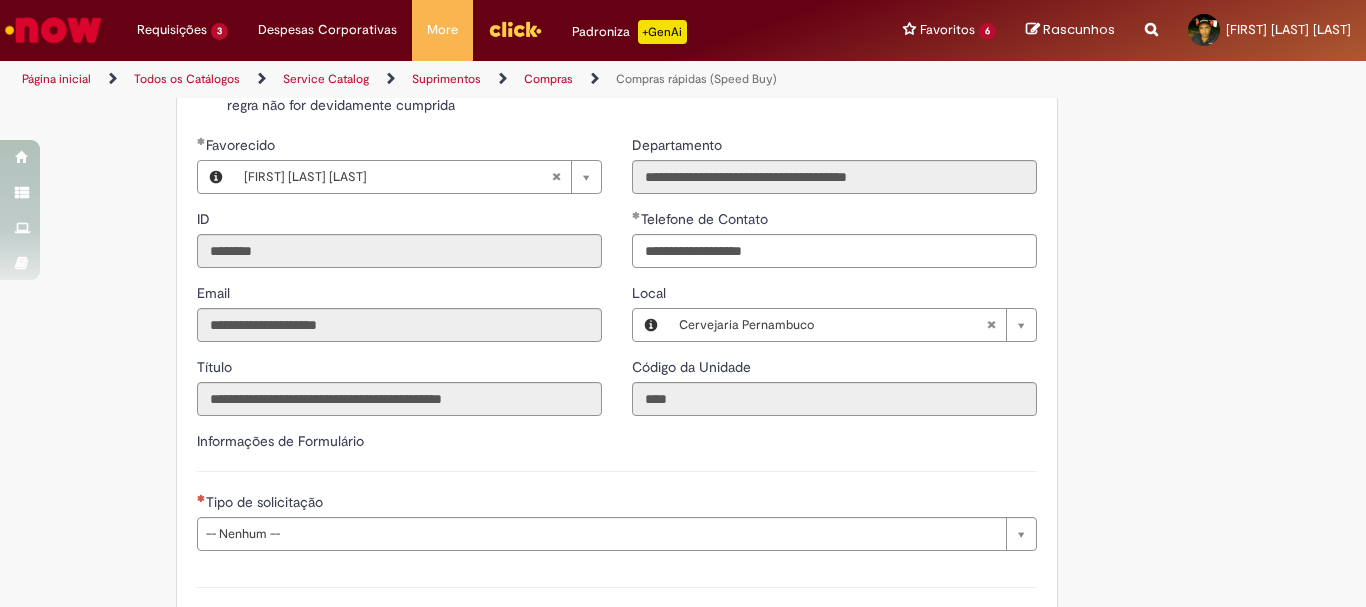 scroll, scrollTop: 2500, scrollLeft: 0, axis: vertical 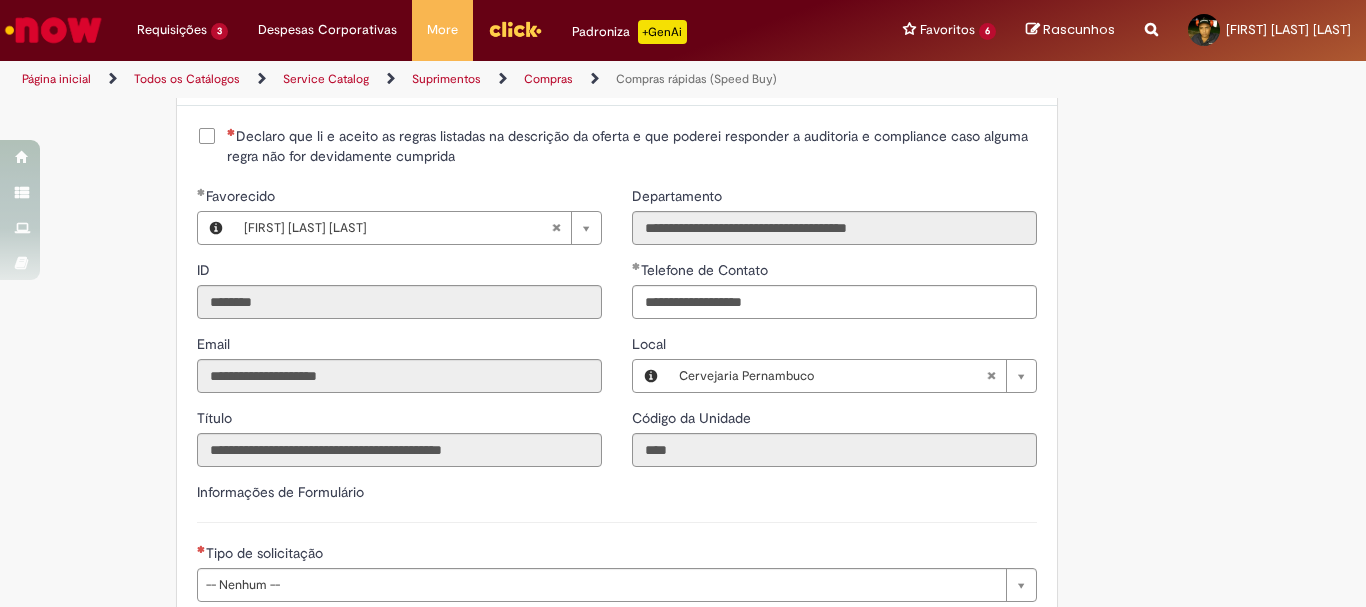 click on "Declaro que li e aceito as regras listadas na descrição da oferta e que poderei responder a auditoria e compliance caso alguma regra não for devidamente cumprida" at bounding box center (632, 146) 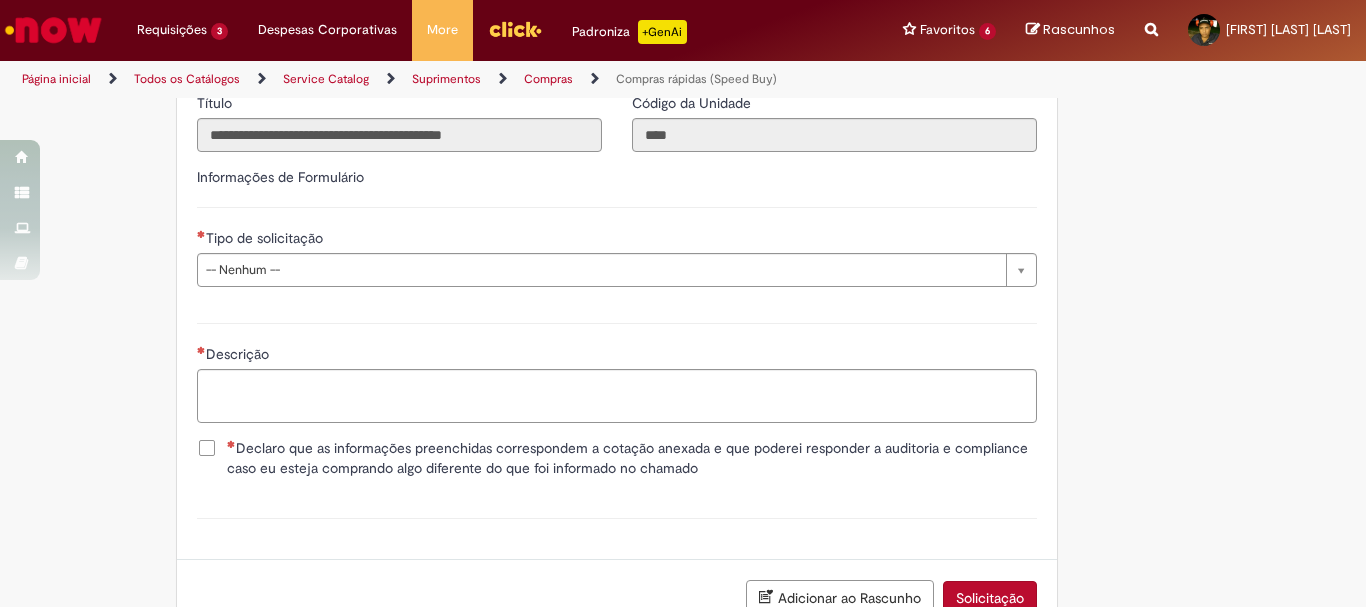scroll, scrollTop: 2822, scrollLeft: 0, axis: vertical 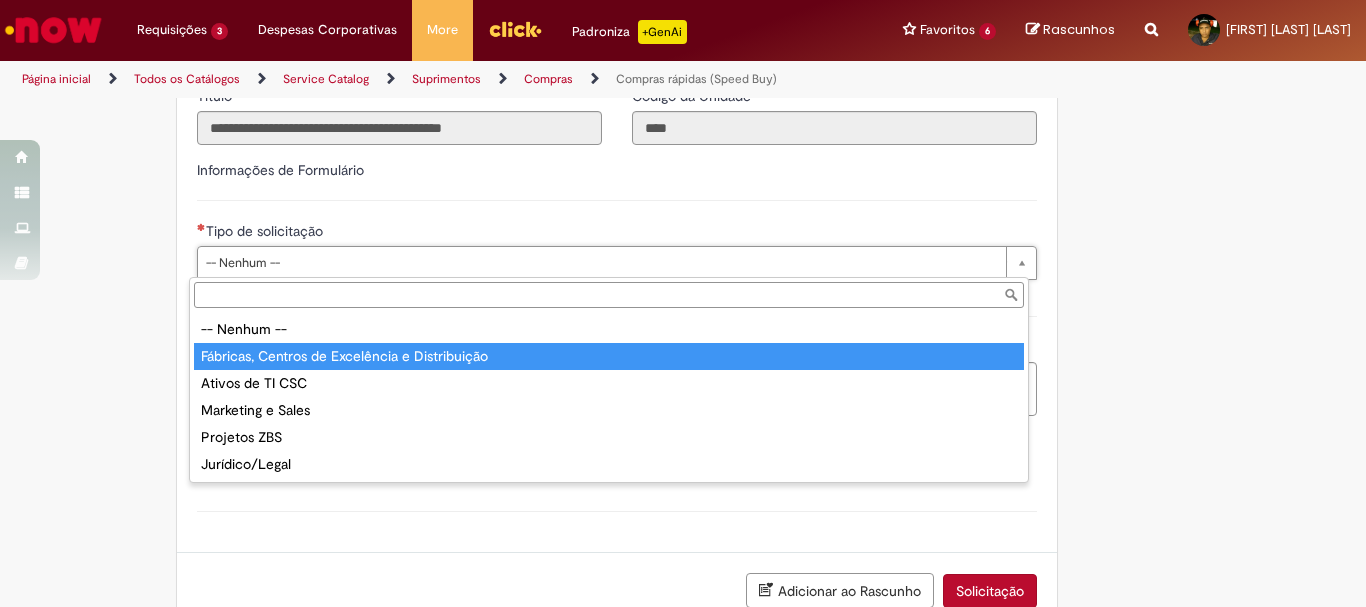 type on "**********" 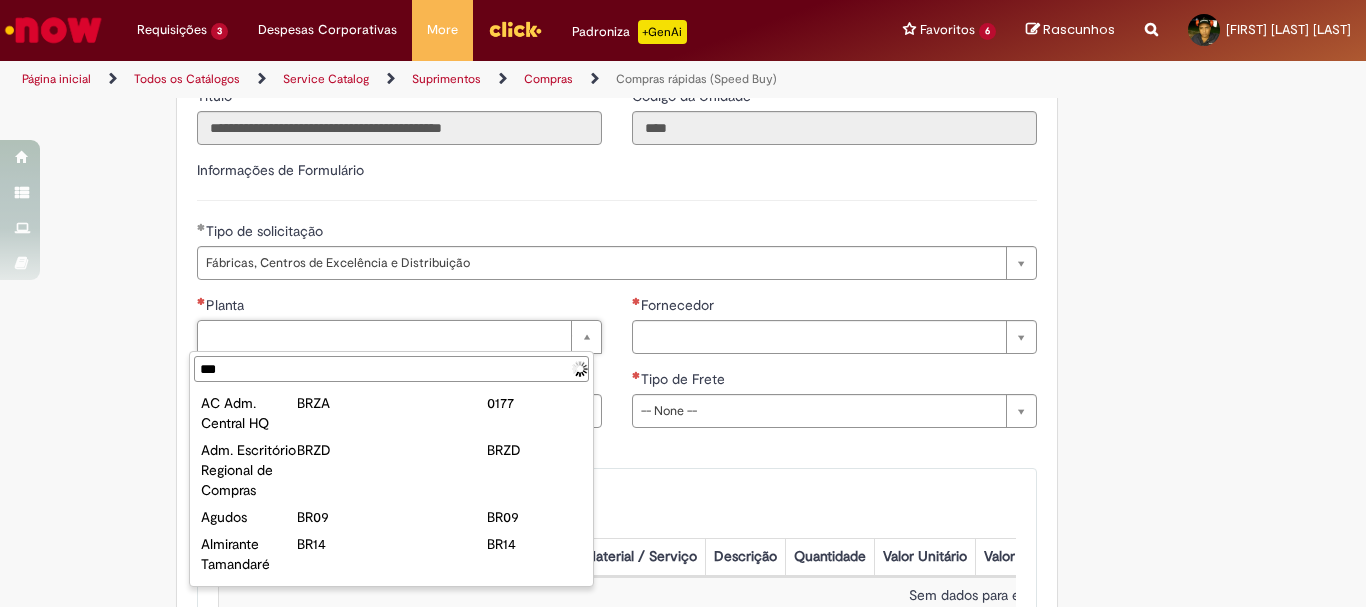 type on "****" 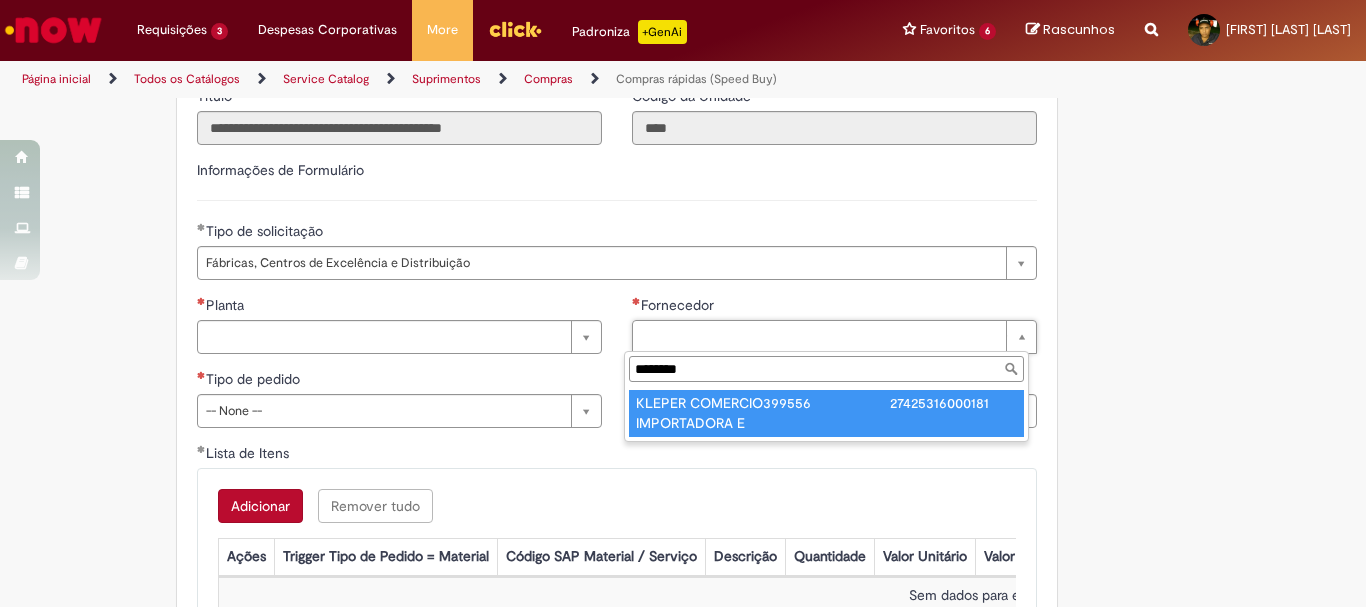 type on "********" 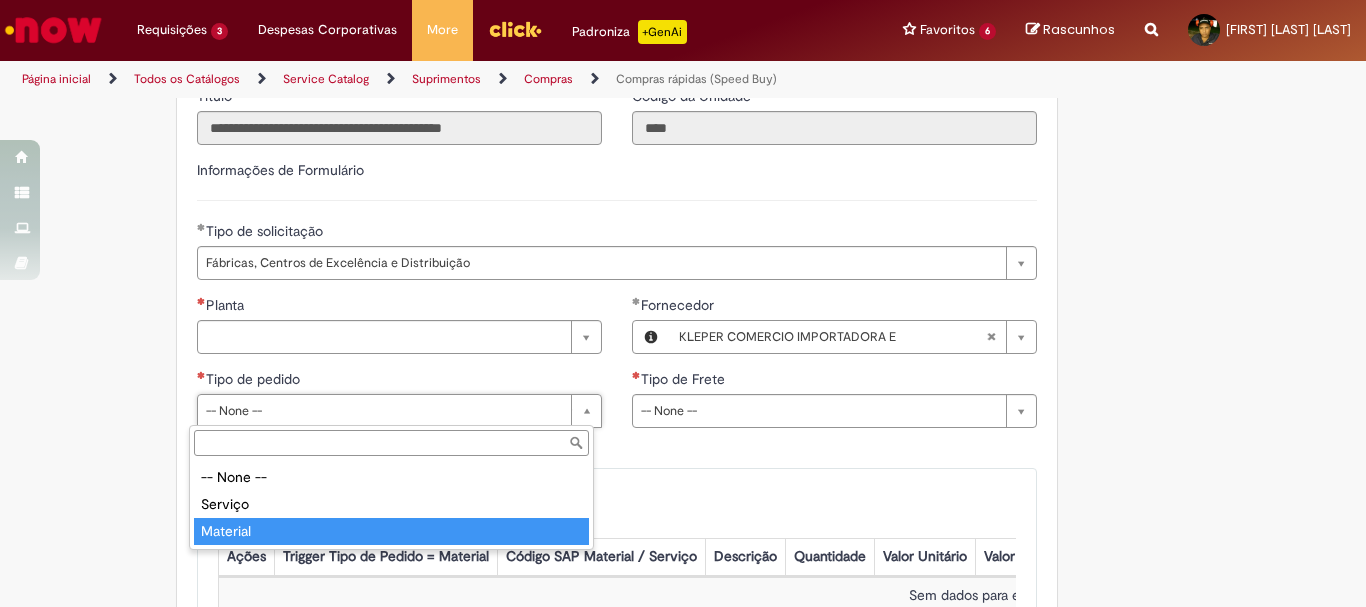 type on "********" 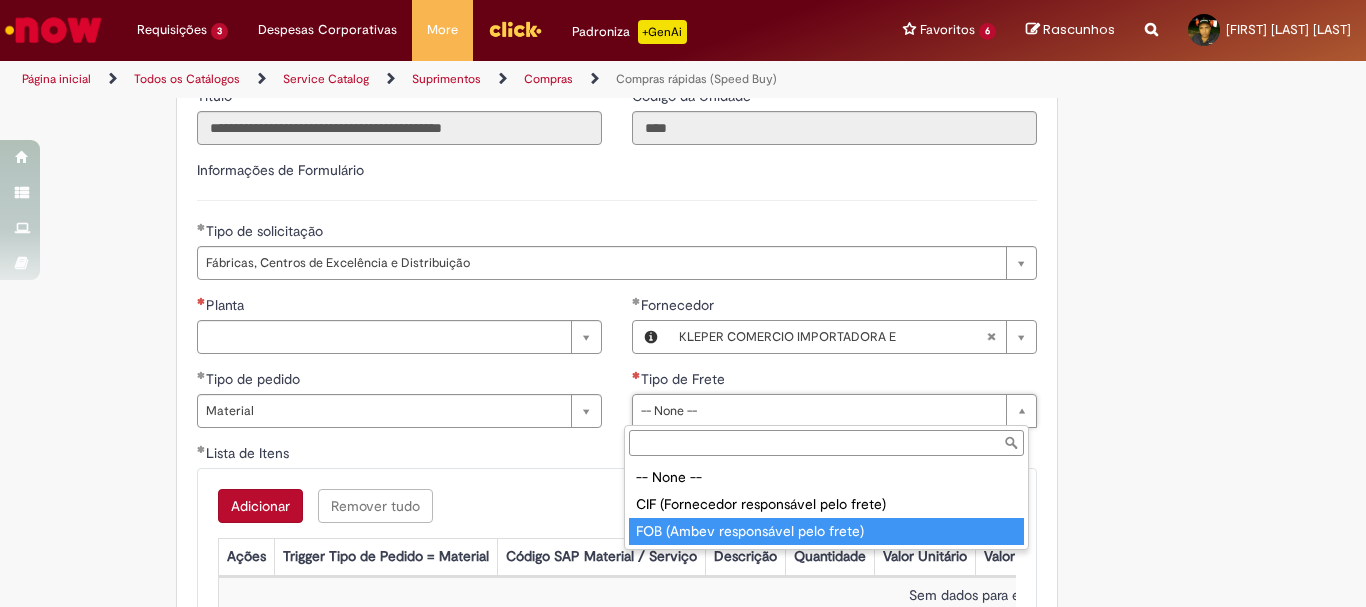 type on "**********" 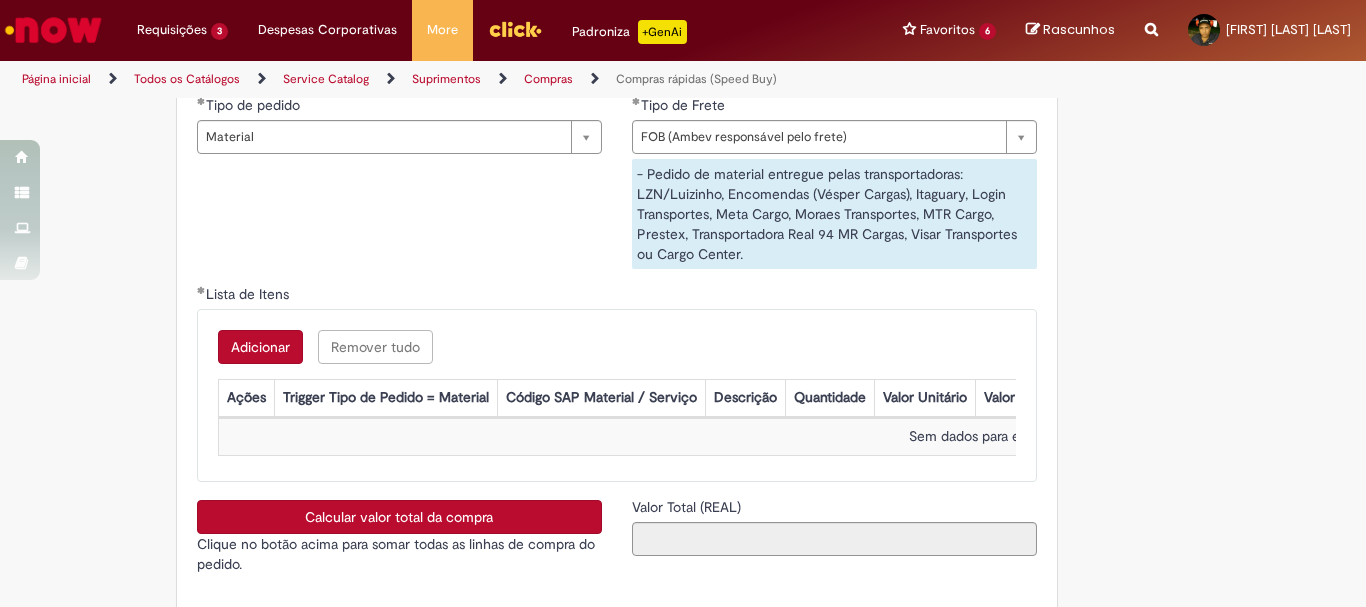 scroll, scrollTop: 3105, scrollLeft: 0, axis: vertical 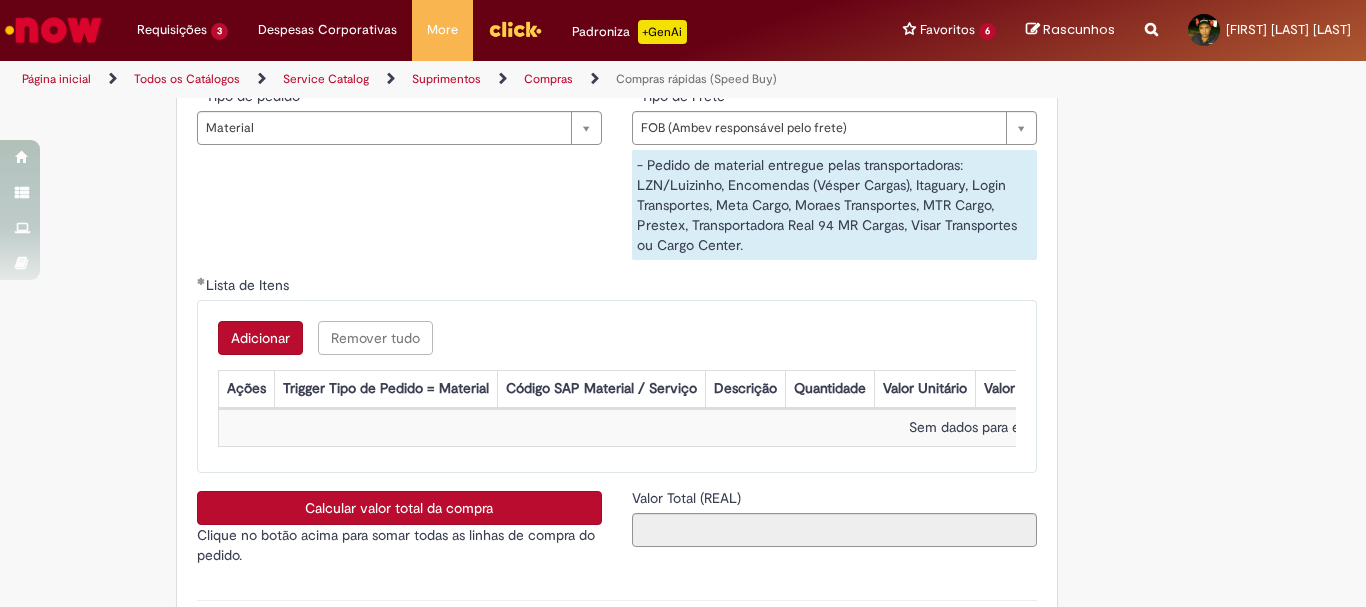 click on "Adicionar" at bounding box center [260, 338] 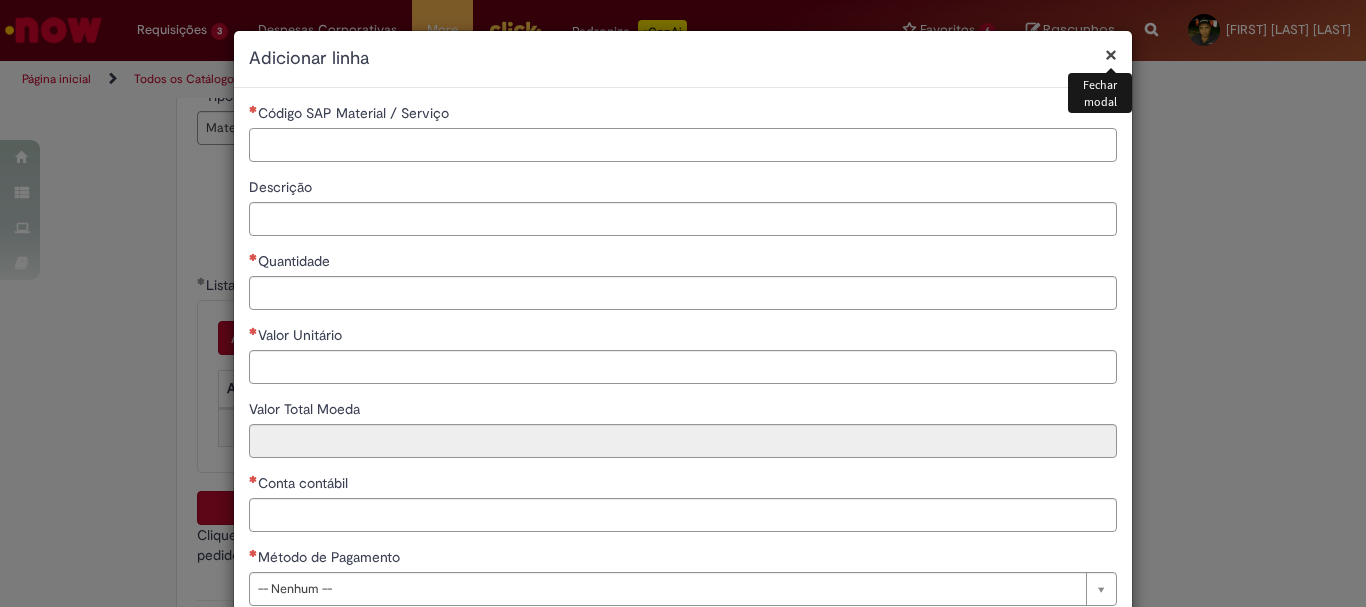 click on "Código SAP Material / Serviço" at bounding box center [683, 145] 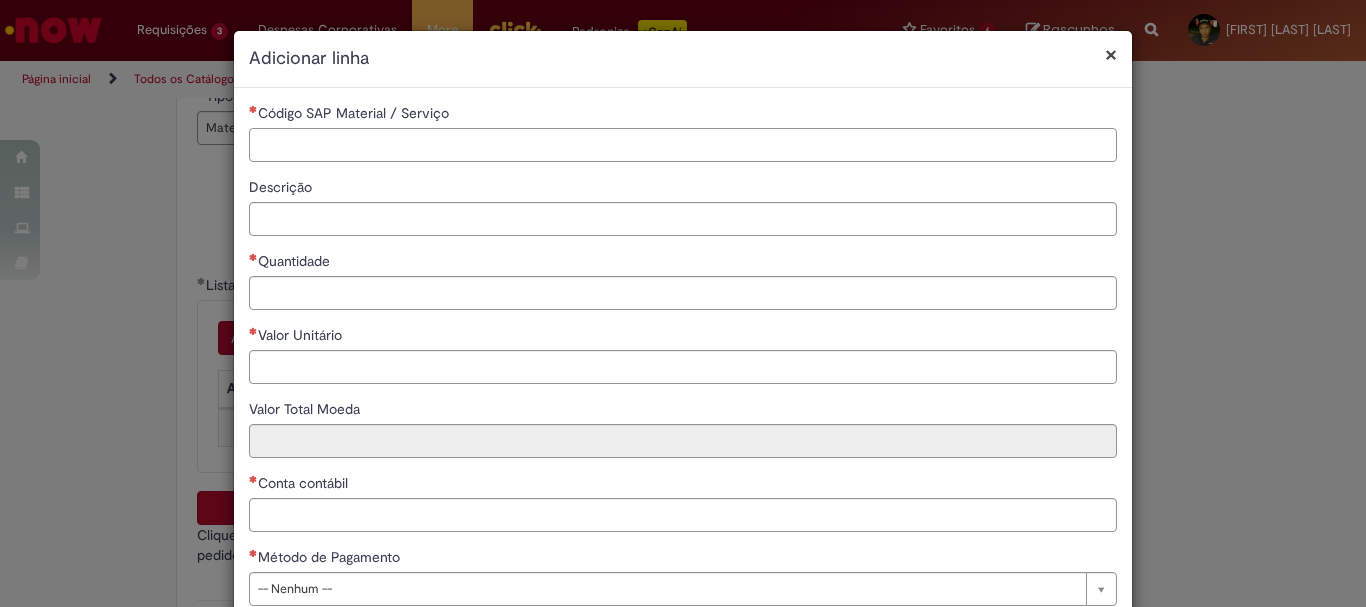 paste on "********" 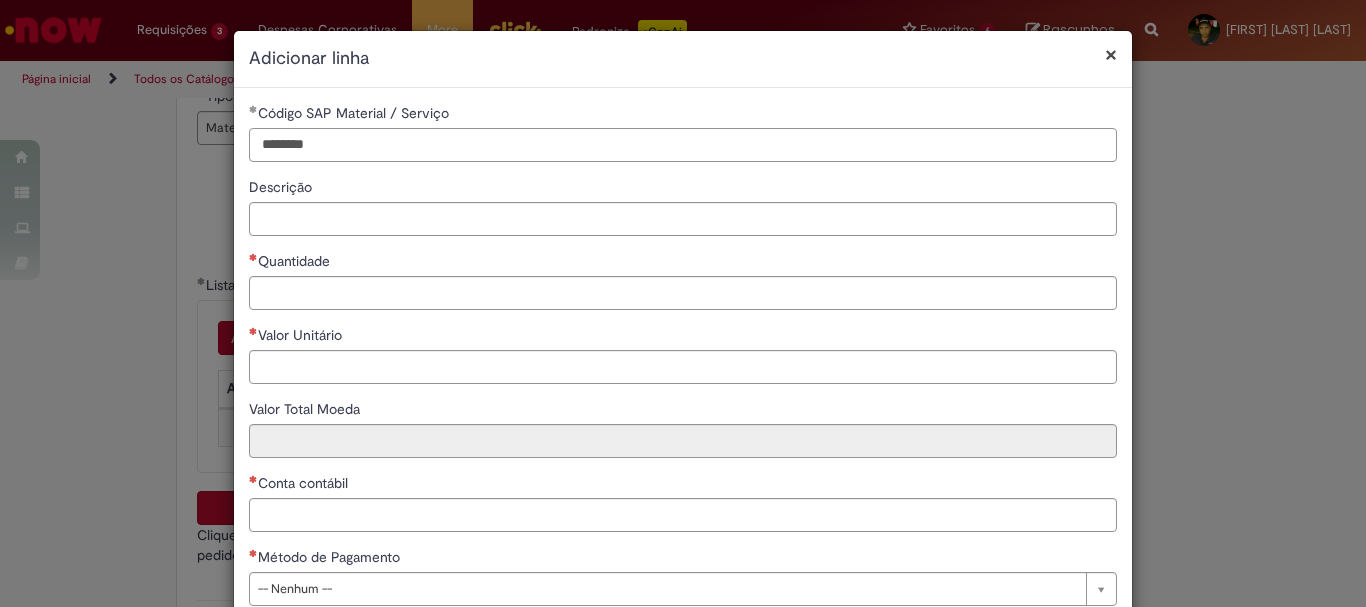 type on "********" 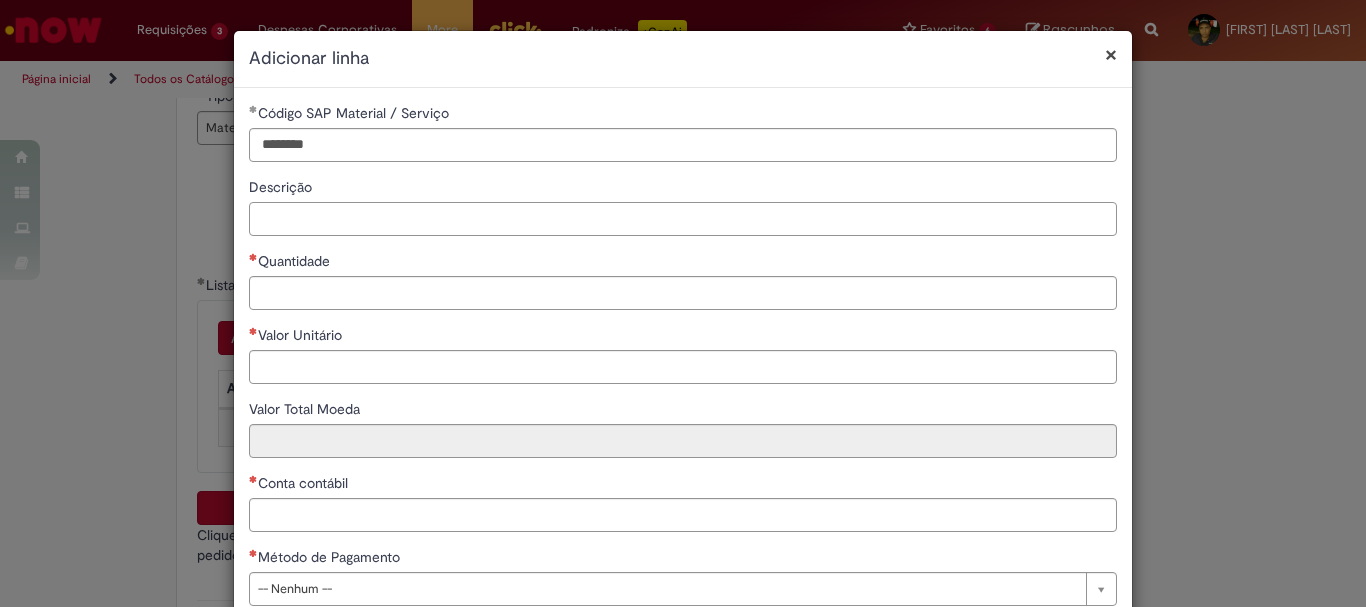 click on "Descrição" at bounding box center (683, 219) 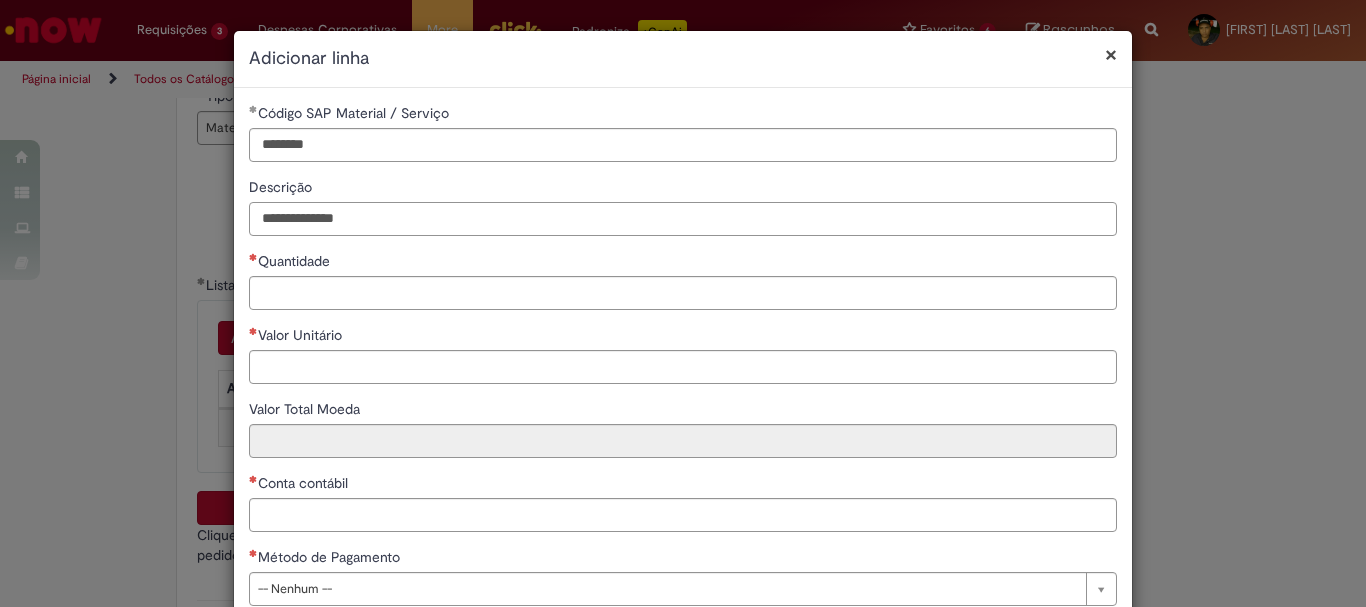 paste on "**********" 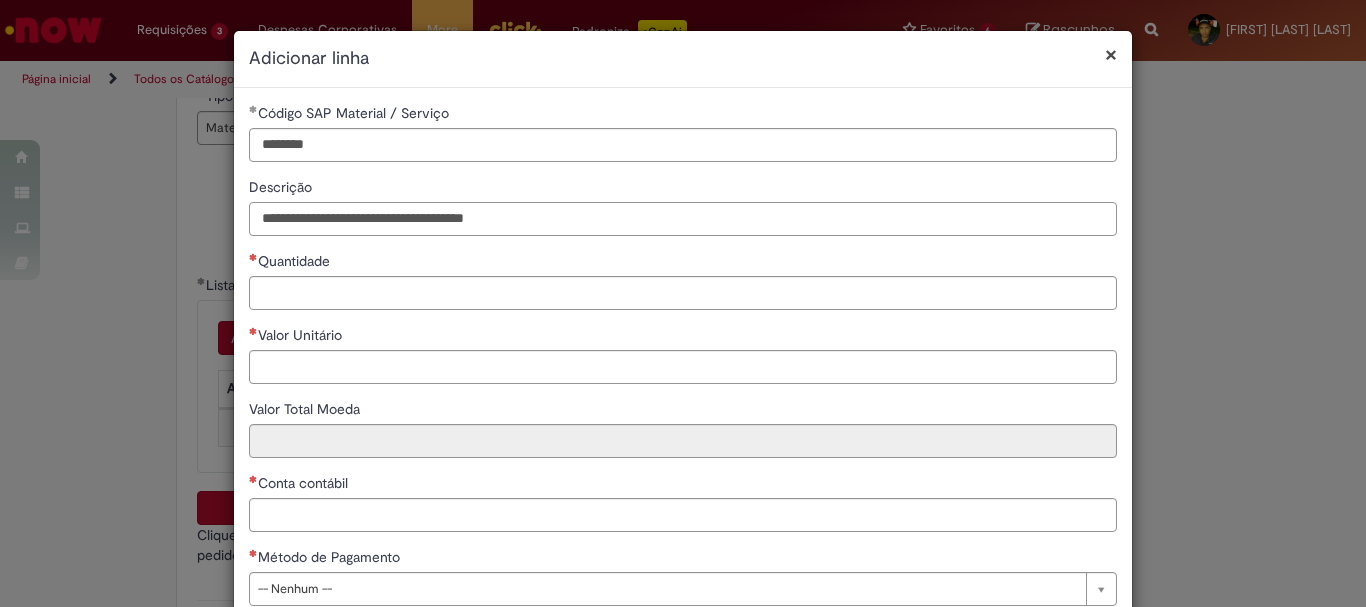 click on "**********" at bounding box center (683, 219) 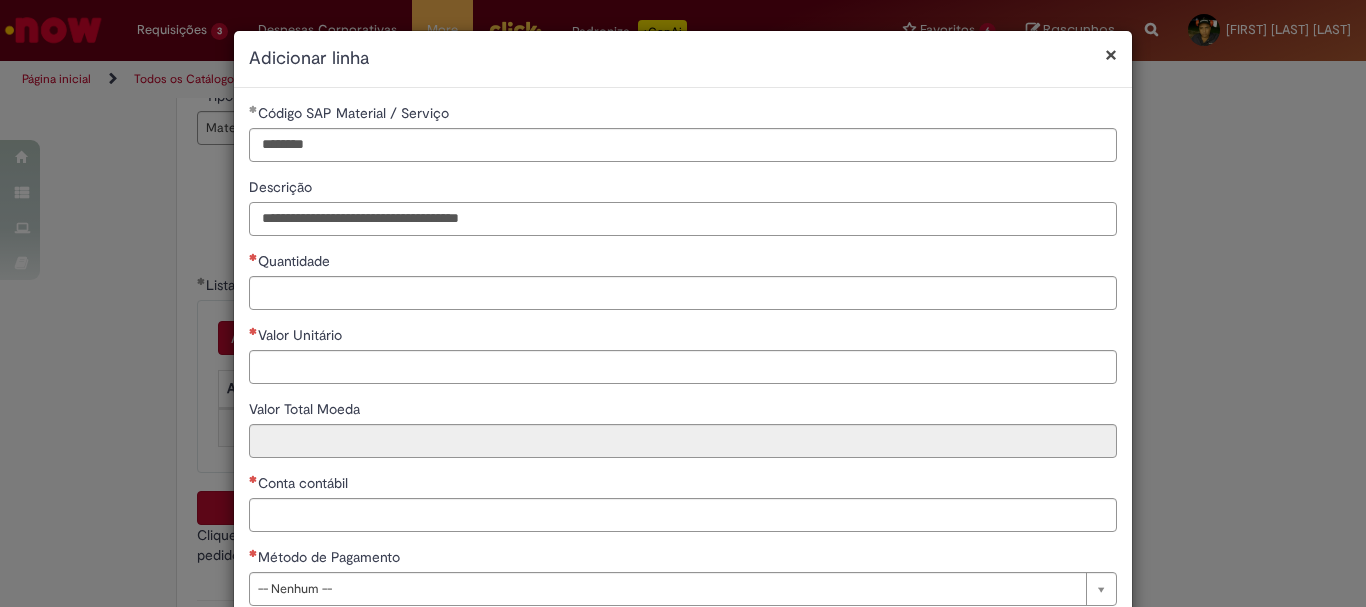 type on "**********" 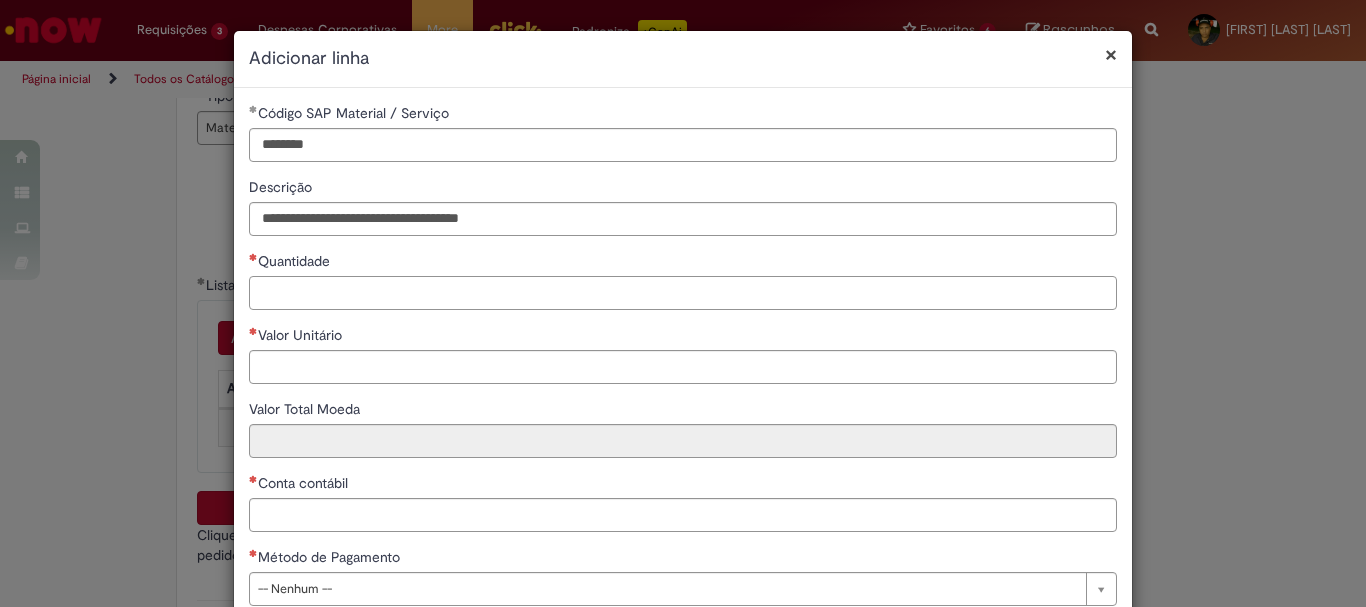 click on "Quantidade" at bounding box center [683, 293] 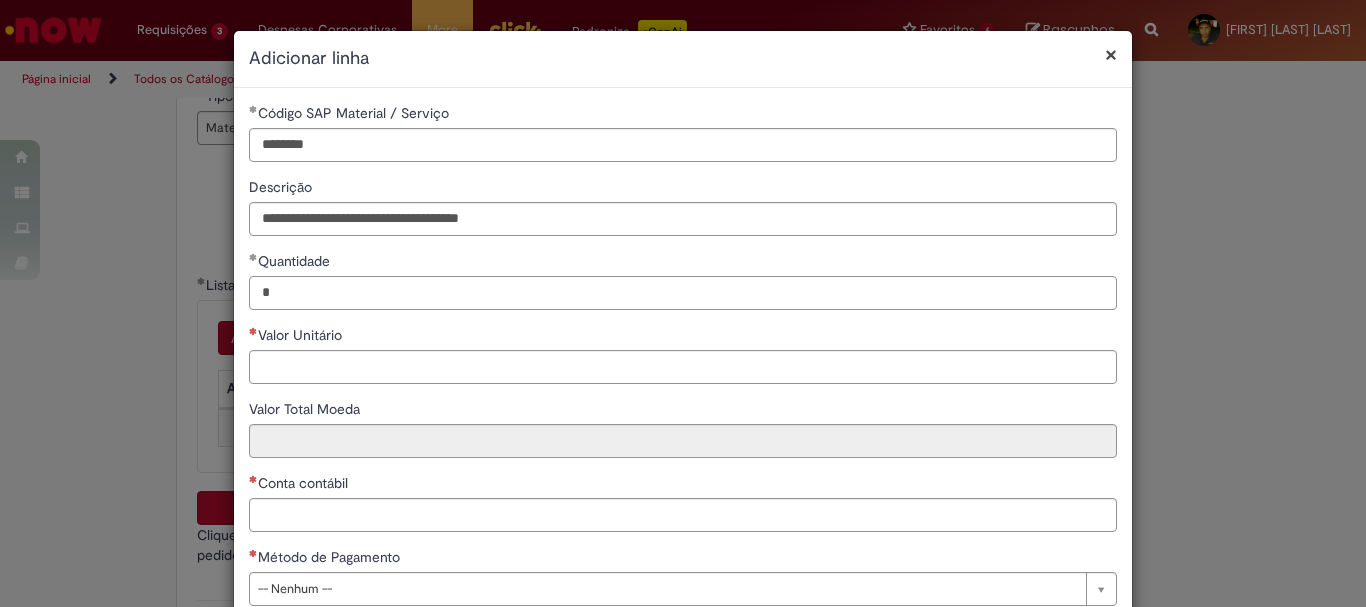 type on "*" 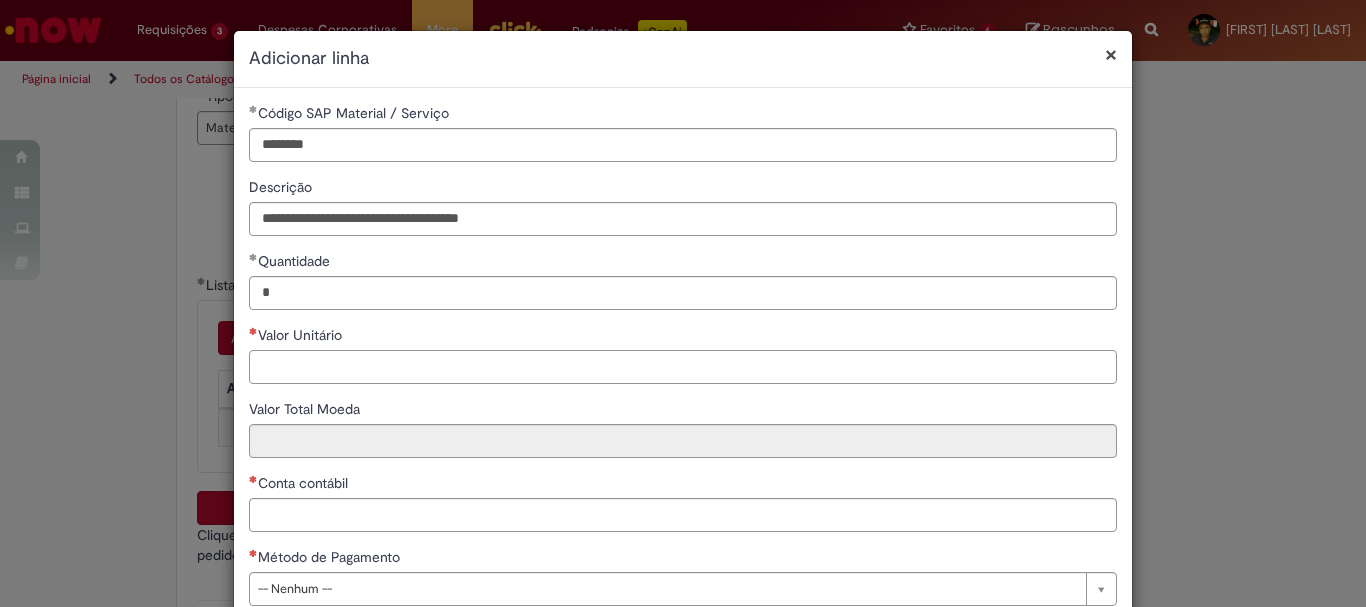 click on "Valor Unitário" at bounding box center [683, 367] 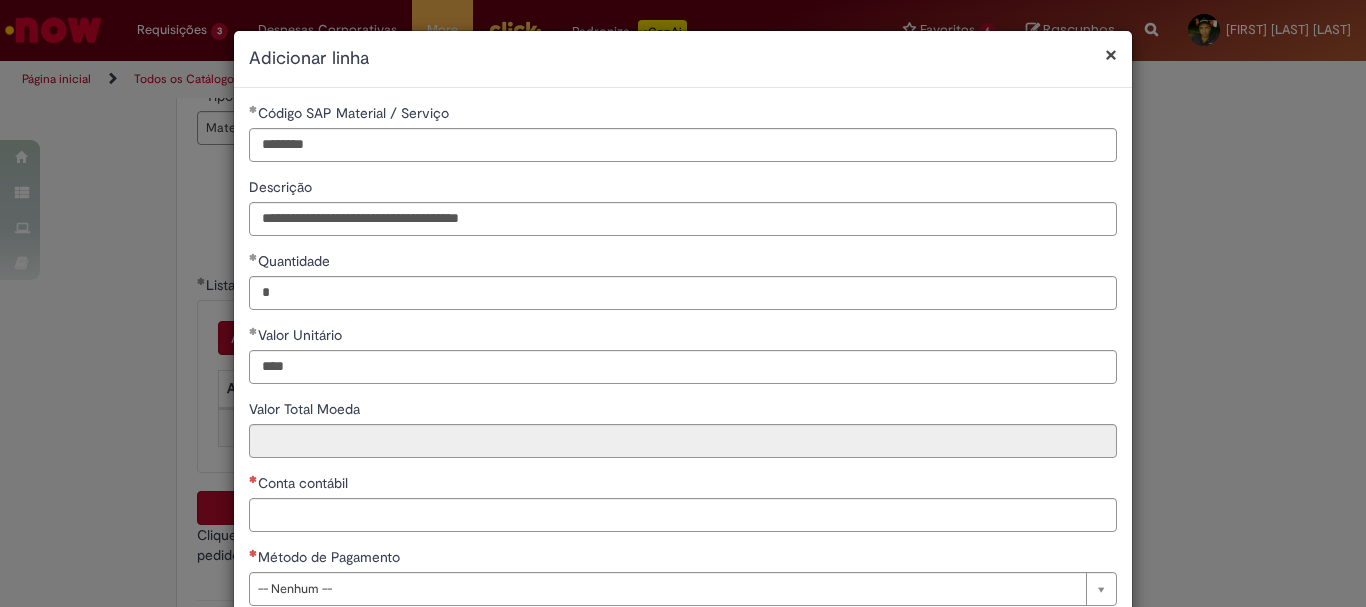 type on "********" 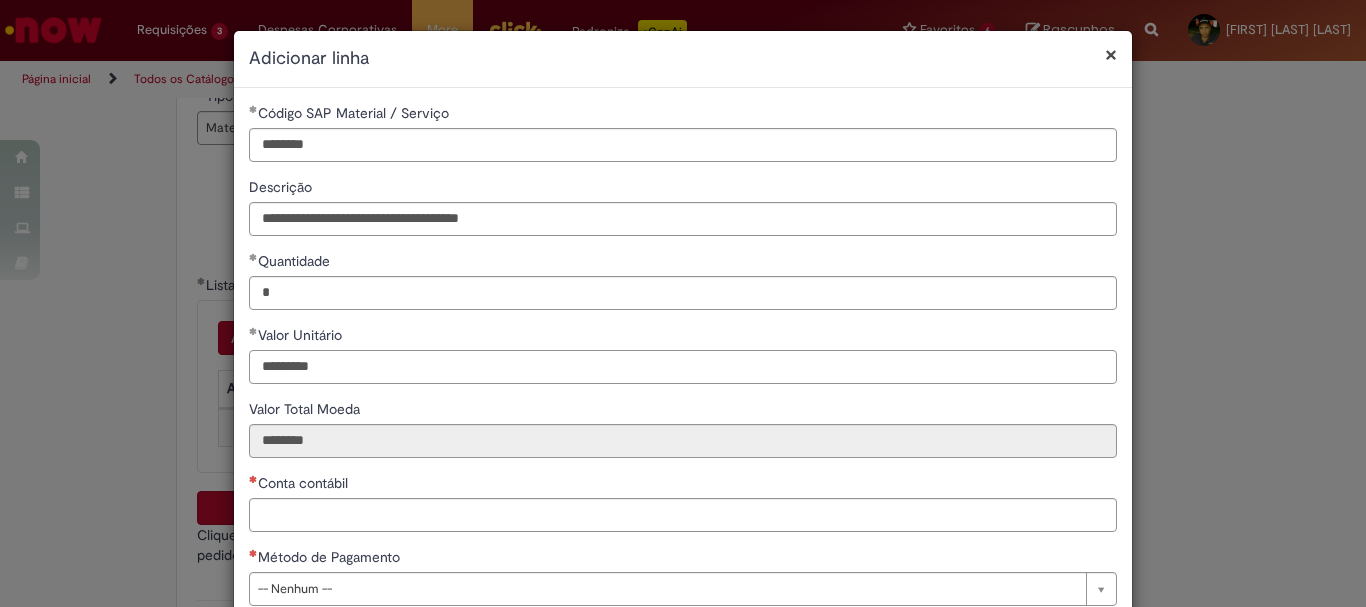 click on "*********" at bounding box center (683, 367) 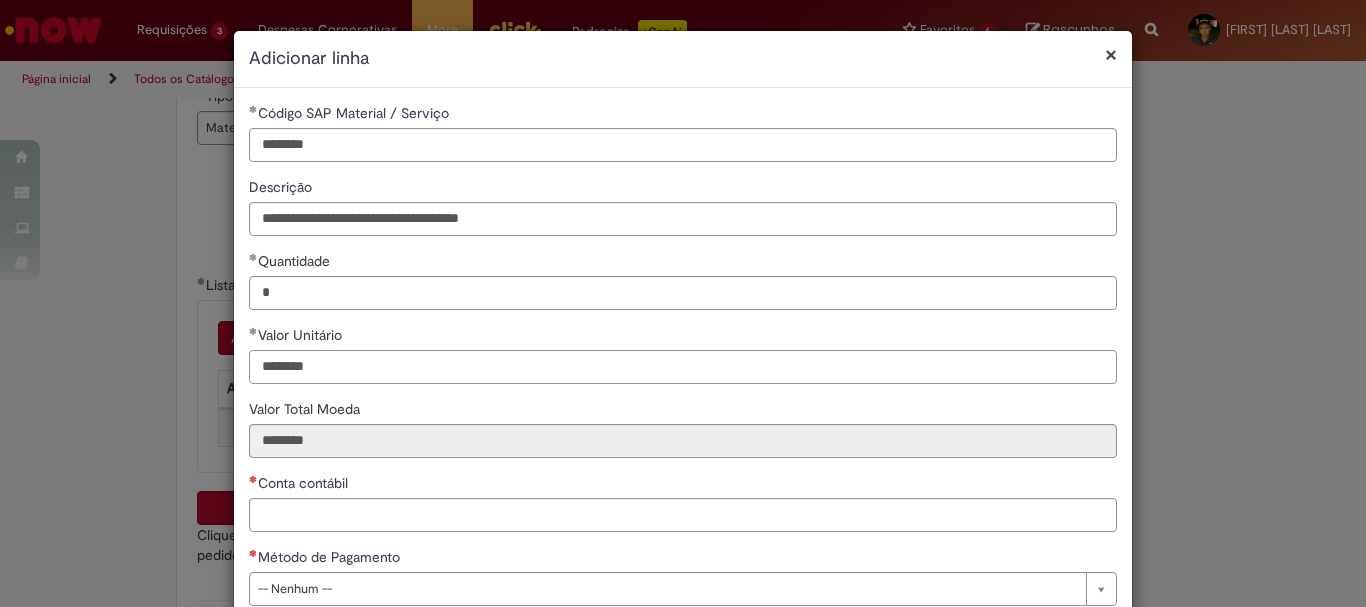 type on "********" 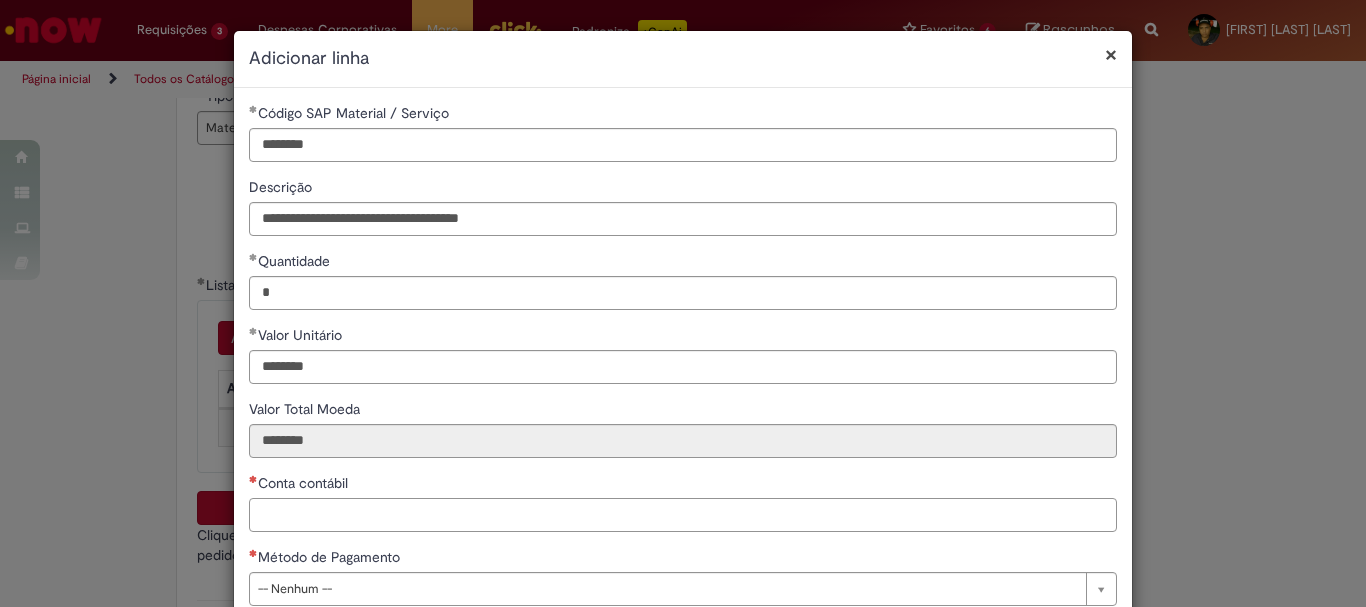 click on "Conta contábil" at bounding box center (683, 515) 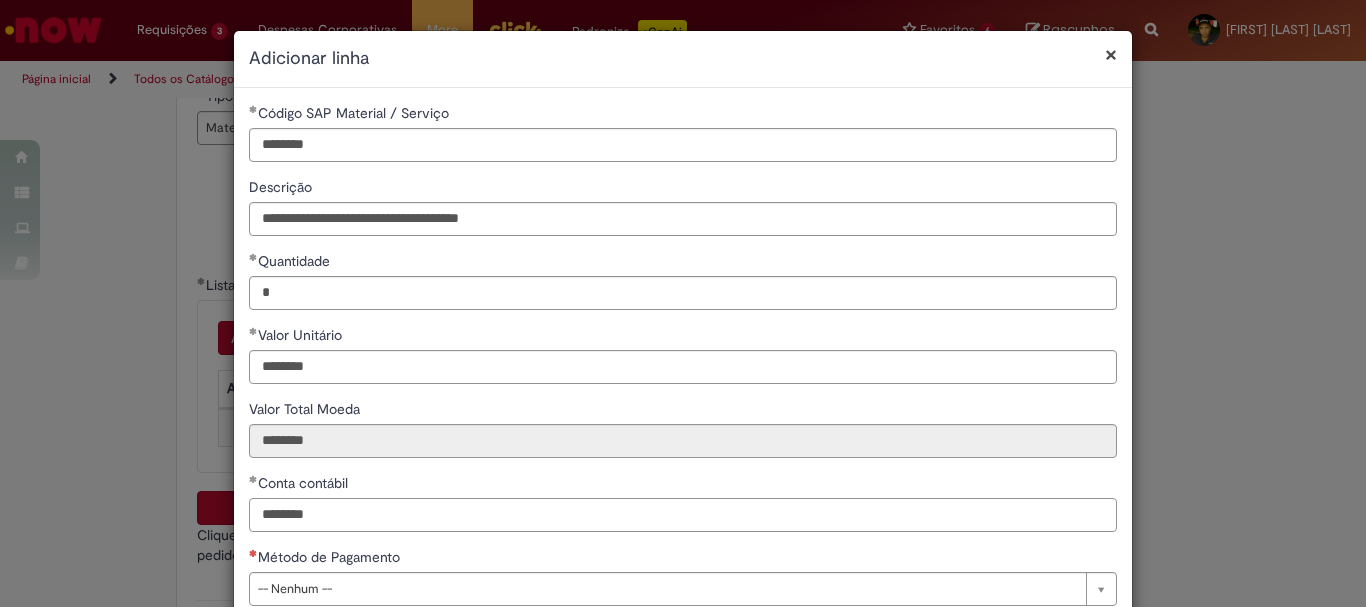 type on "********" 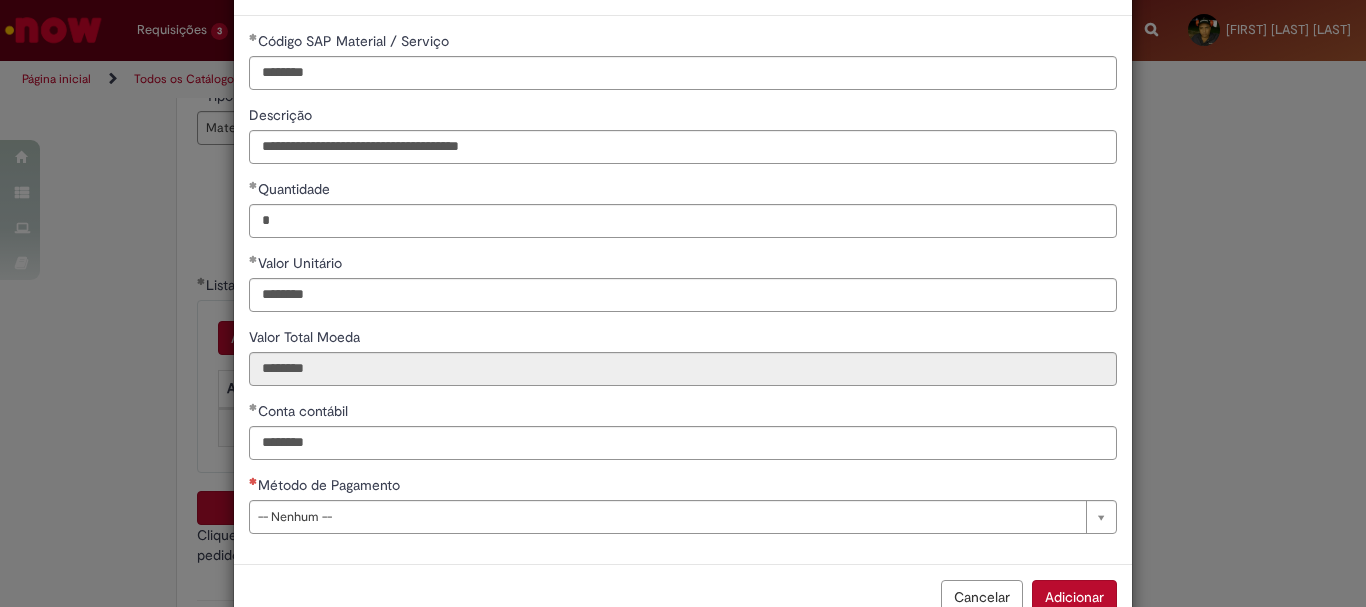 scroll, scrollTop: 127, scrollLeft: 0, axis: vertical 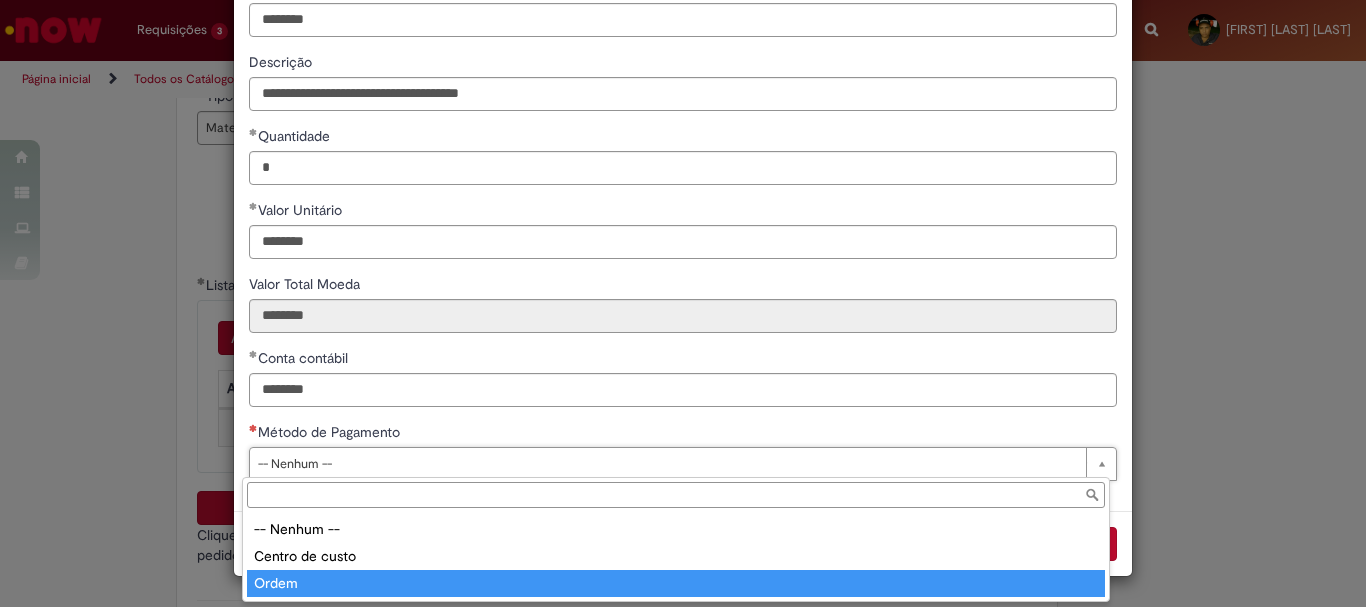 type on "*****" 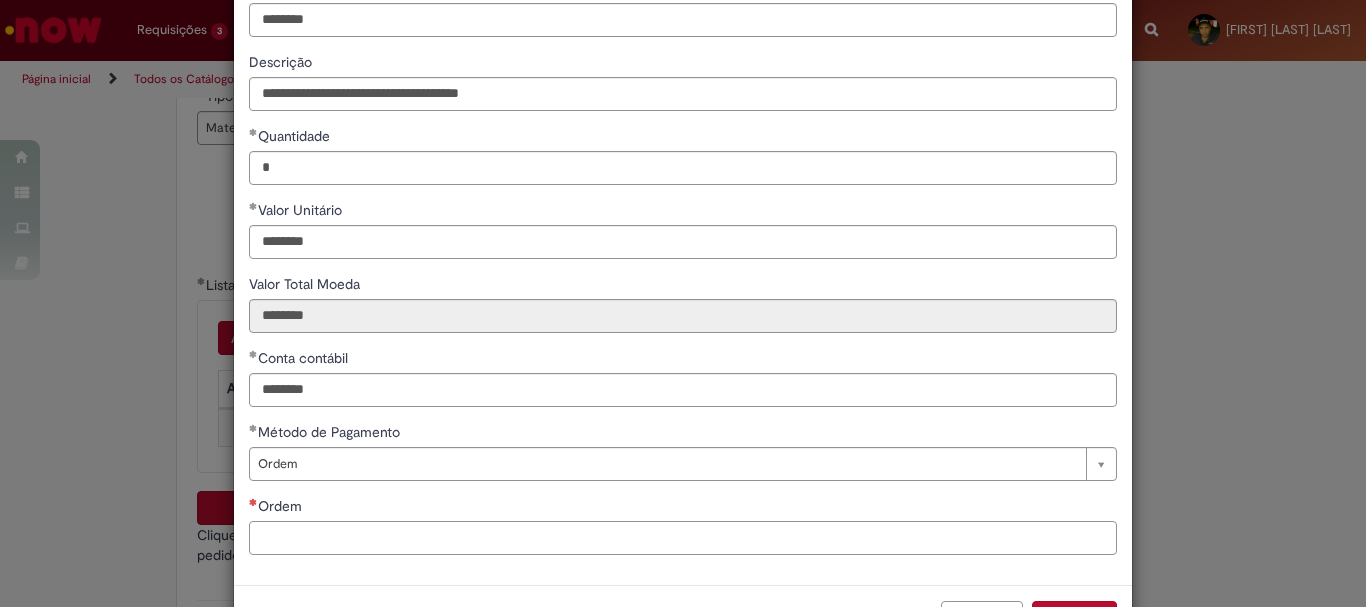 click on "Ordem" at bounding box center [683, 538] 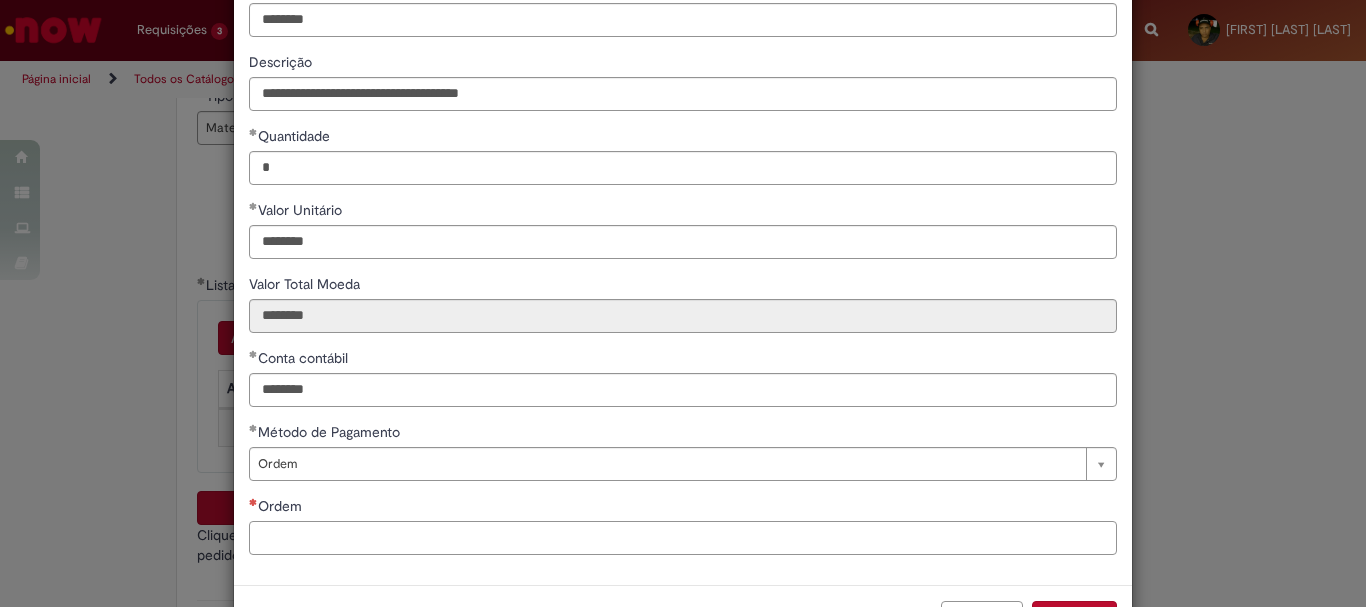 paste on "**********" 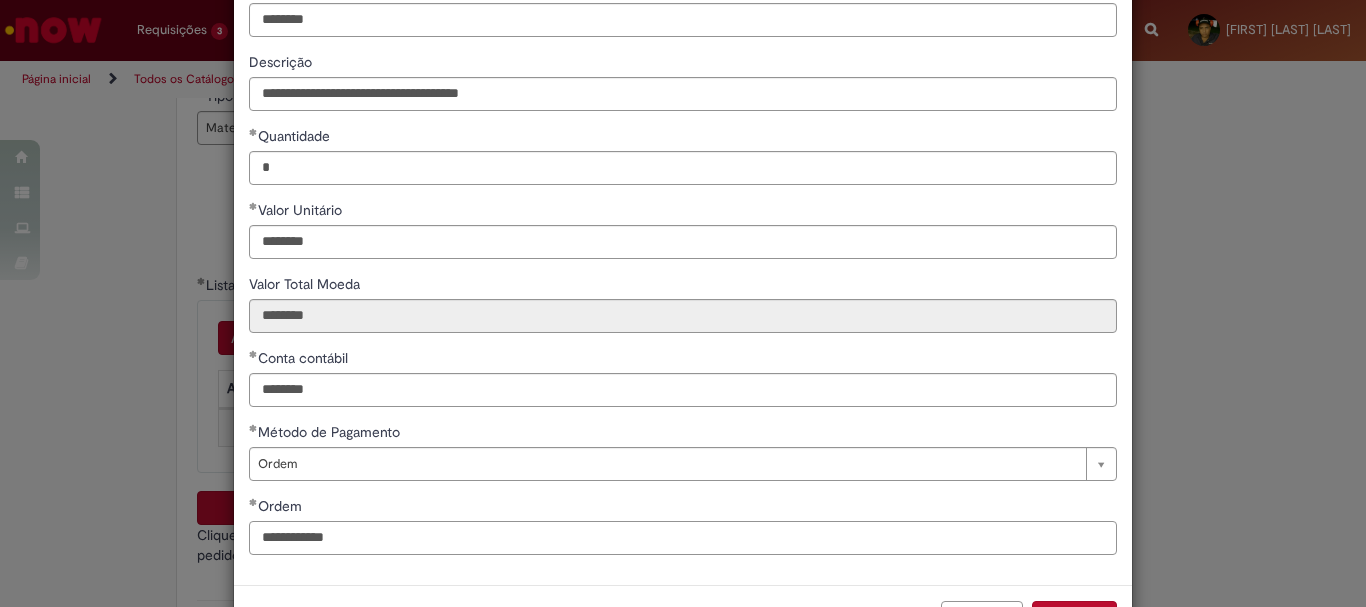 type on "**********" 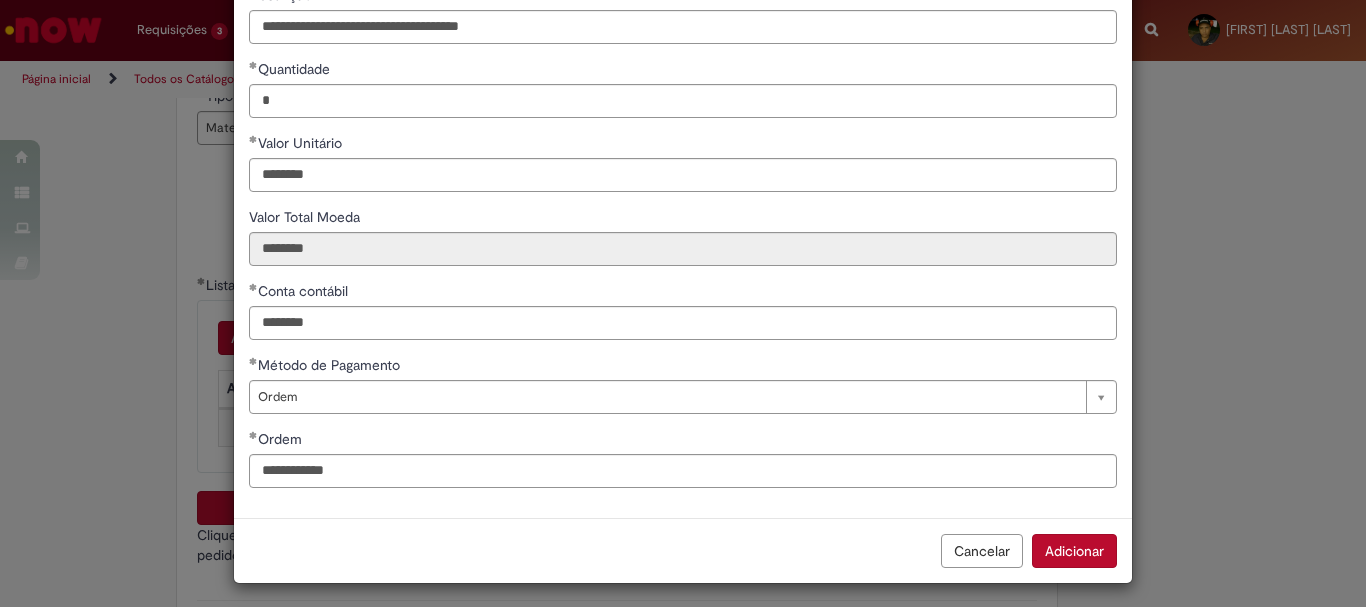 scroll, scrollTop: 201, scrollLeft: 0, axis: vertical 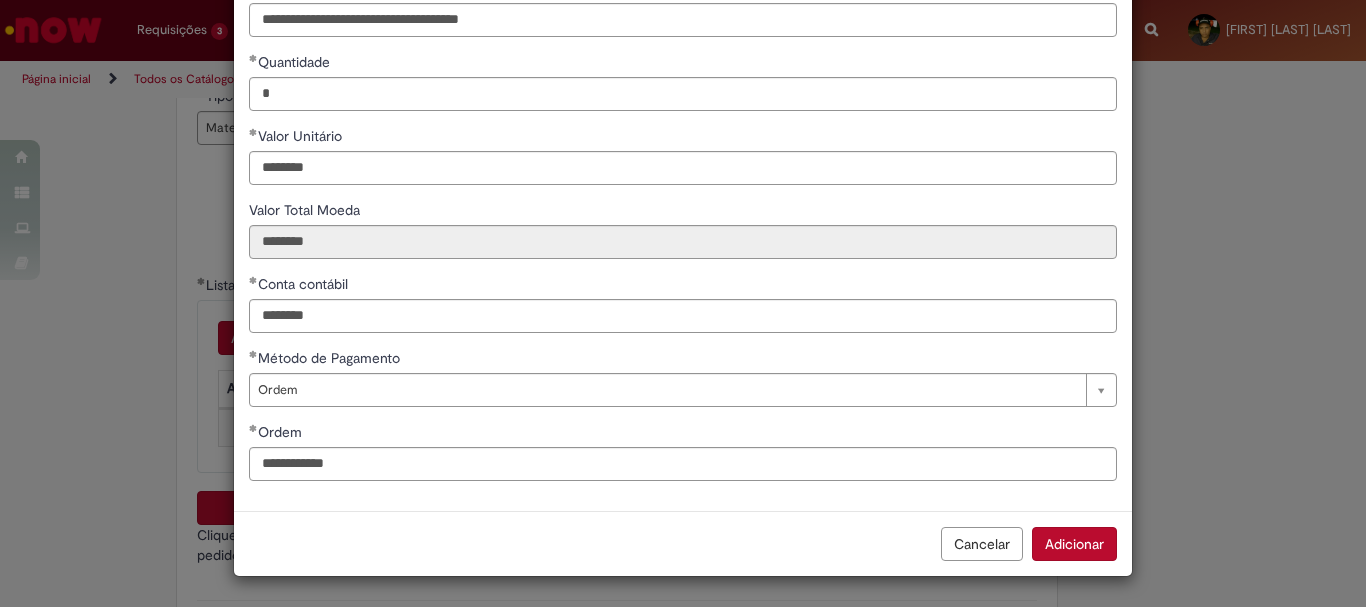 click on "Adicionar" at bounding box center (1074, 544) 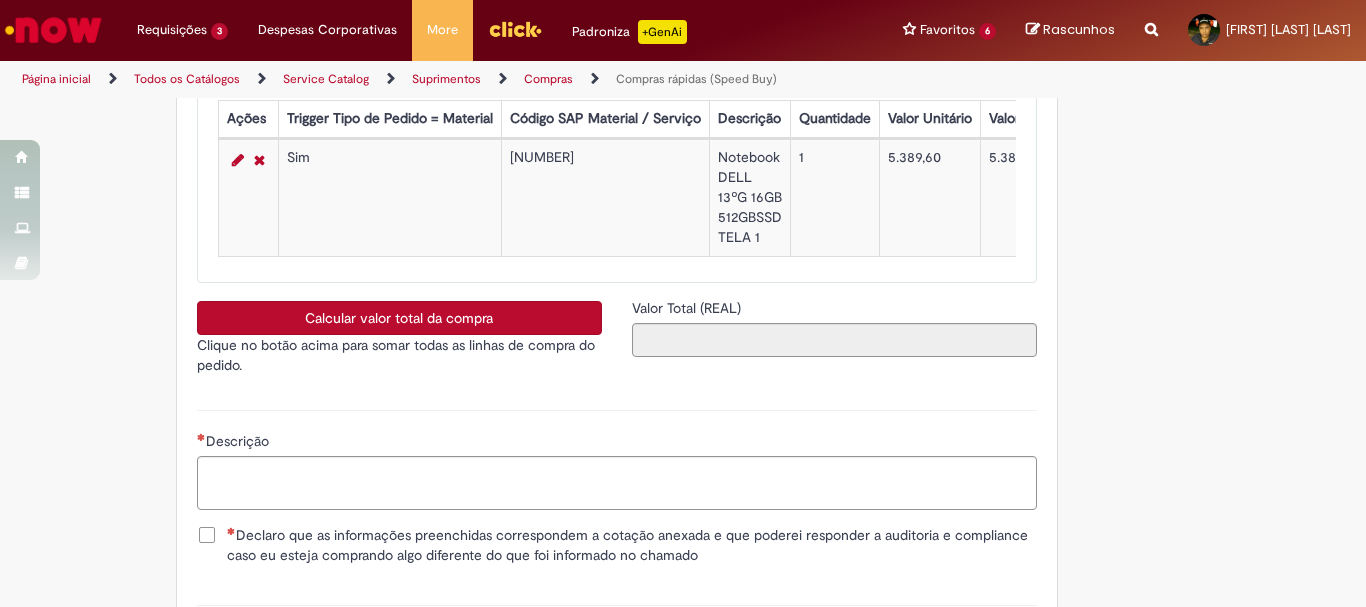 scroll, scrollTop: 3410, scrollLeft: 0, axis: vertical 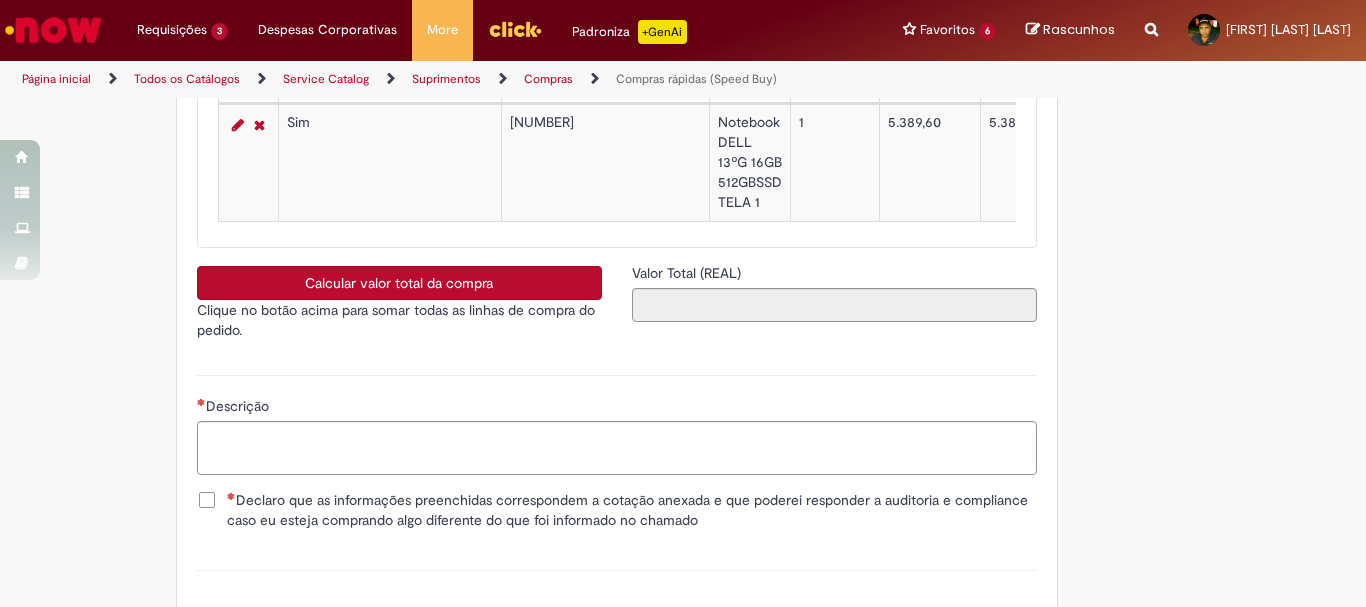 click on "Calcular valor total da compra" at bounding box center (399, 283) 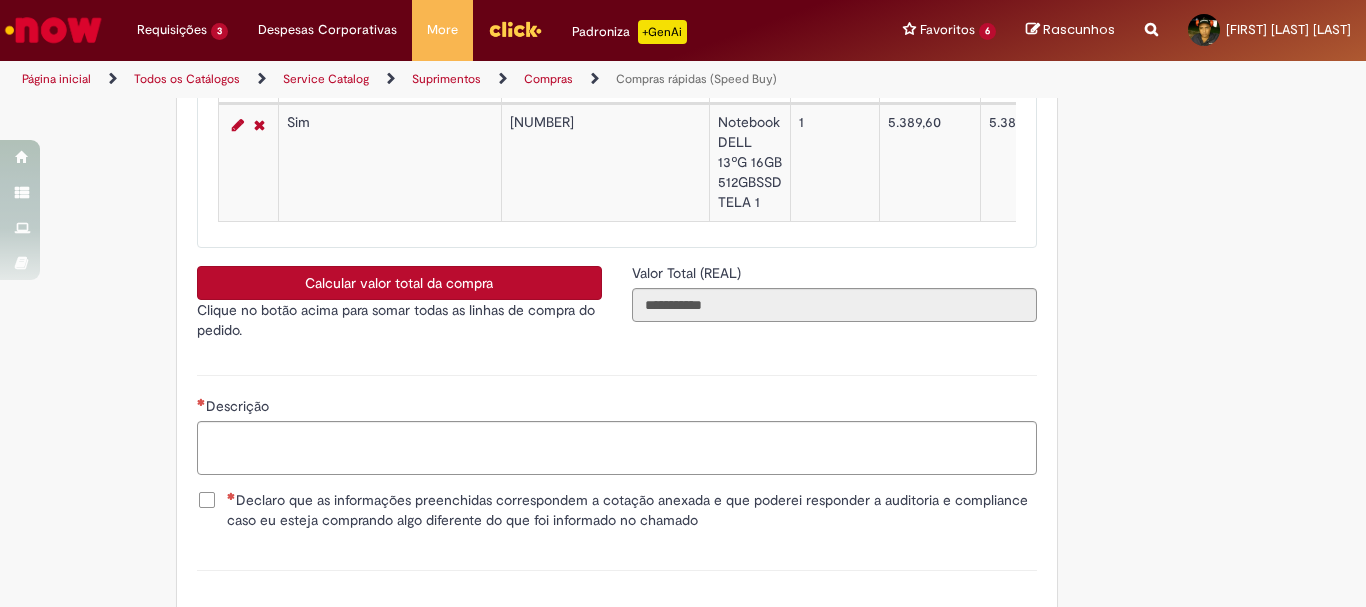 type 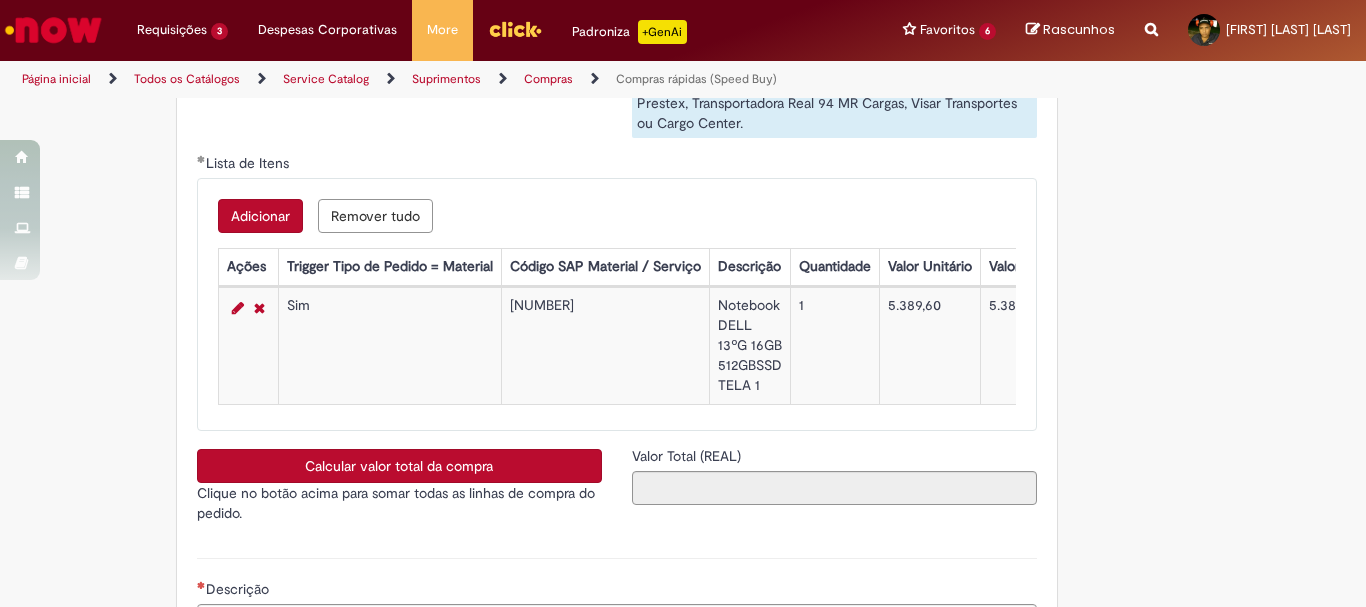 scroll, scrollTop: 3235, scrollLeft: 0, axis: vertical 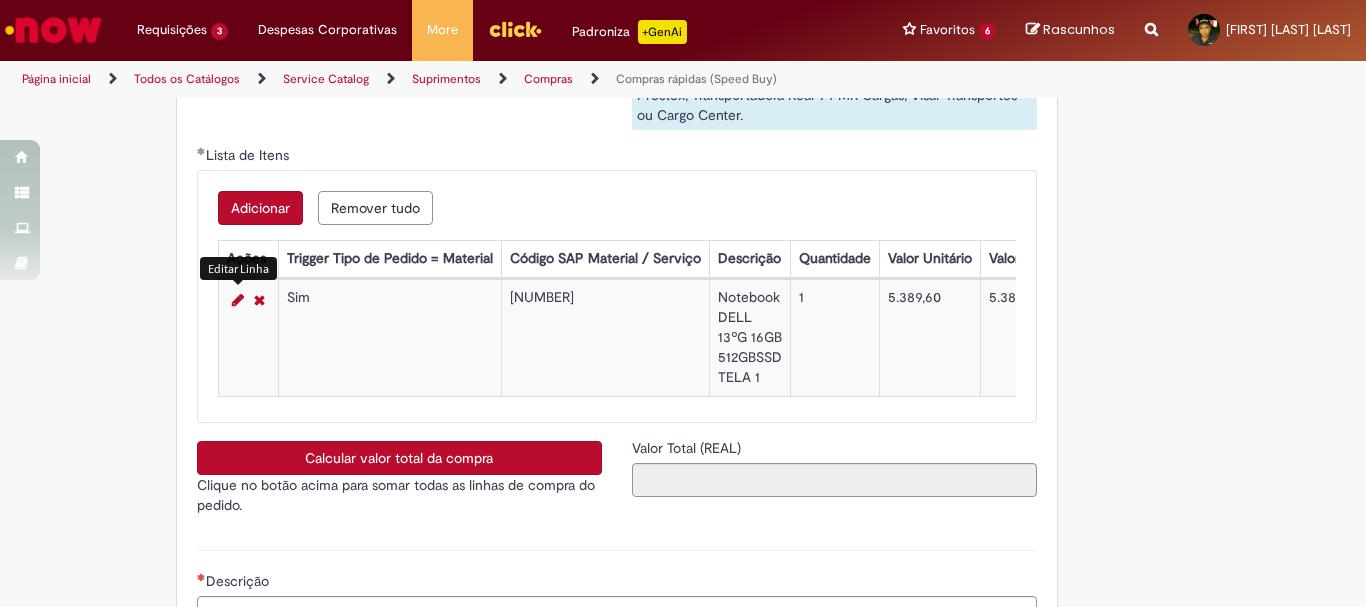 click at bounding box center [238, 300] 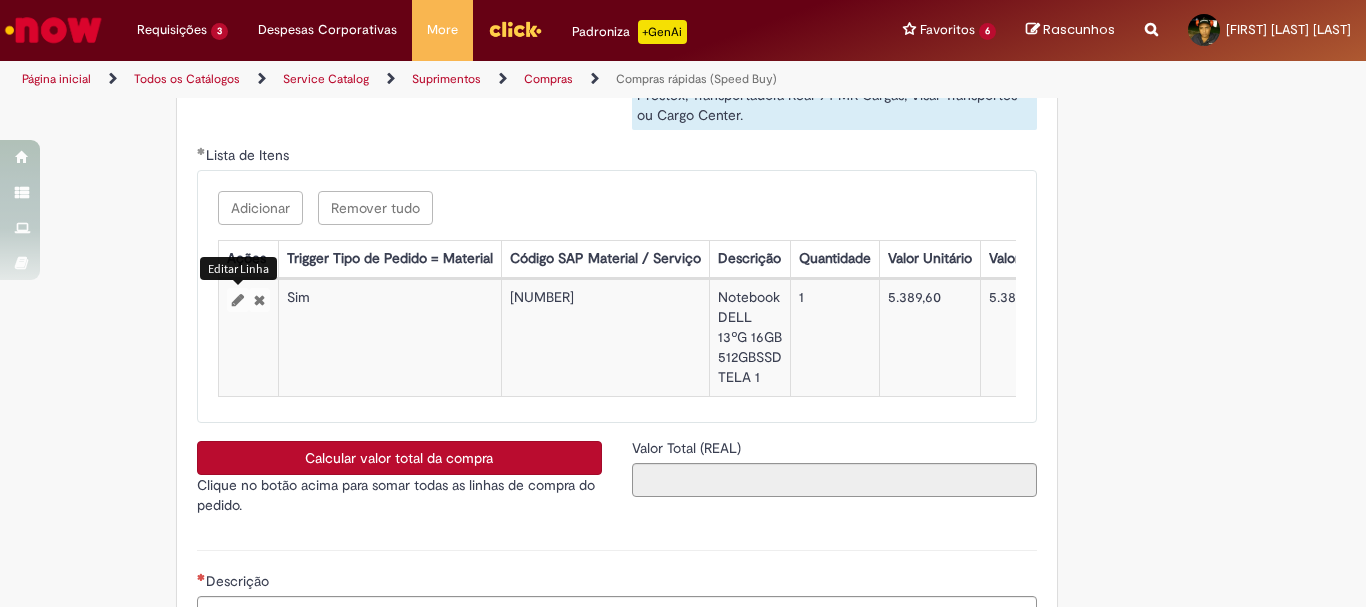 select on "*****" 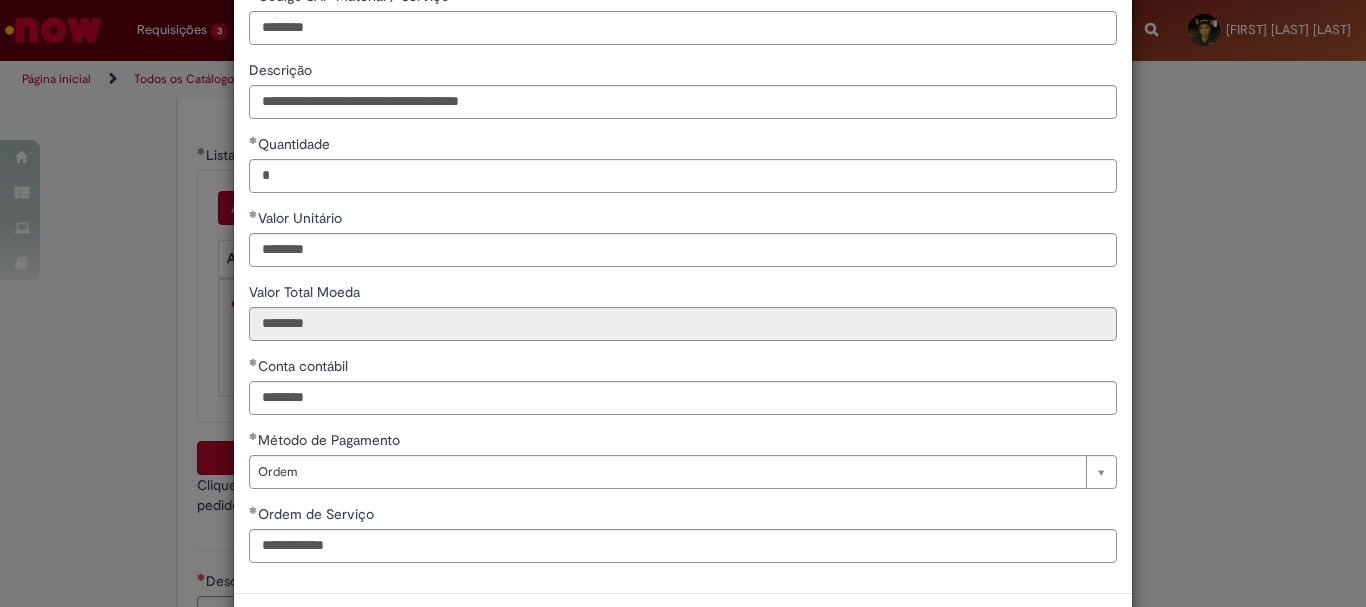 scroll, scrollTop: 201, scrollLeft: 0, axis: vertical 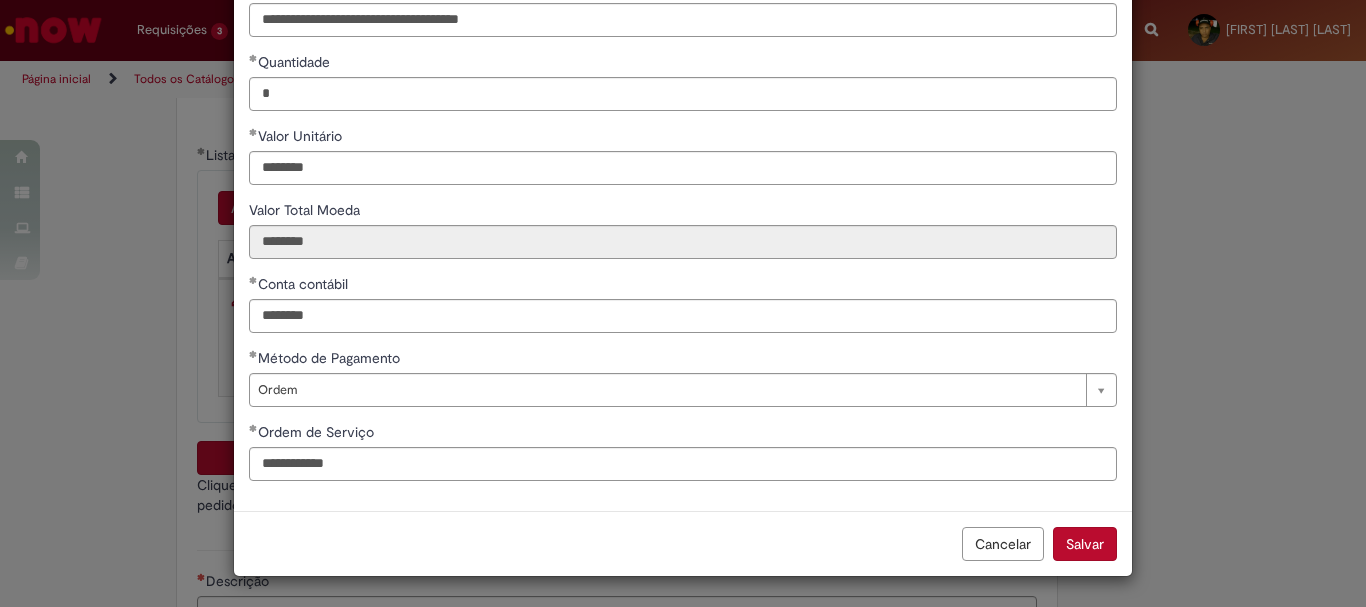 click on "Cancelar" at bounding box center (1003, 544) 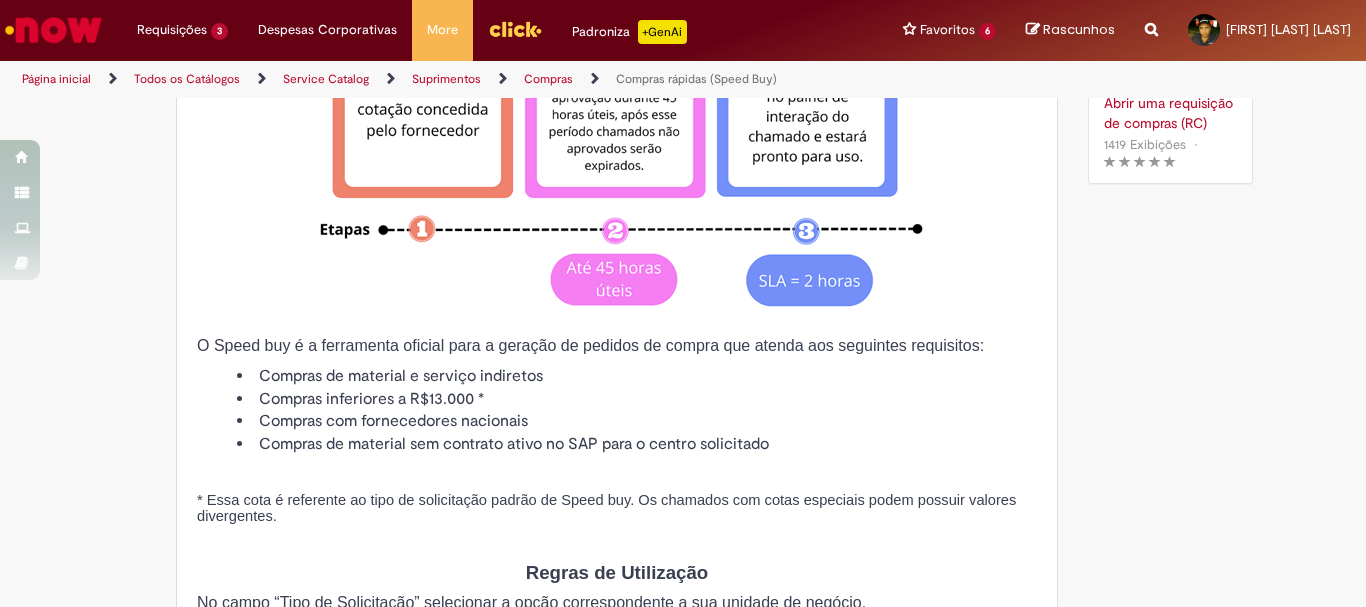 scroll, scrollTop: 120, scrollLeft: 0, axis: vertical 